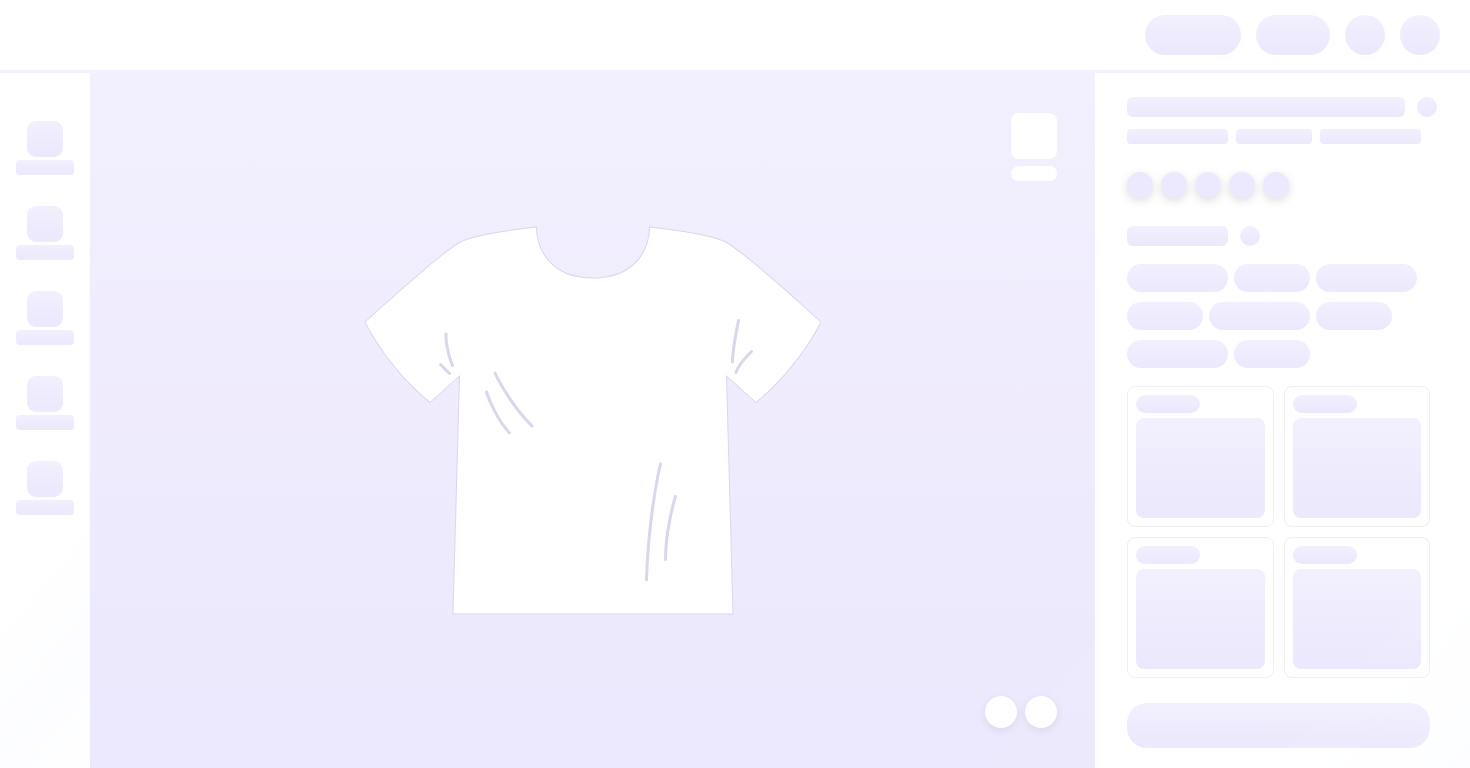 scroll, scrollTop: 0, scrollLeft: 0, axis: both 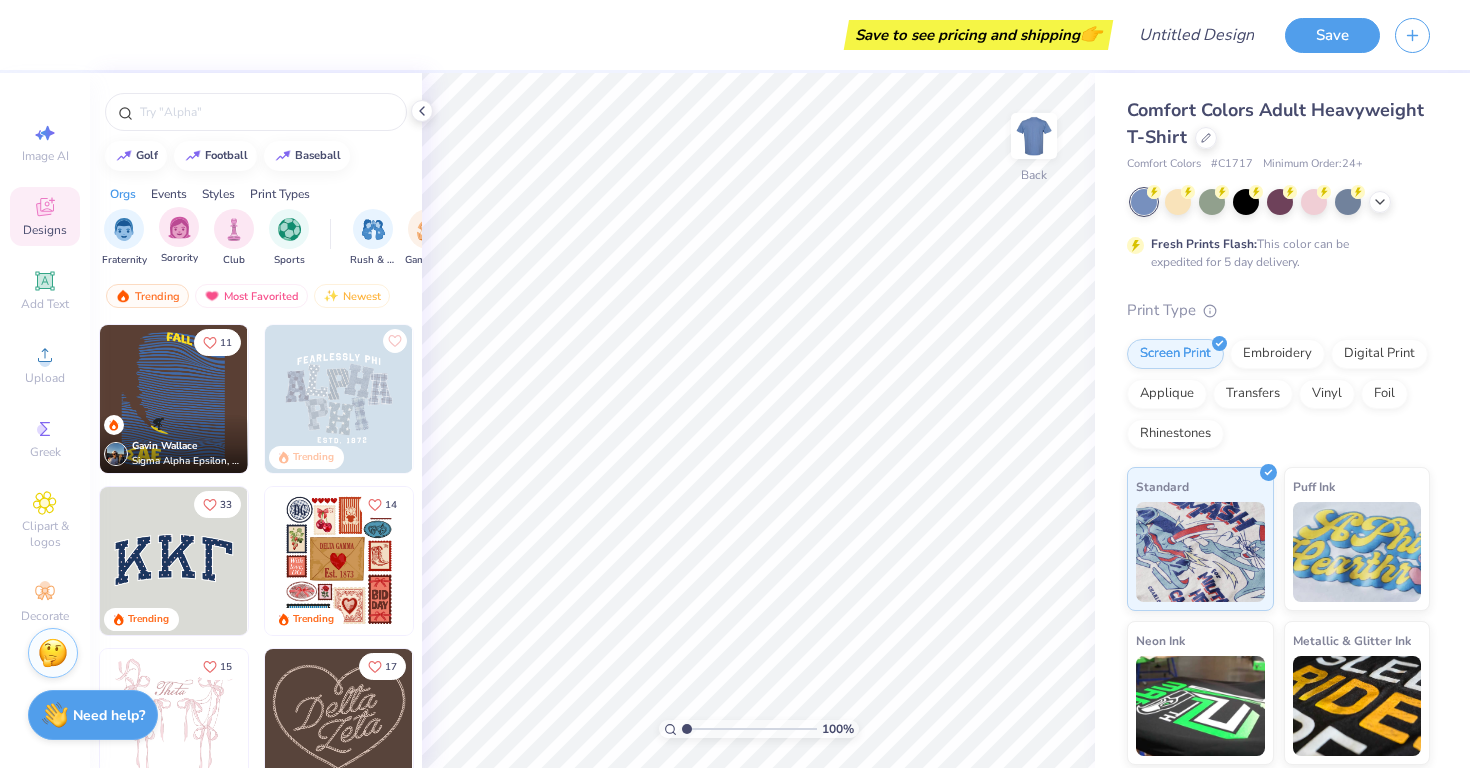 click on "Sorority" at bounding box center (179, 236) 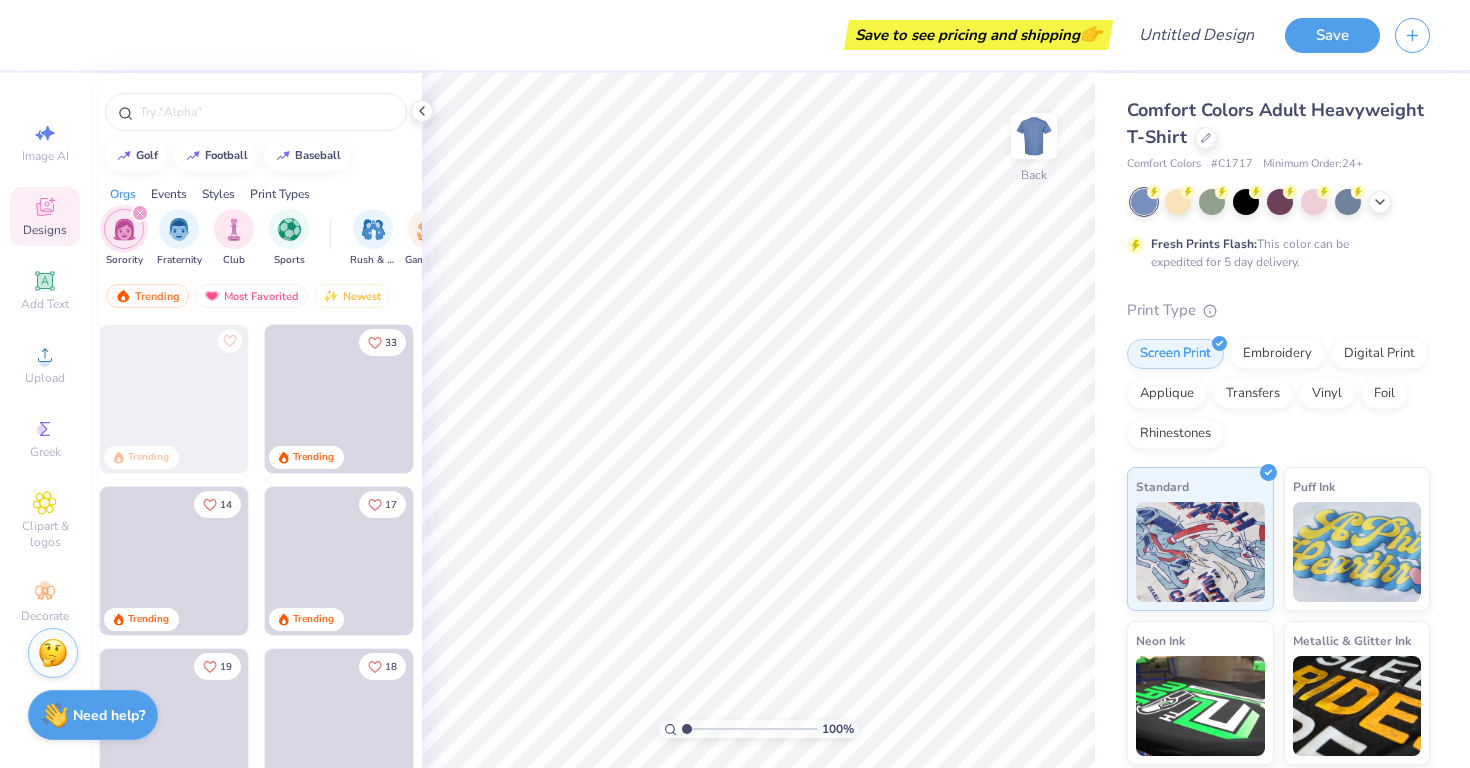 click 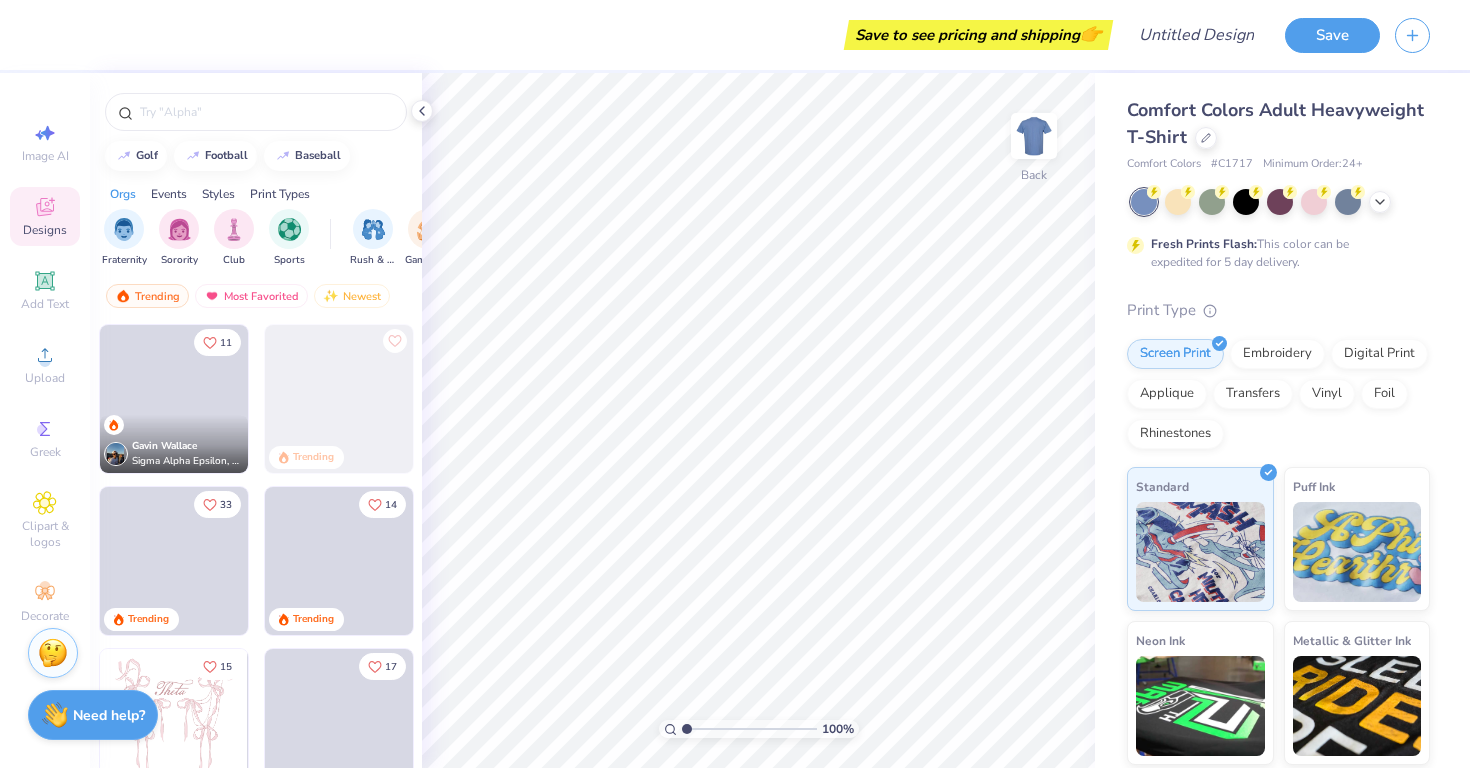 click on "Styles" at bounding box center (218, 194) 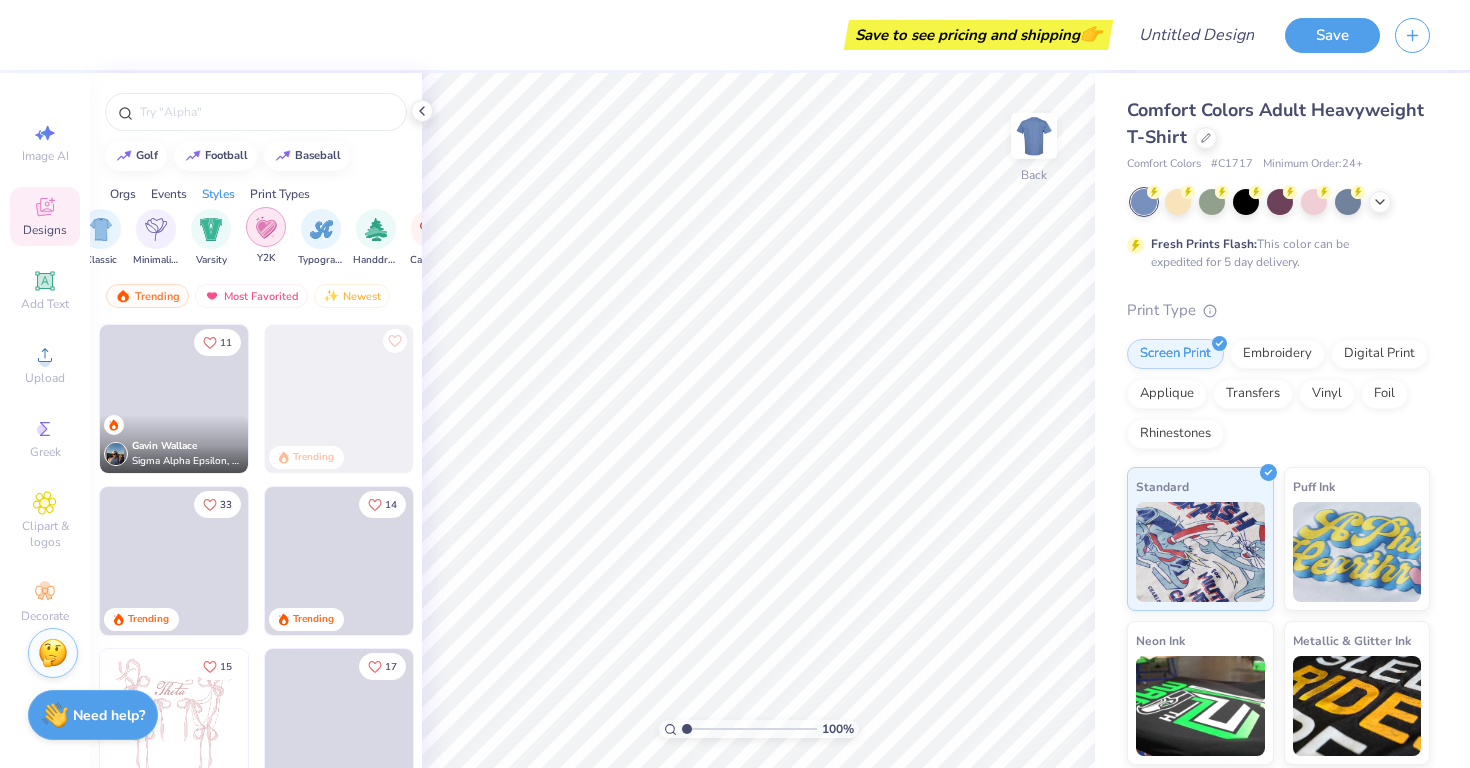 scroll, scrollTop: 0, scrollLeft: 1067, axis: horizontal 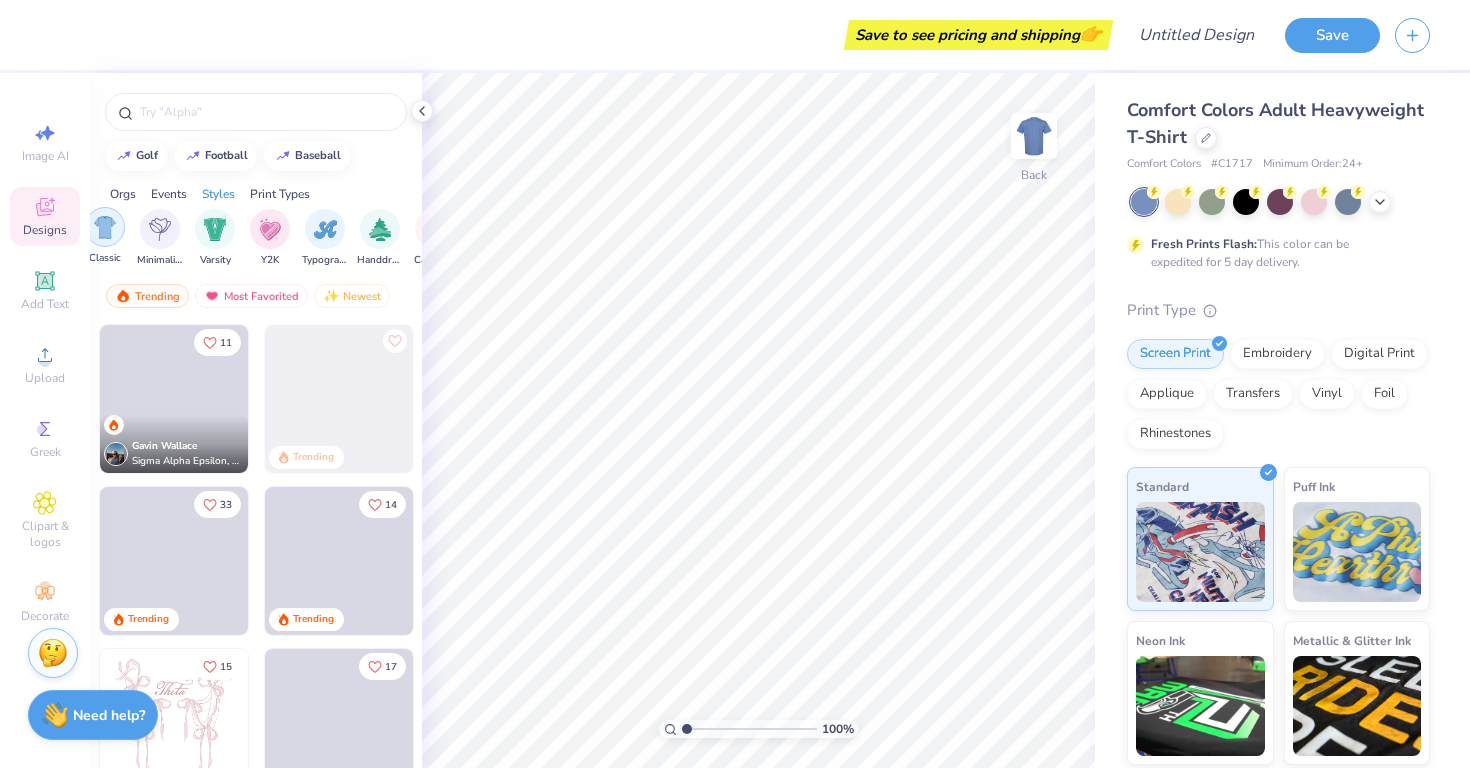 click at bounding box center (105, 227) 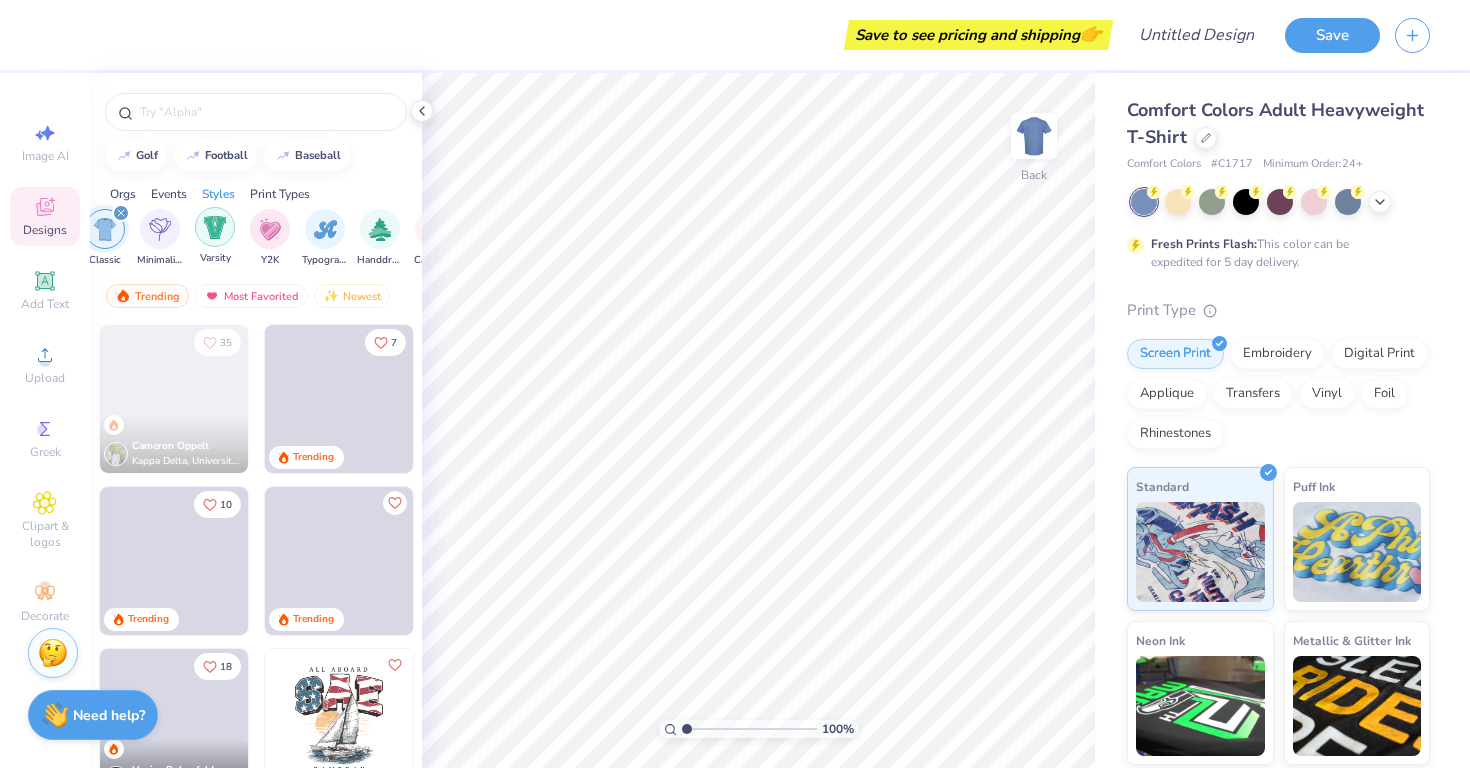 click at bounding box center [215, 227] 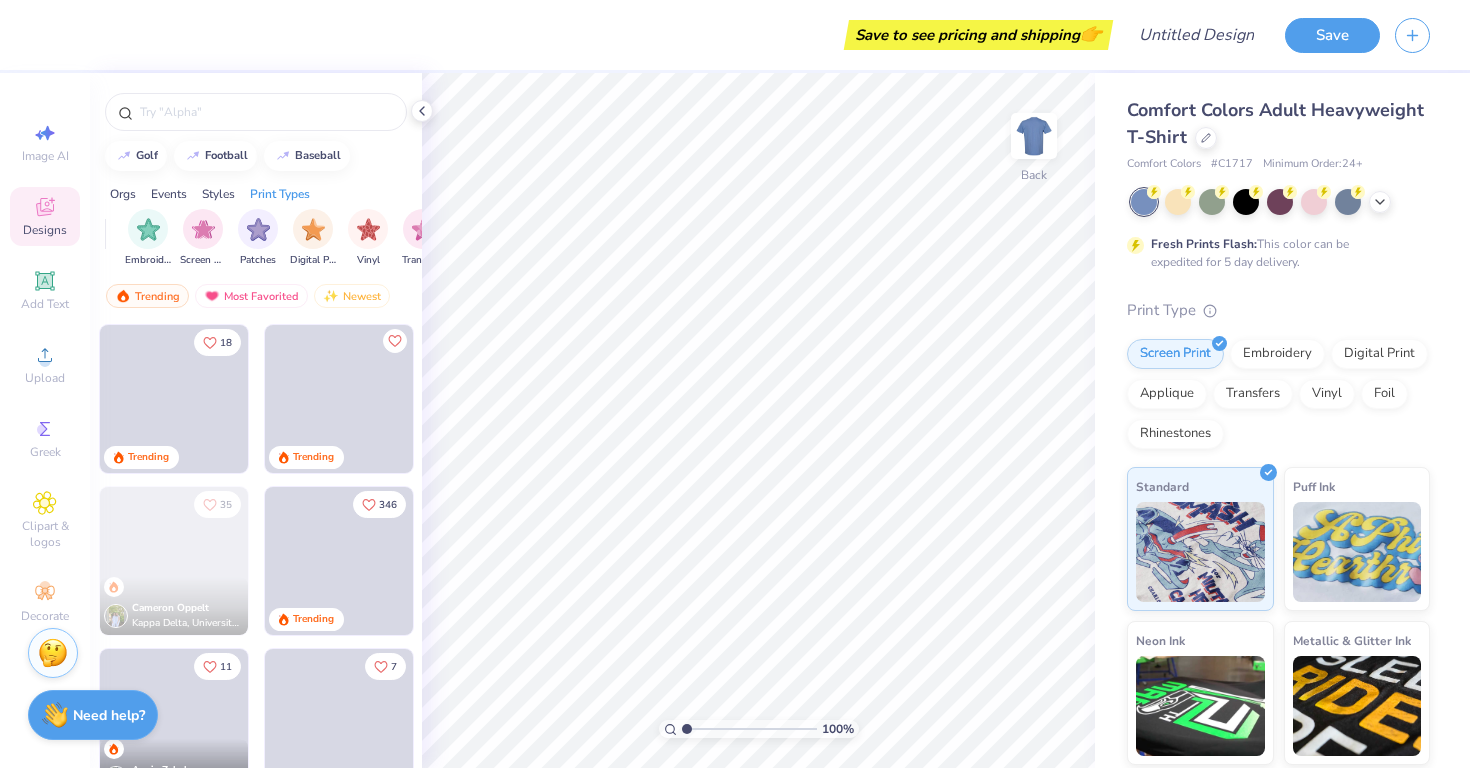 scroll, scrollTop: 0, scrollLeft: 1594, axis: horizontal 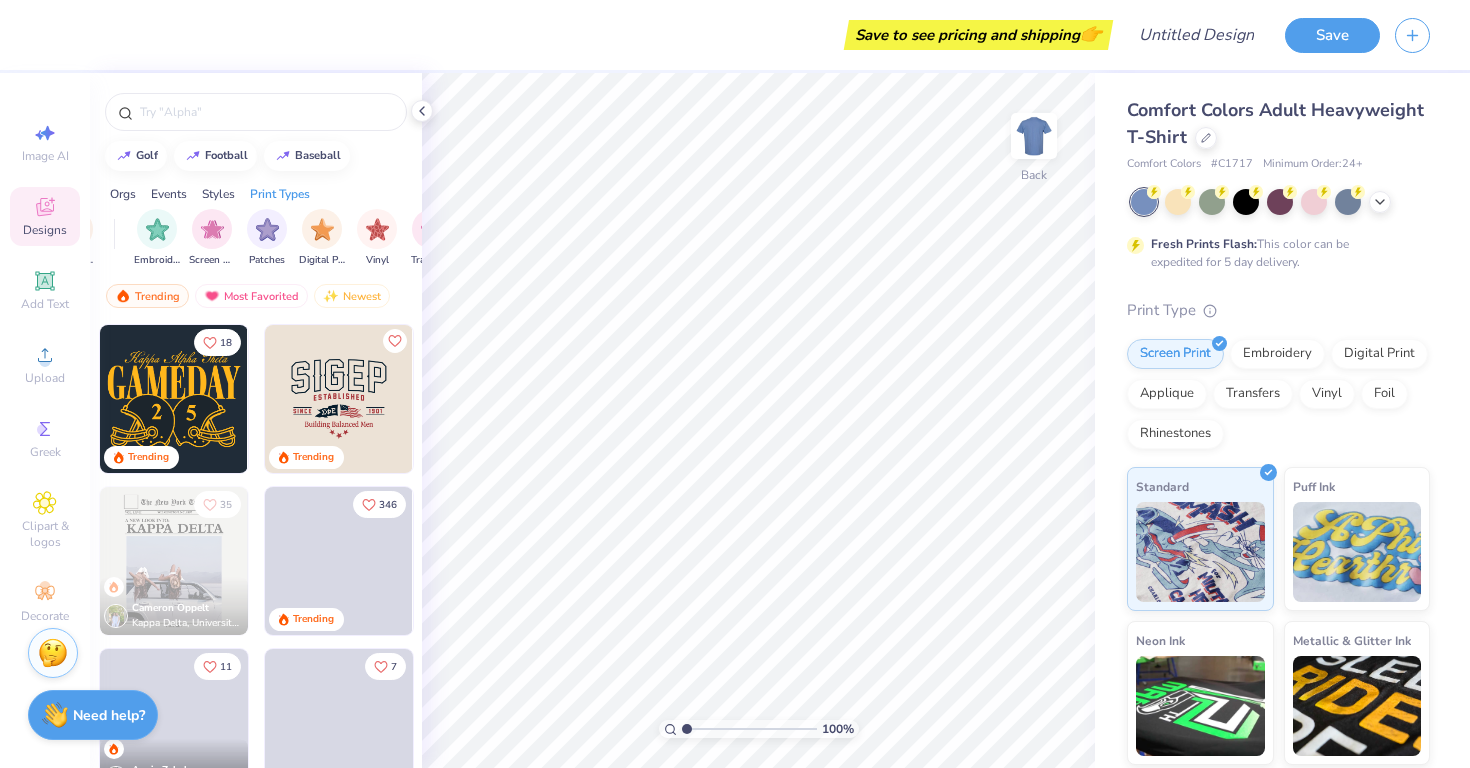 click at bounding box center (339, 399) 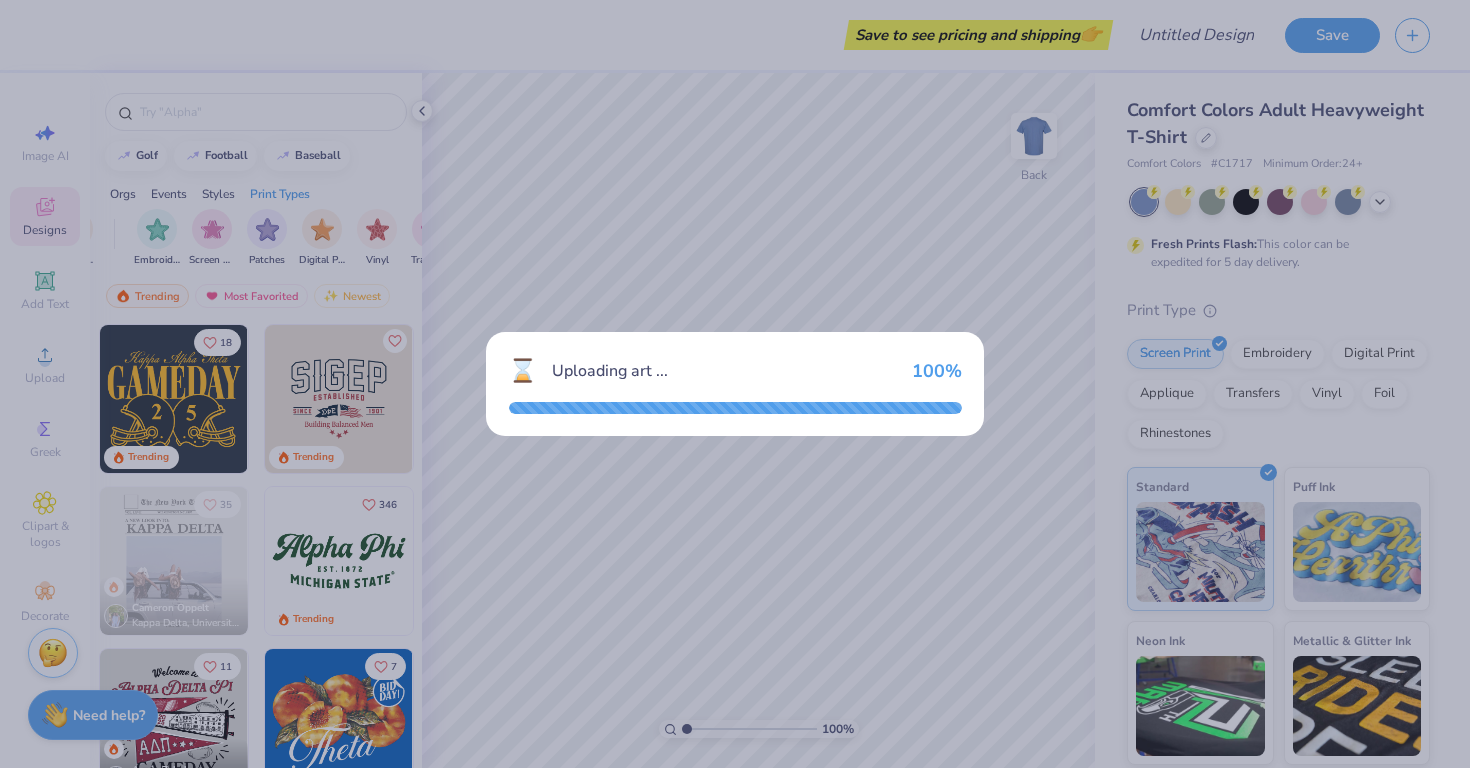 click on "⌛ Uploading art ... 100 %" at bounding box center [735, 384] 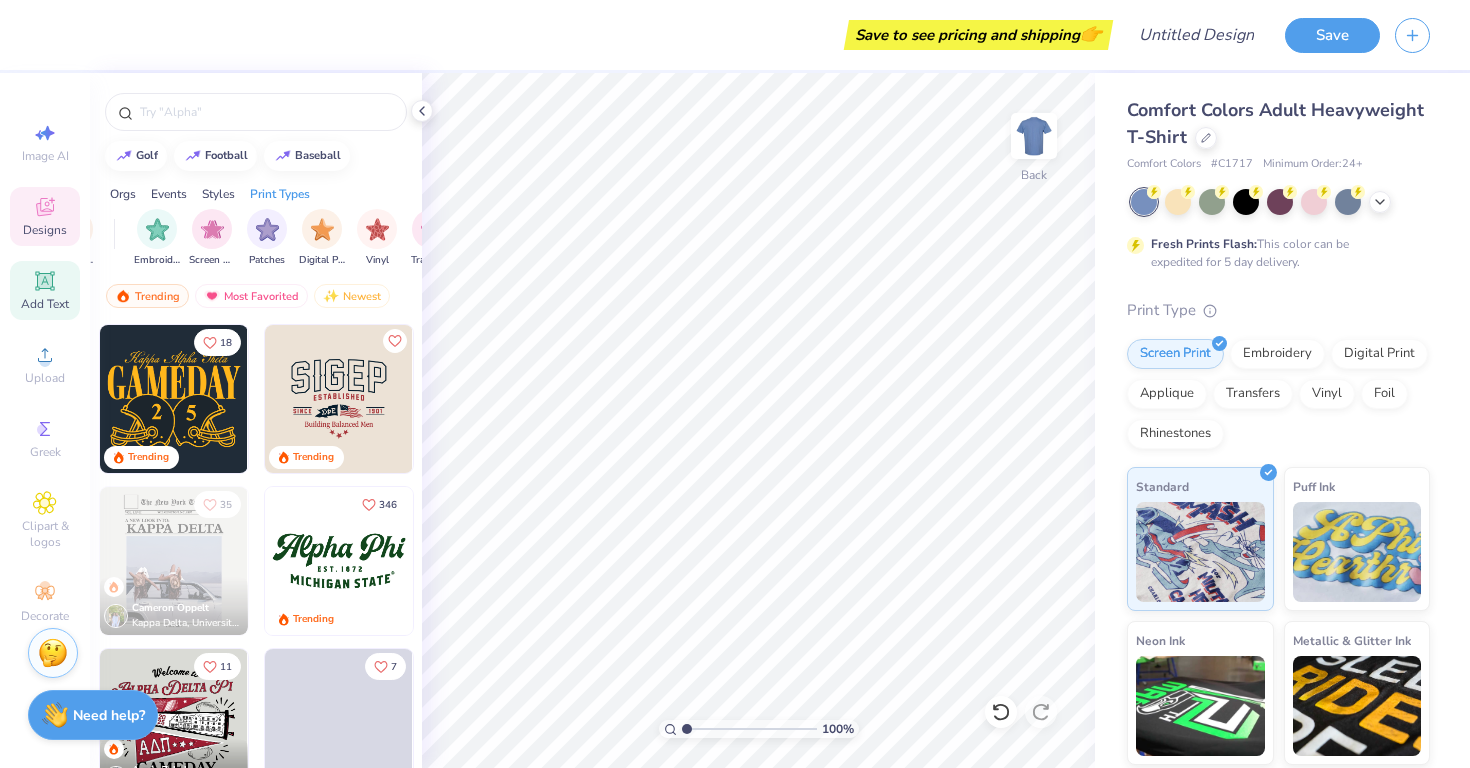 click 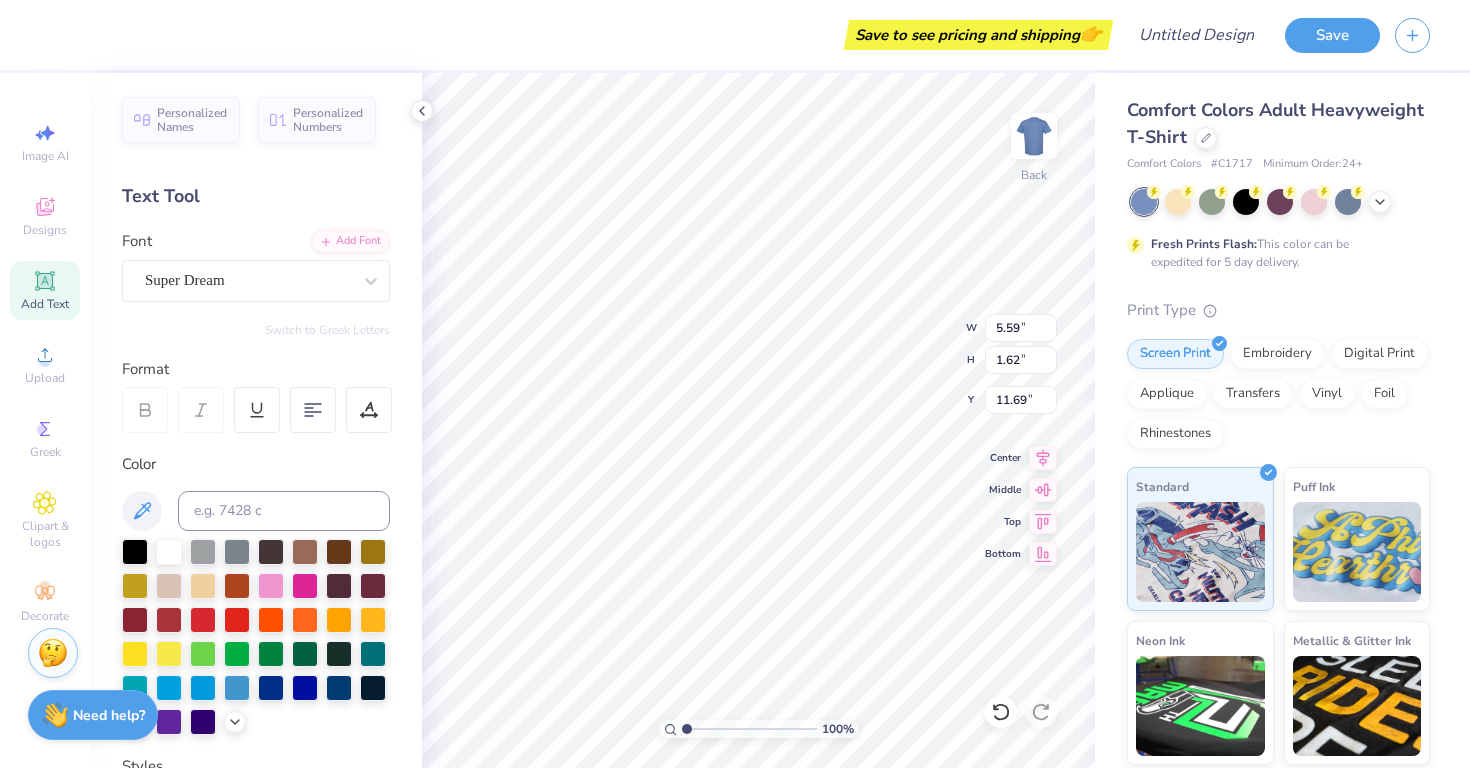 scroll, scrollTop: 0, scrollLeft: 0, axis: both 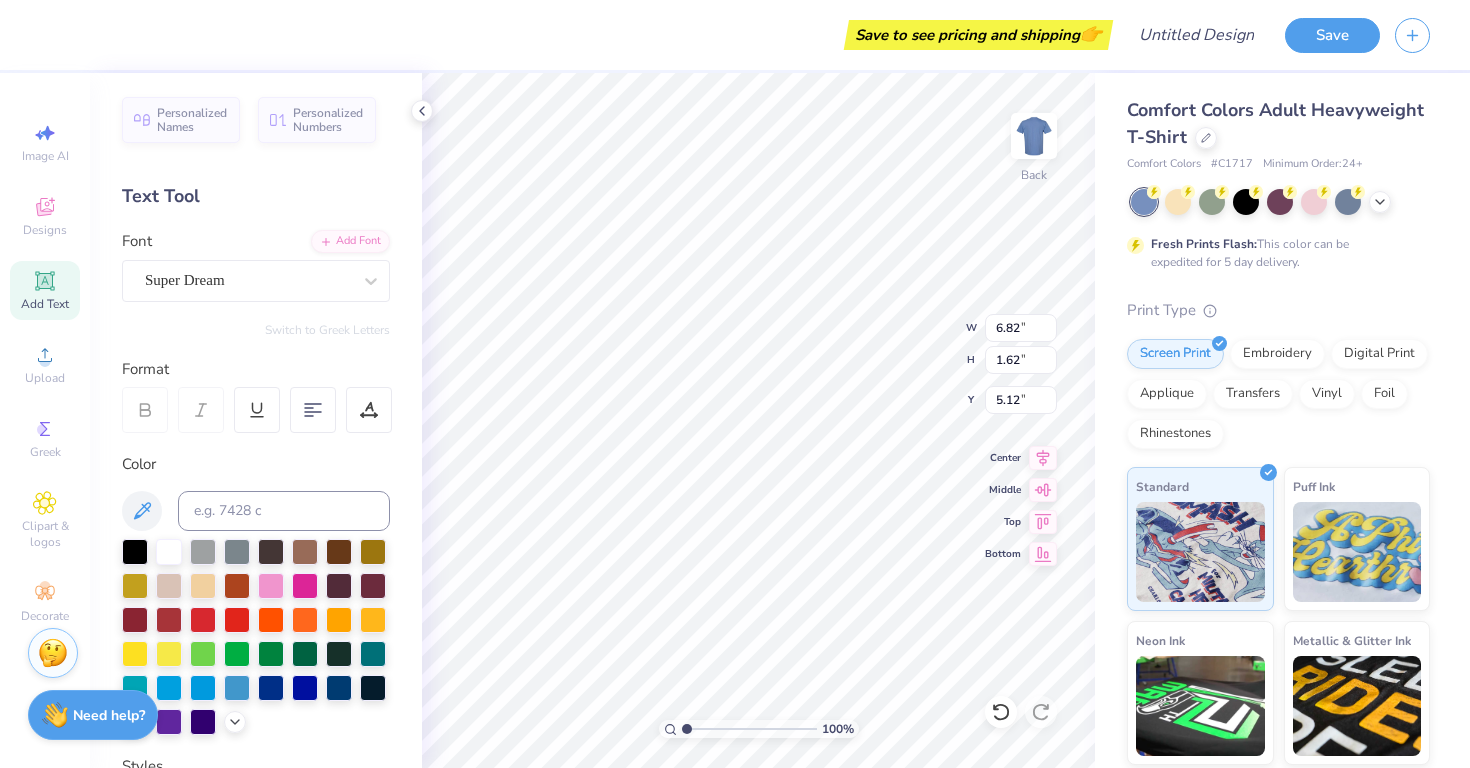 type on "5.12" 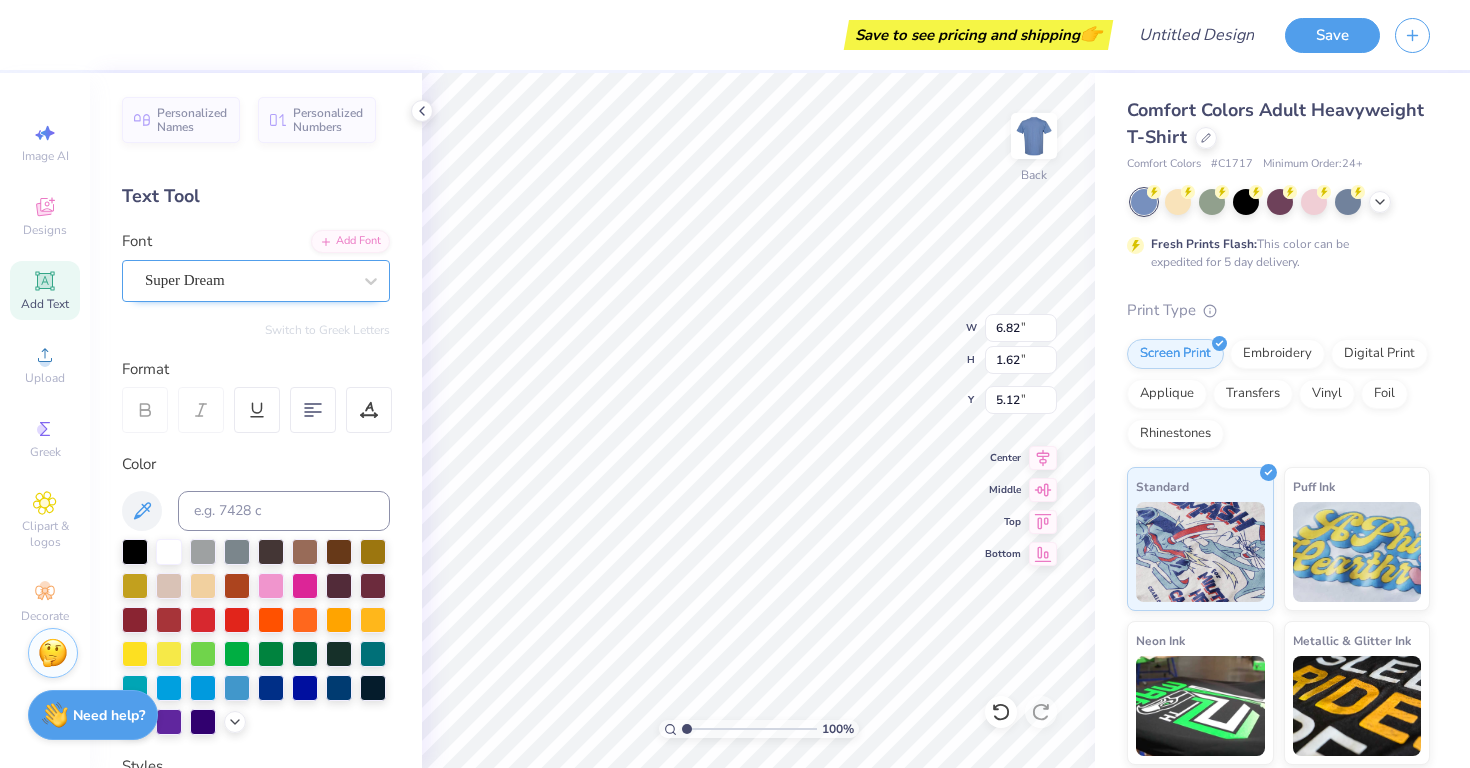 click on "Super Dream" at bounding box center [248, 280] 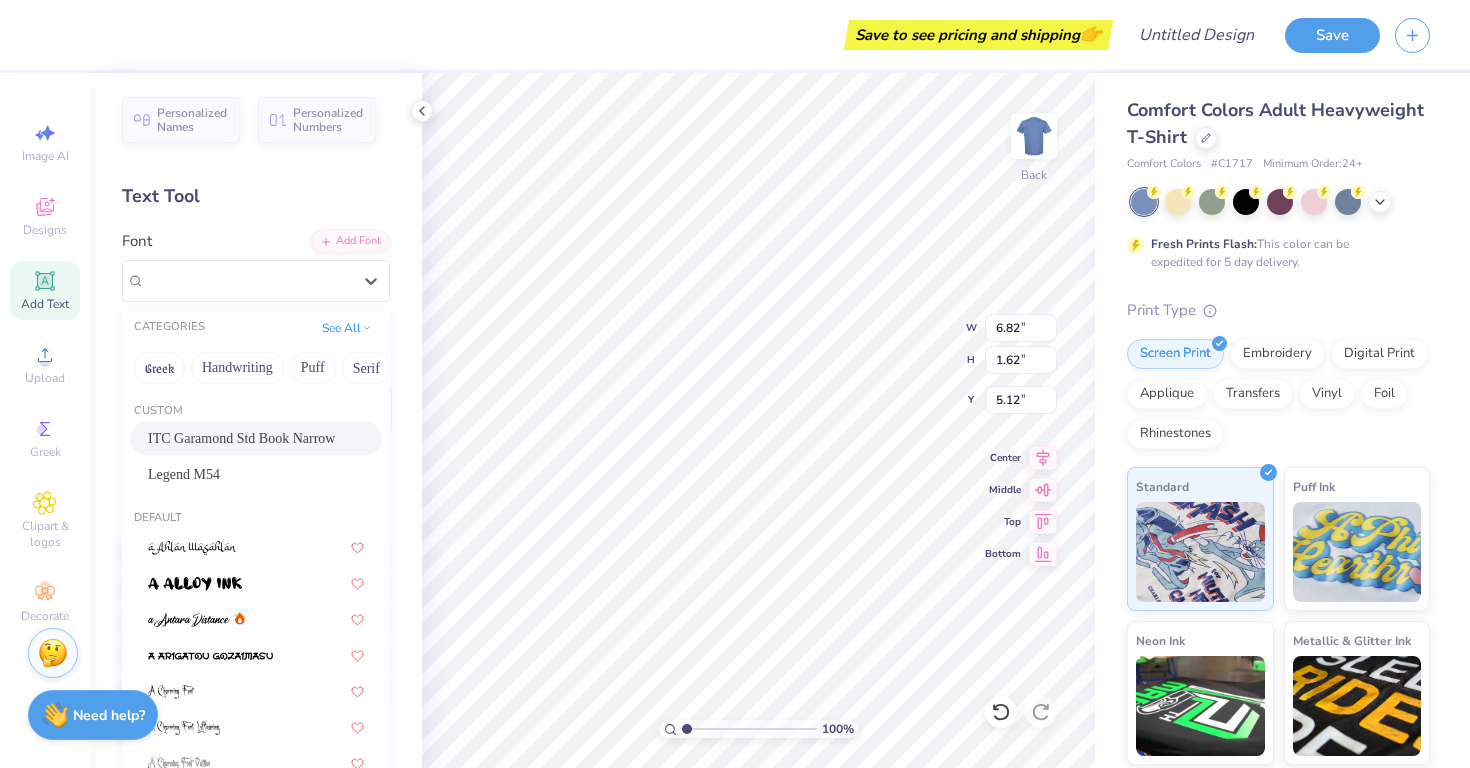 click on "ITC Garamond Std Book Narrow" at bounding box center (241, 438) 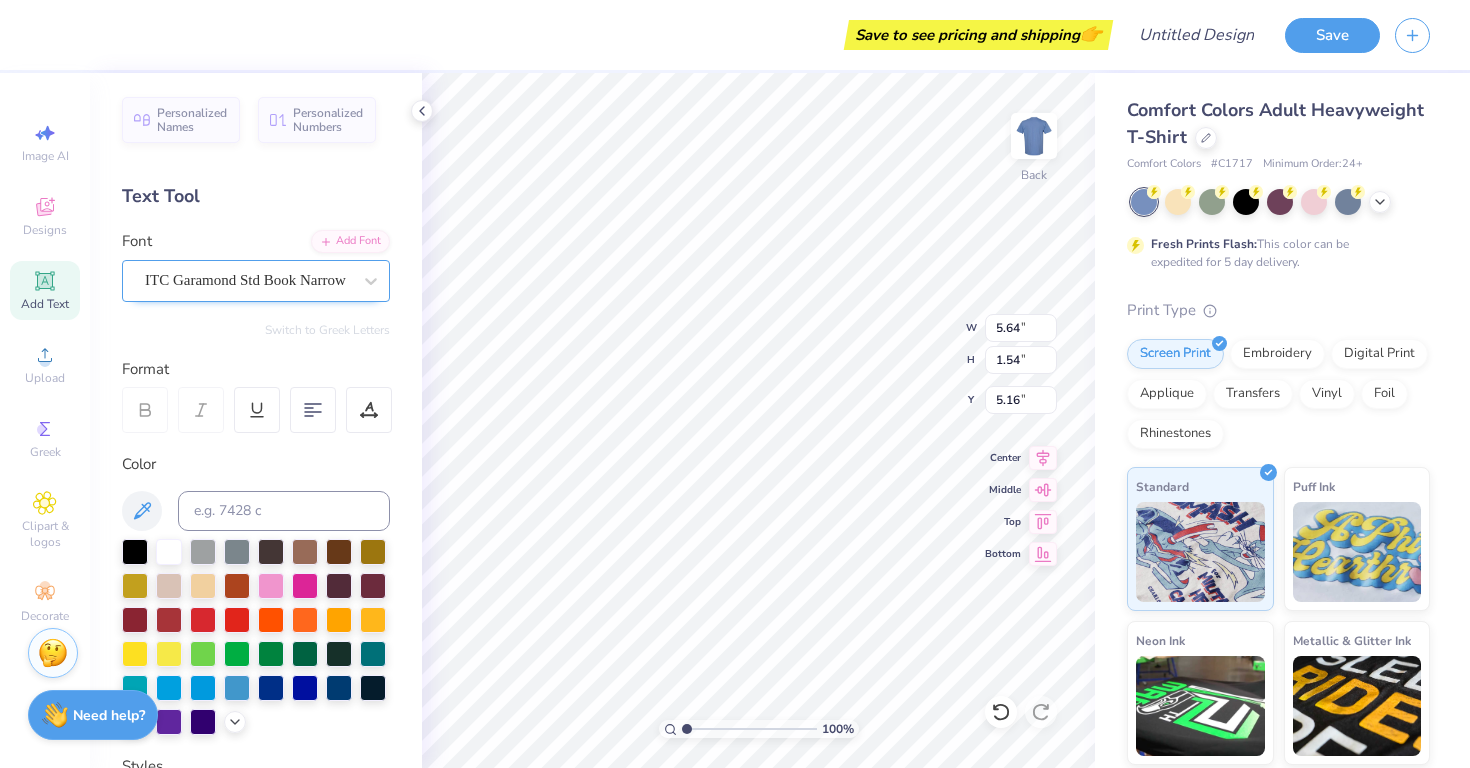 click on "ITC Garamond Std Book Narrow" at bounding box center [248, 280] 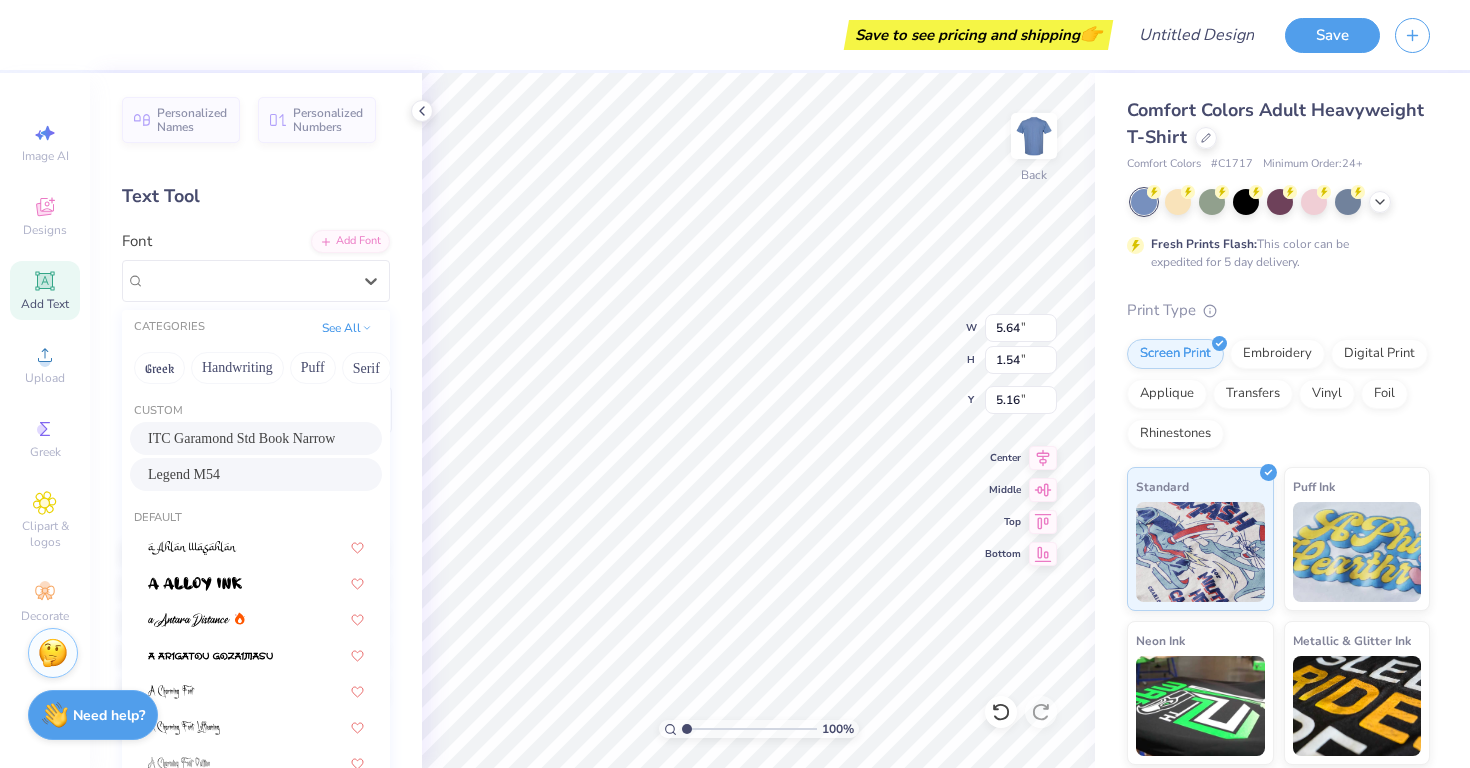 click on "Legend M54" at bounding box center (256, 474) 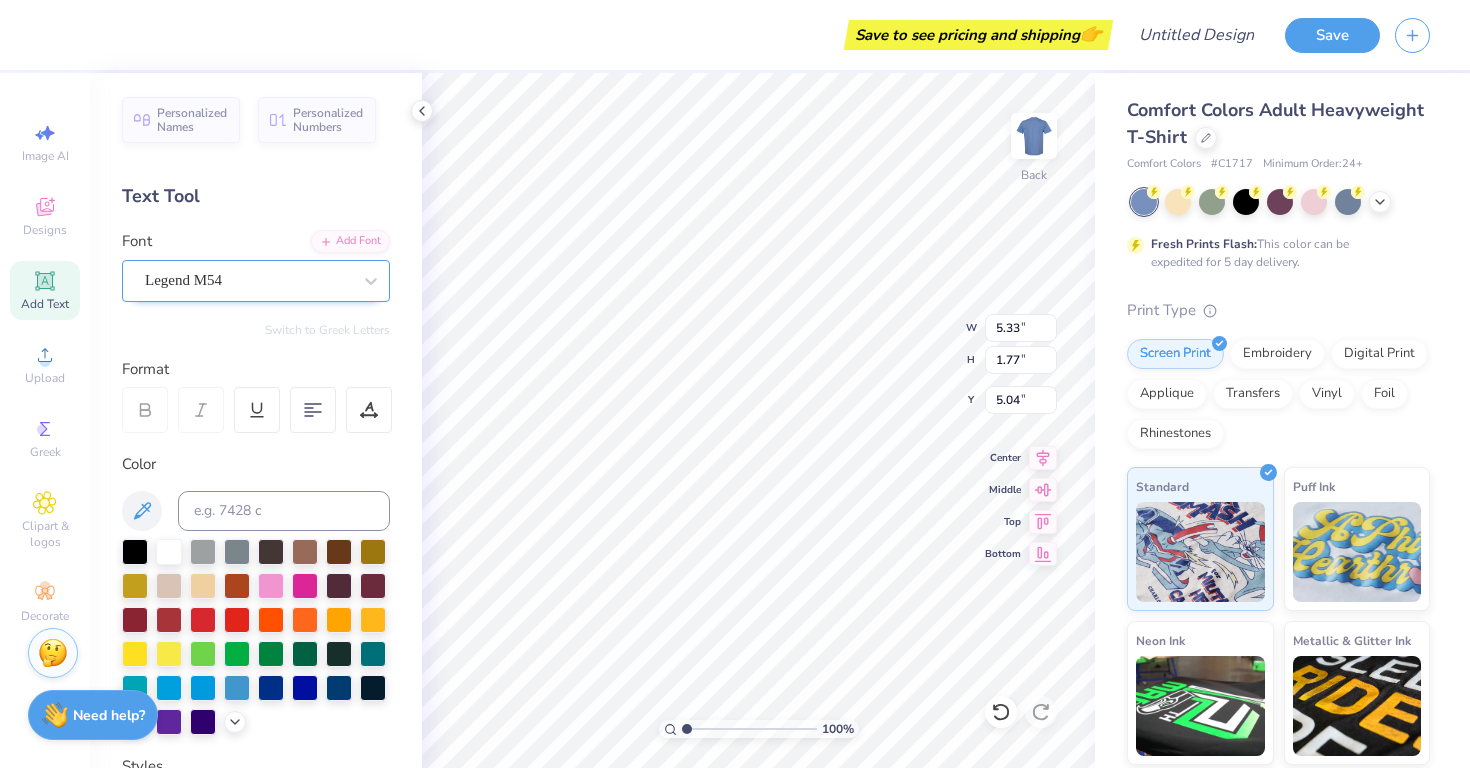 click on "Legend M54" at bounding box center [248, 280] 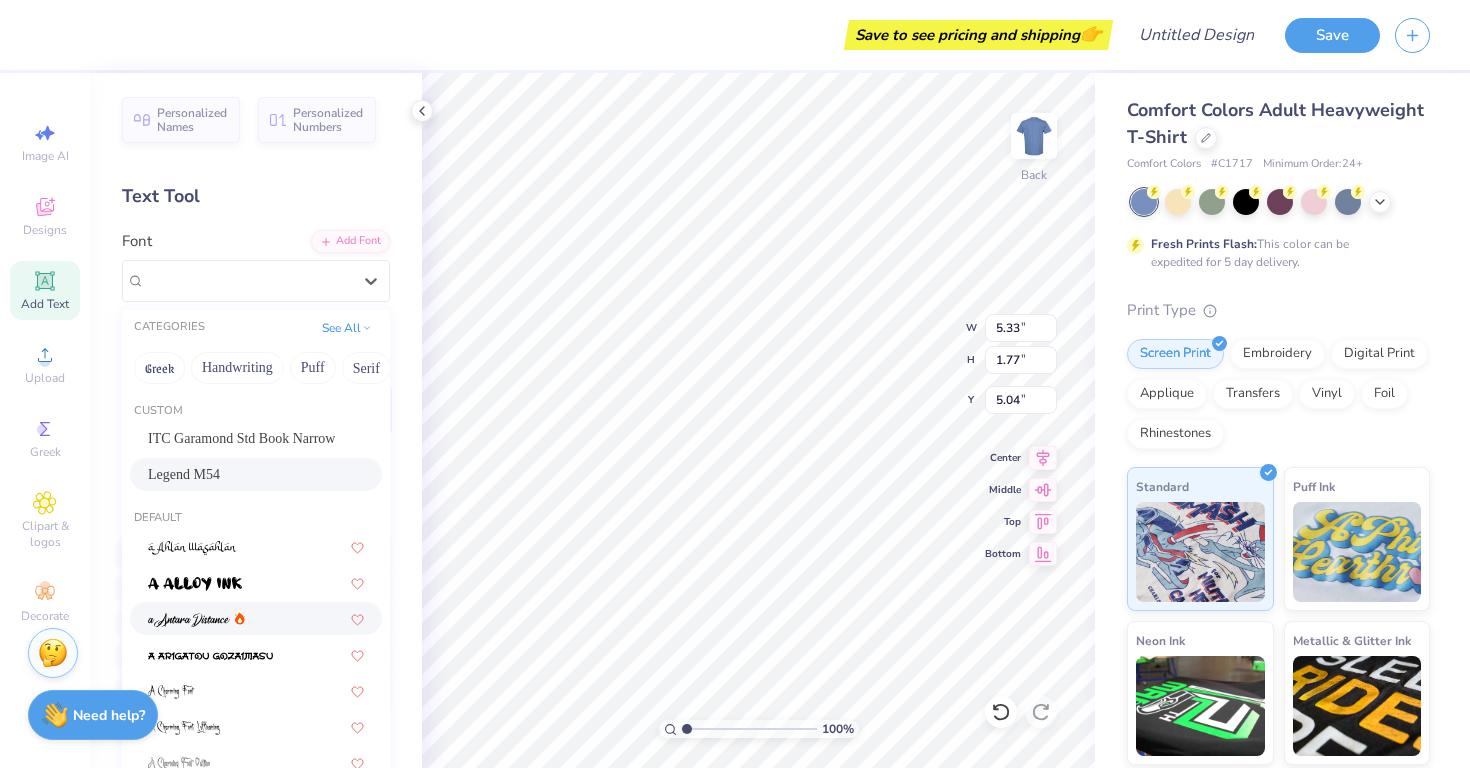 scroll, scrollTop: 177, scrollLeft: 0, axis: vertical 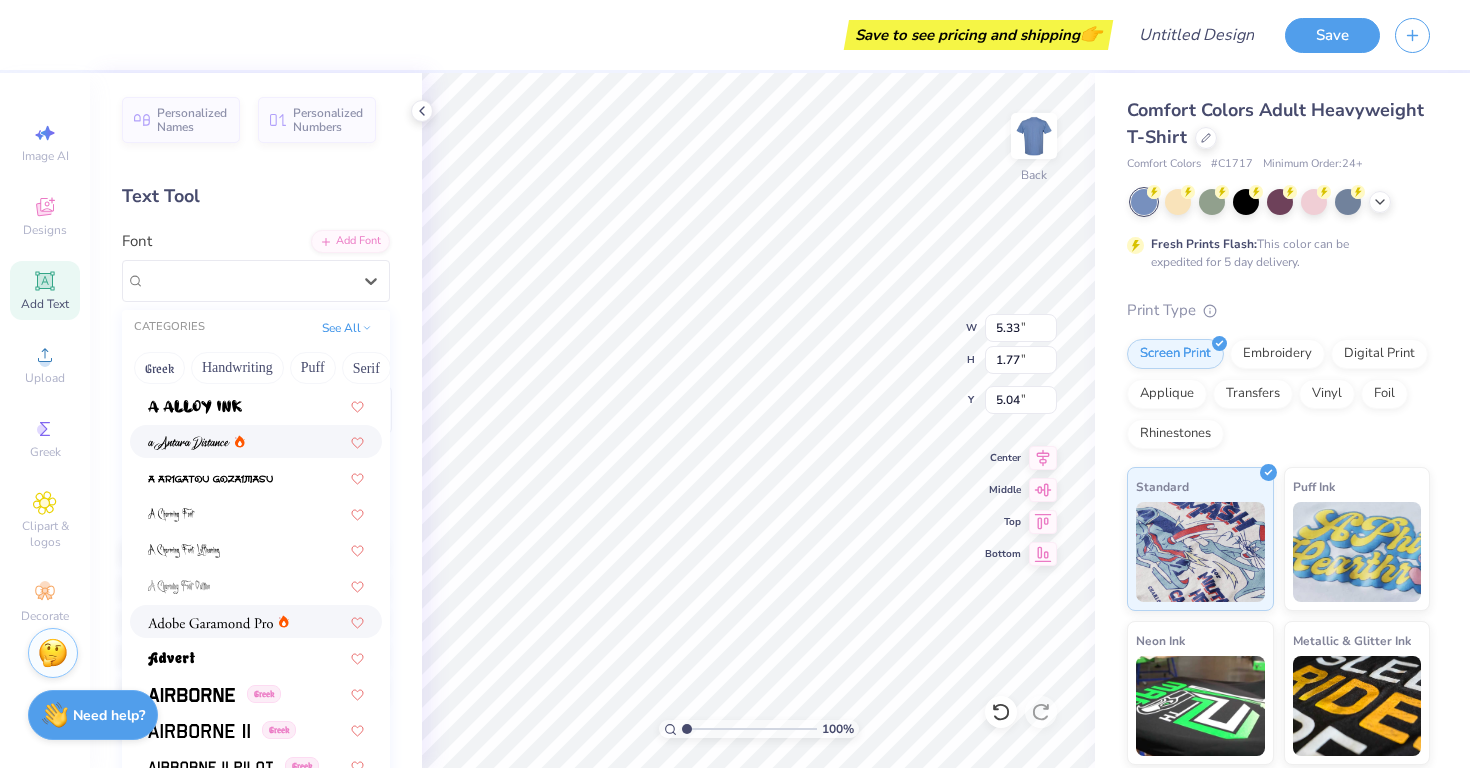 click at bounding box center [210, 623] 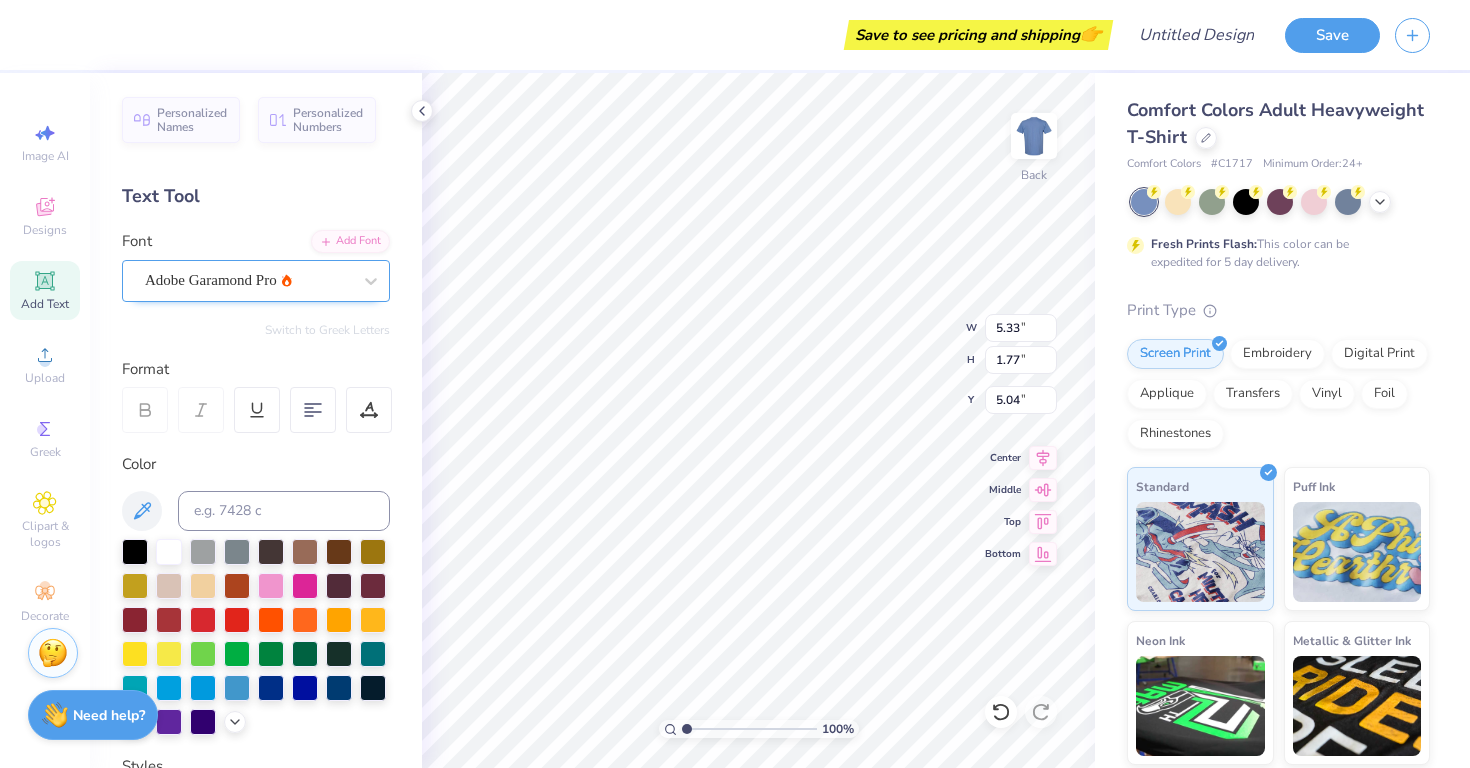 type on "7.58" 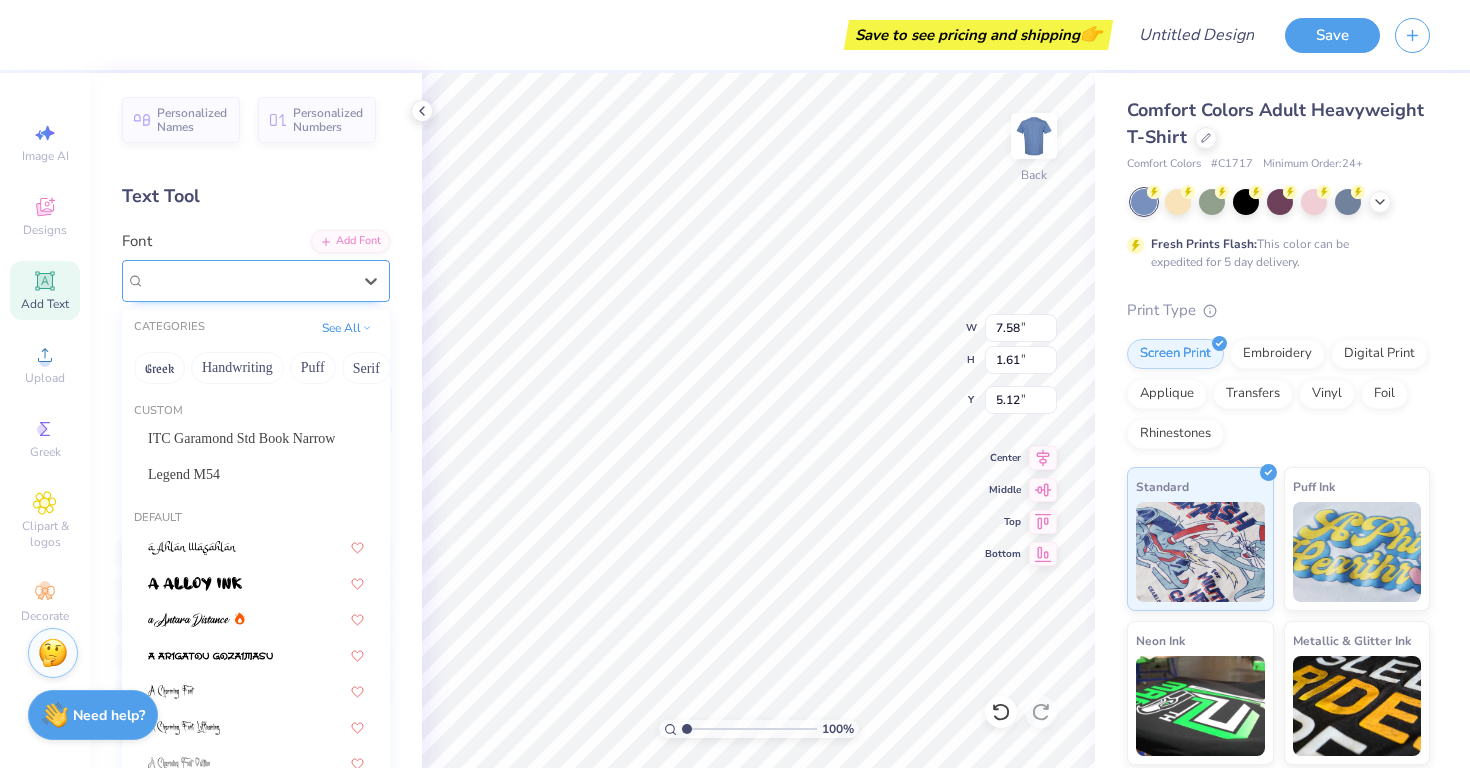 click on "Adobe Garamond Pro" at bounding box center [248, 280] 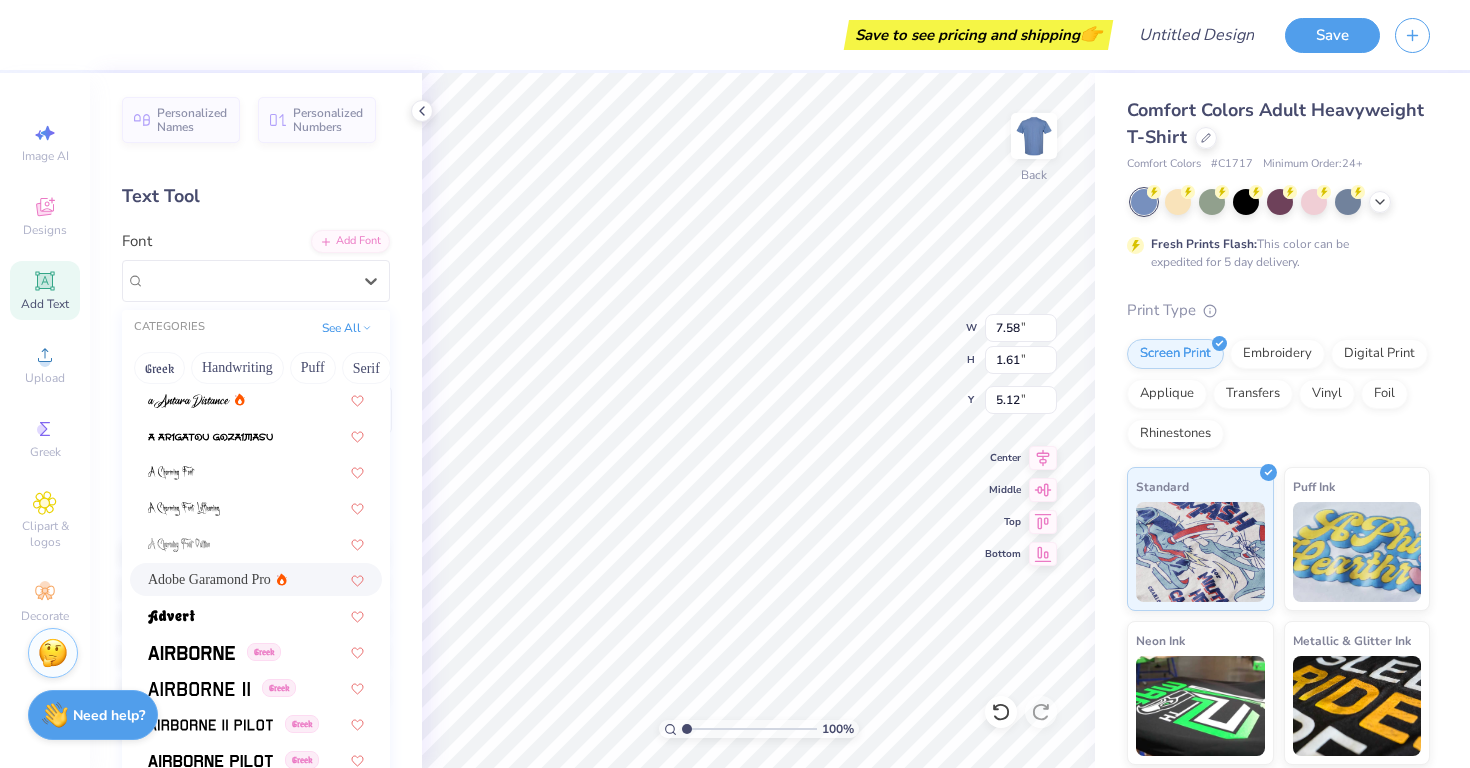 scroll, scrollTop: 216, scrollLeft: 0, axis: vertical 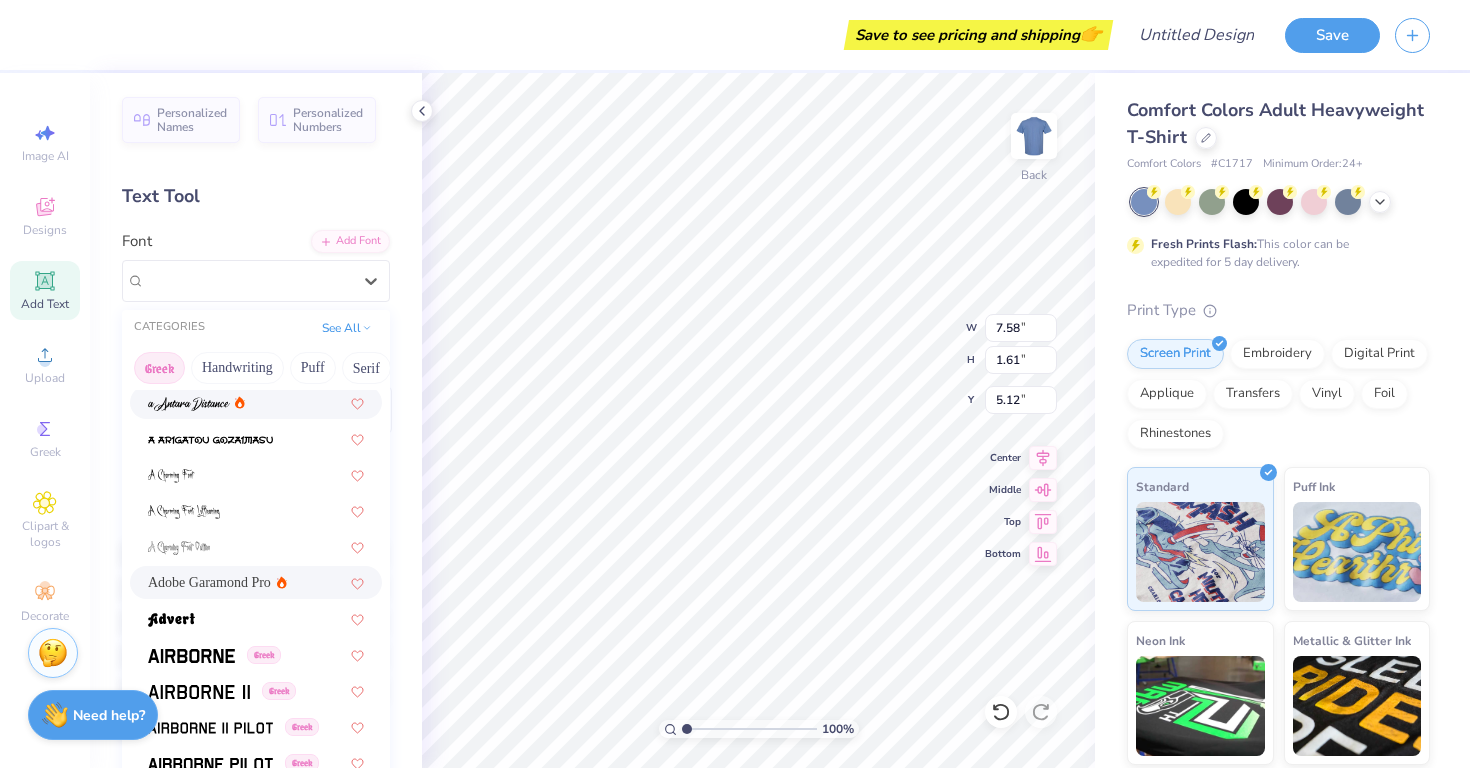 click on "Greek" at bounding box center (159, 368) 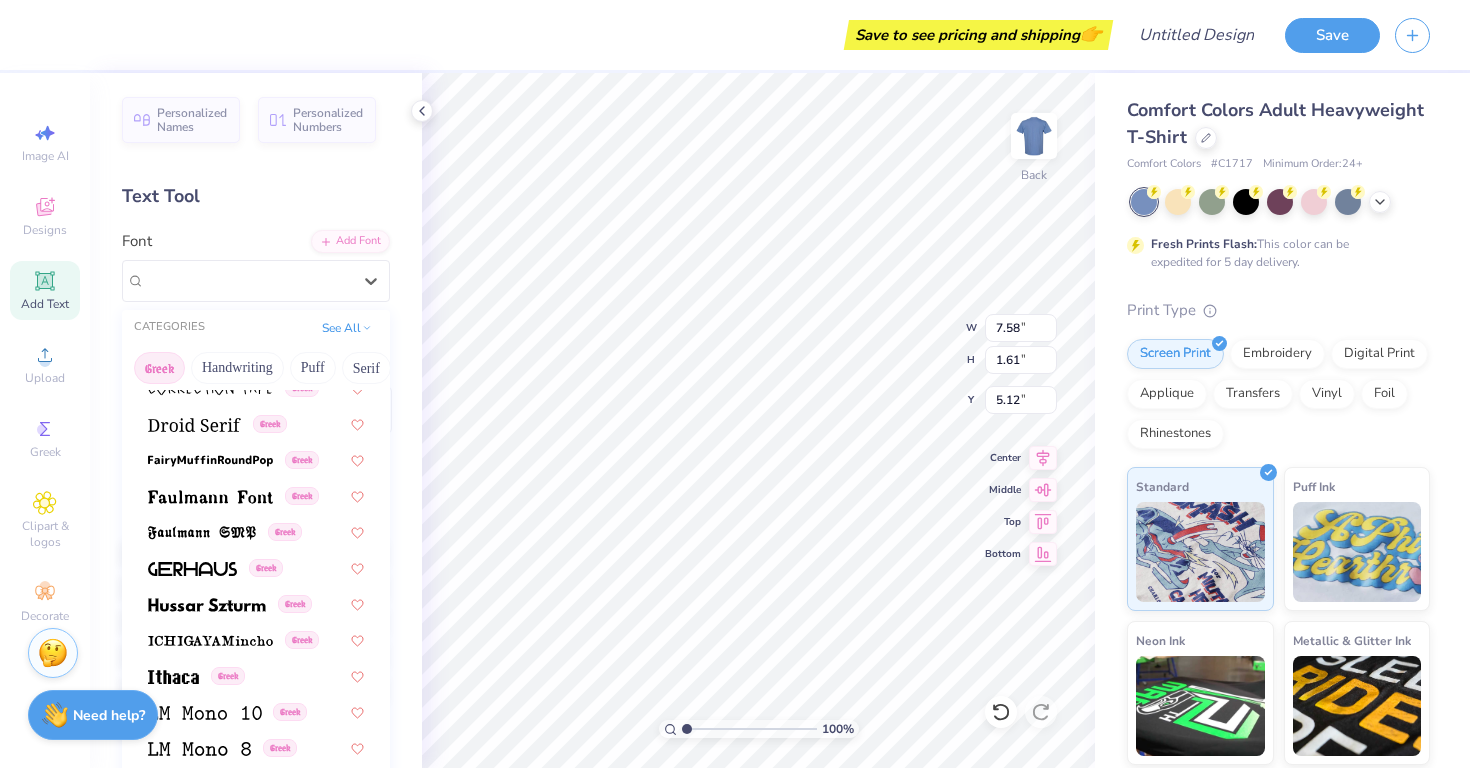 scroll, scrollTop: 650, scrollLeft: 0, axis: vertical 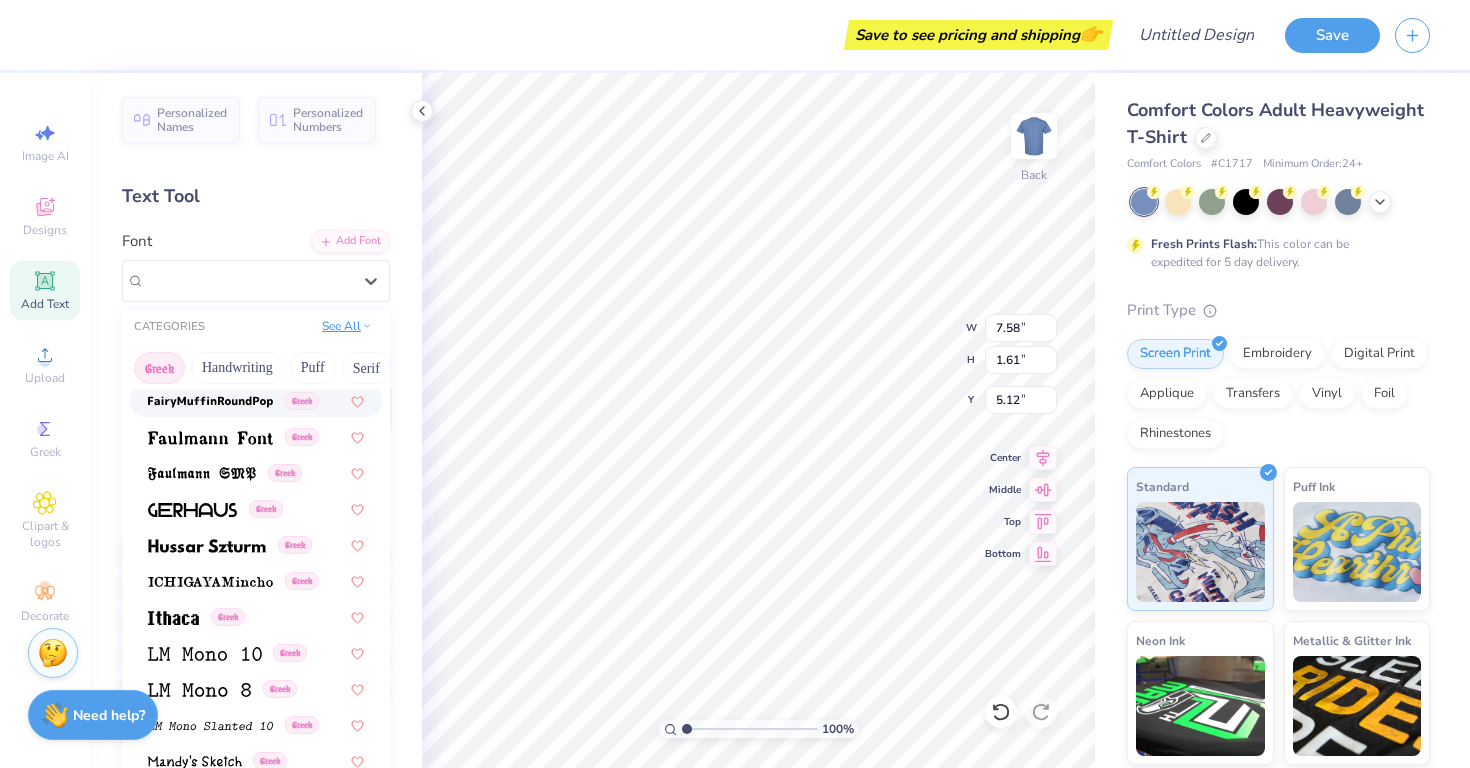click on "See All" at bounding box center [347, 326] 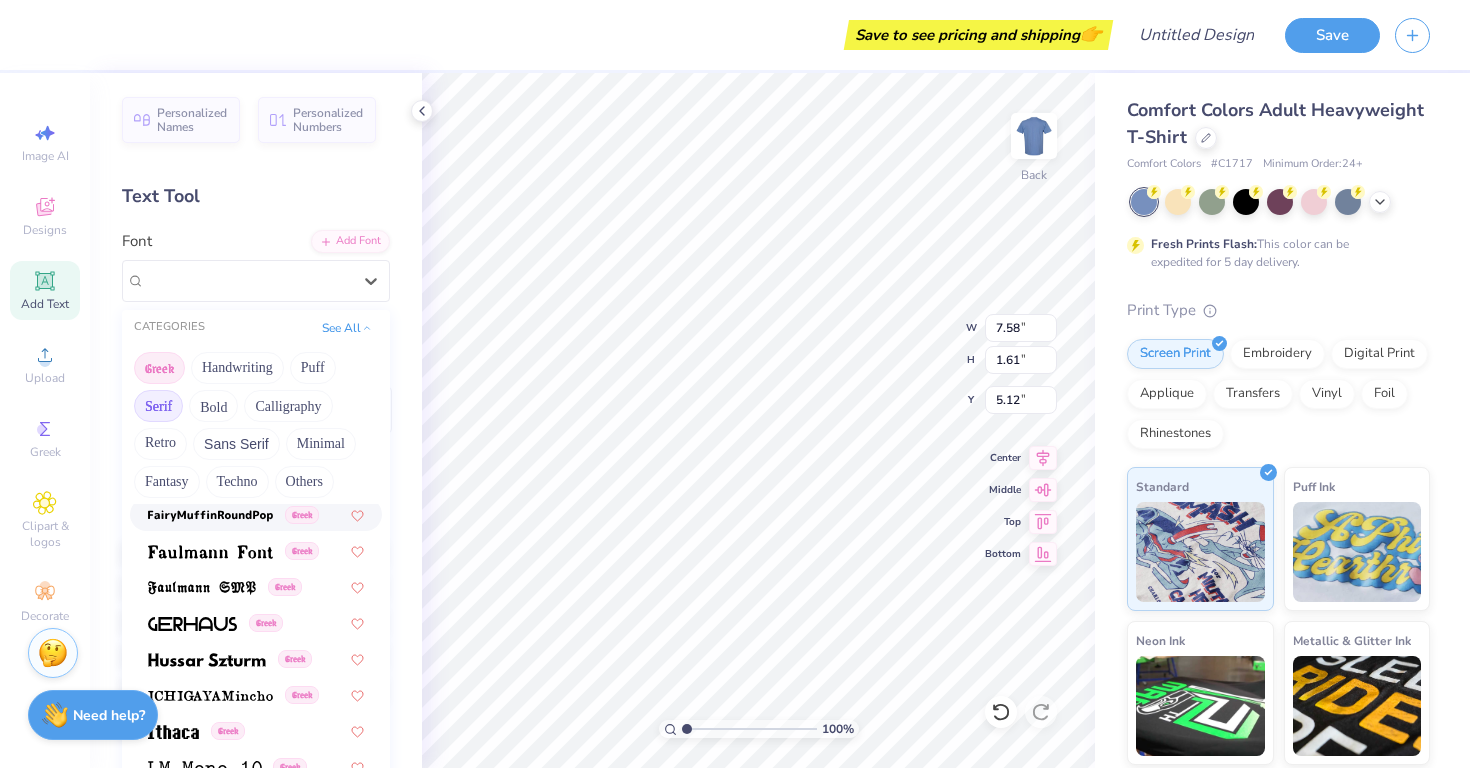 click on "Serif" at bounding box center [158, 406] 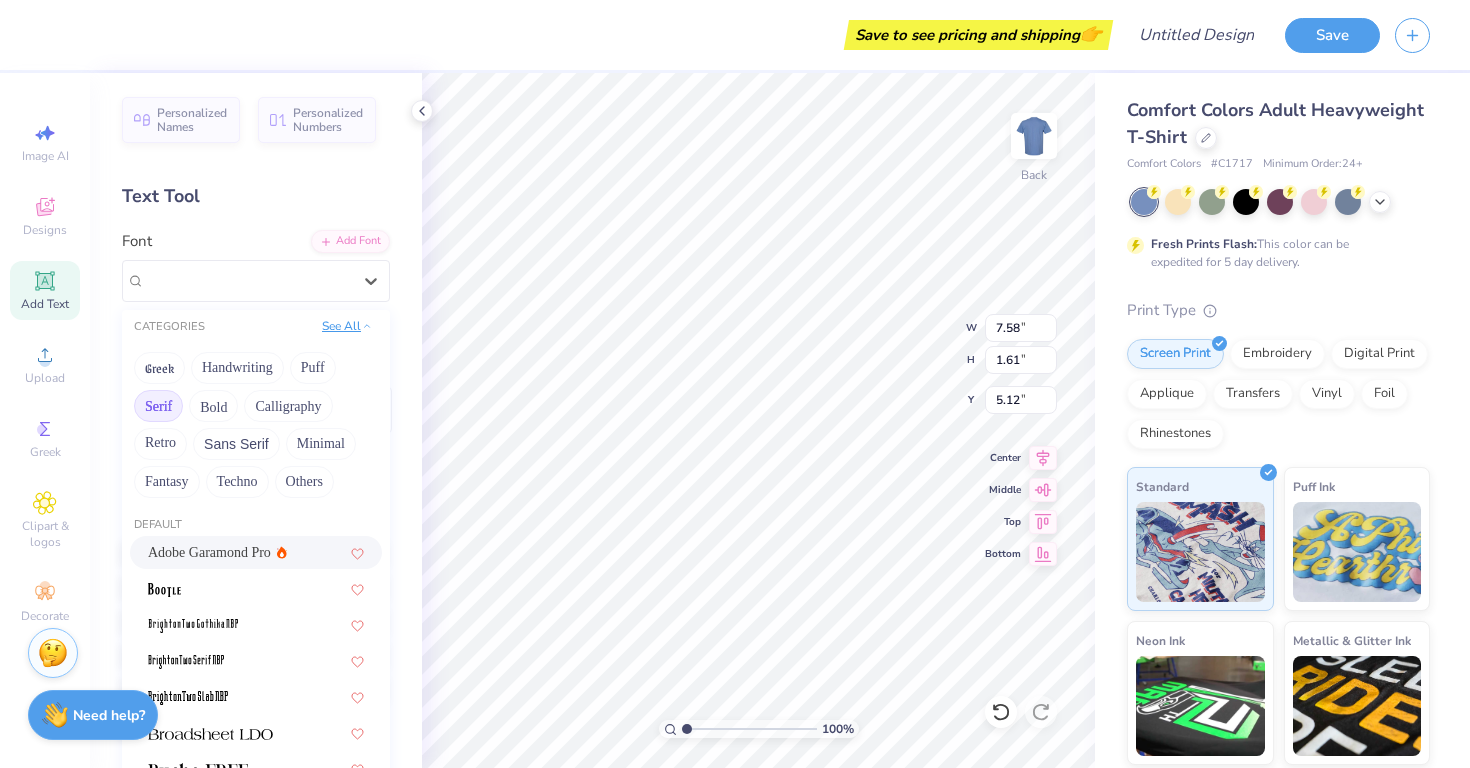 click on "See All" at bounding box center [347, 326] 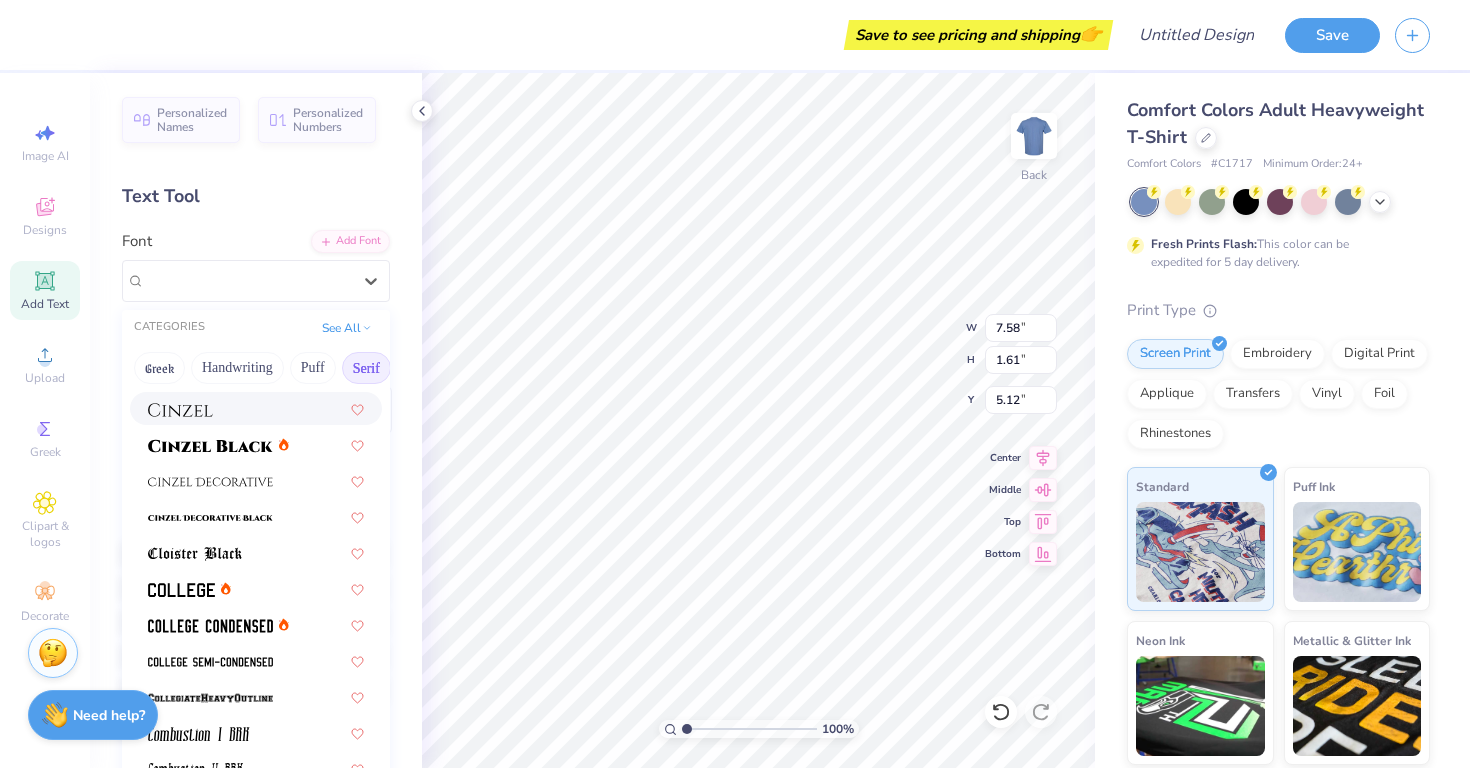 scroll, scrollTop: 386, scrollLeft: 0, axis: vertical 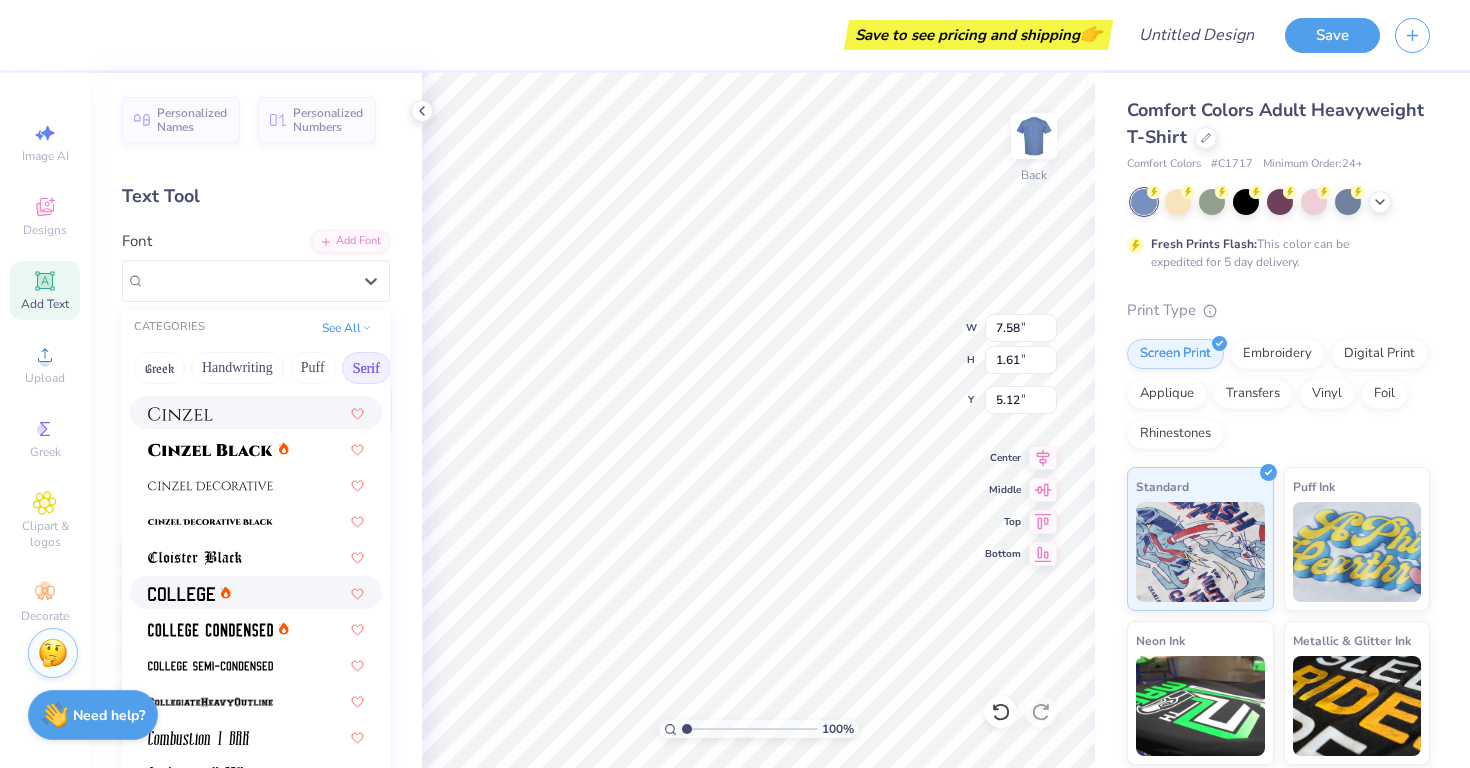 click at bounding box center (256, 592) 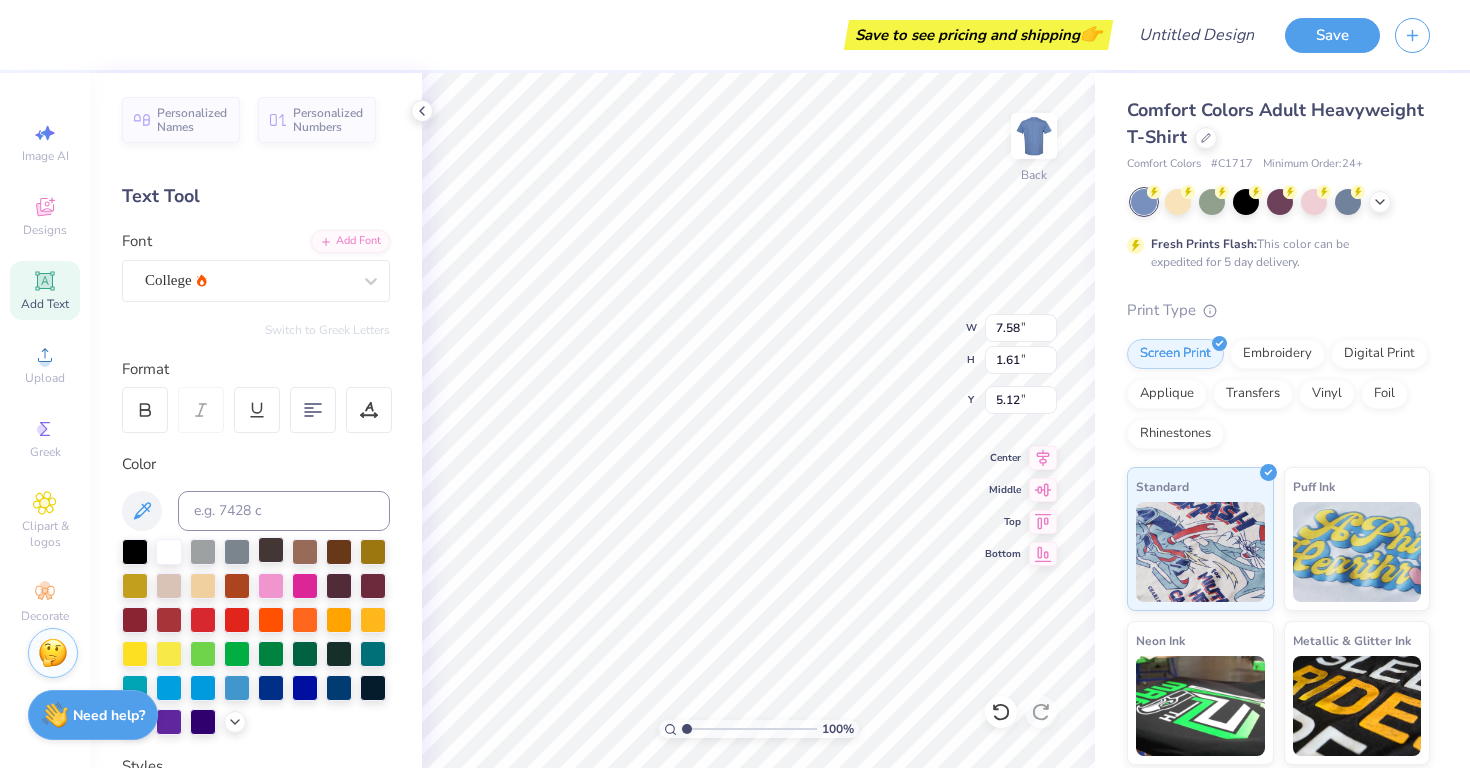 type on "6.43" 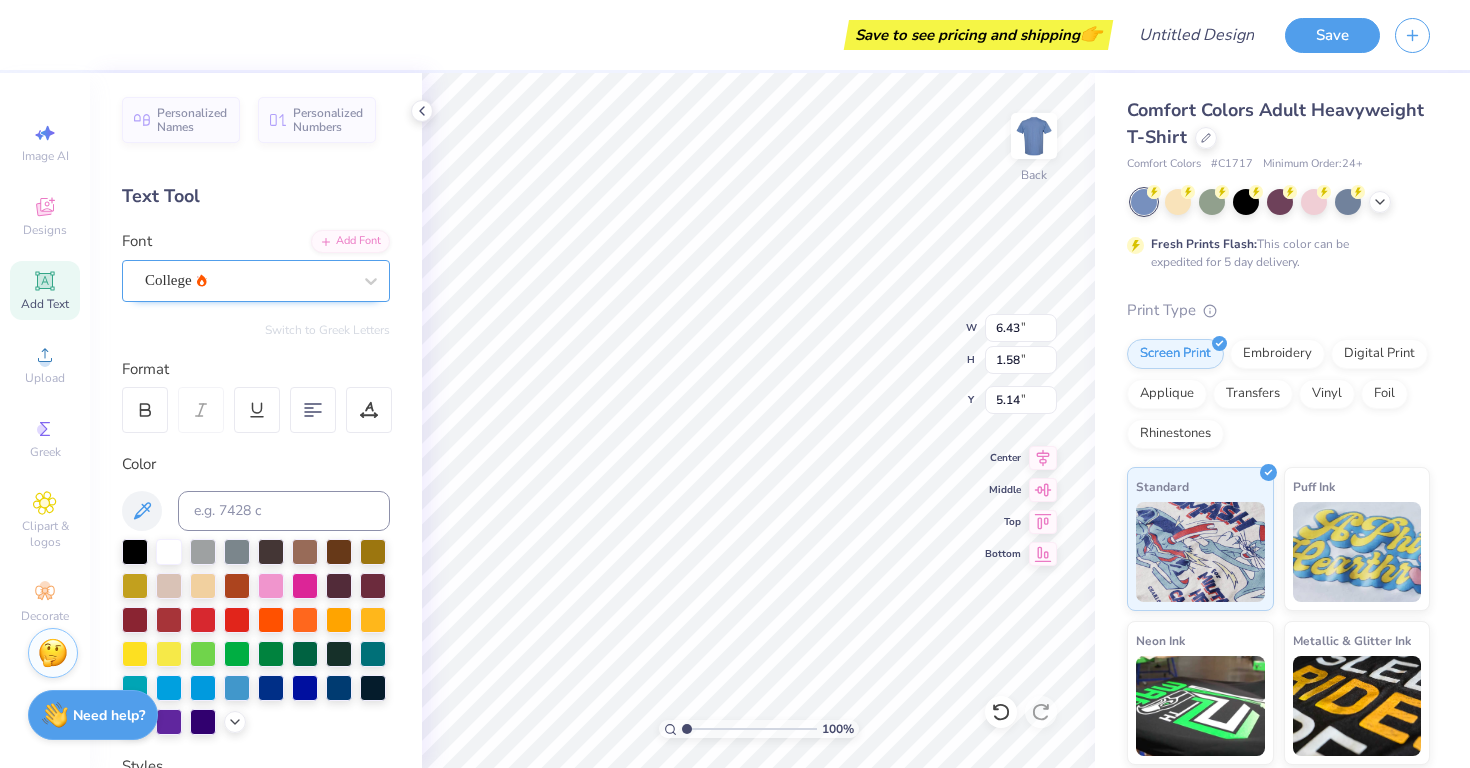 click on "College" at bounding box center [248, 280] 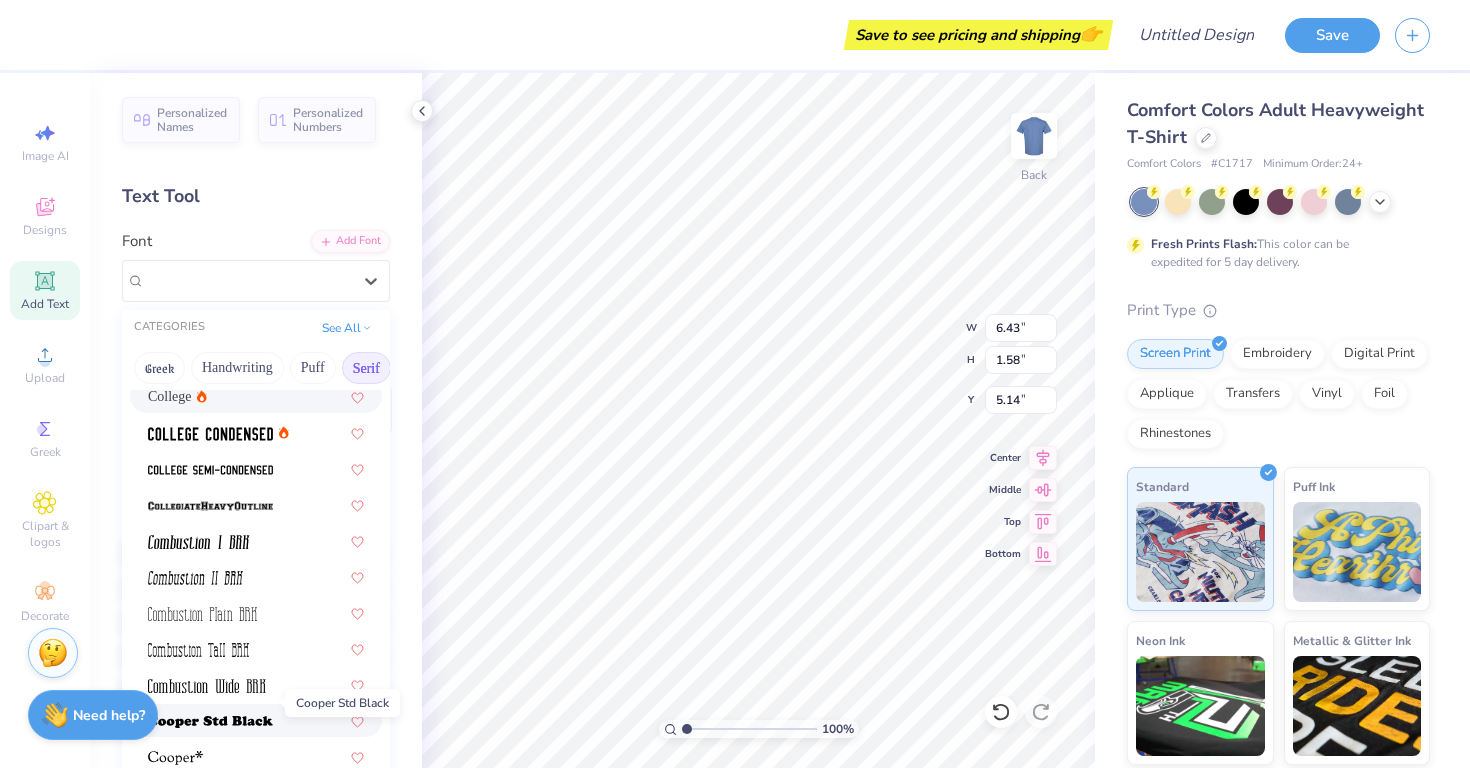scroll, scrollTop: 580, scrollLeft: 0, axis: vertical 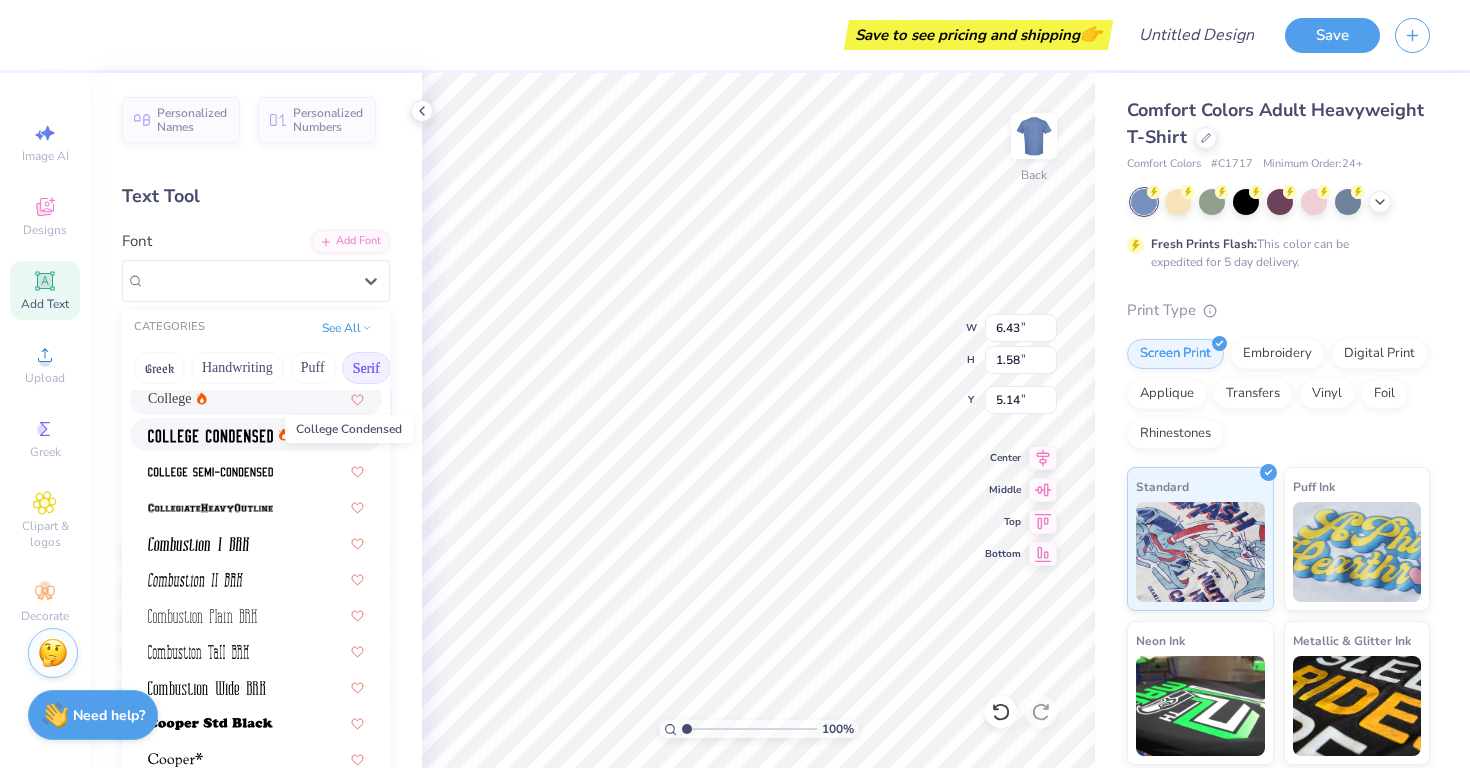 click at bounding box center [210, 436] 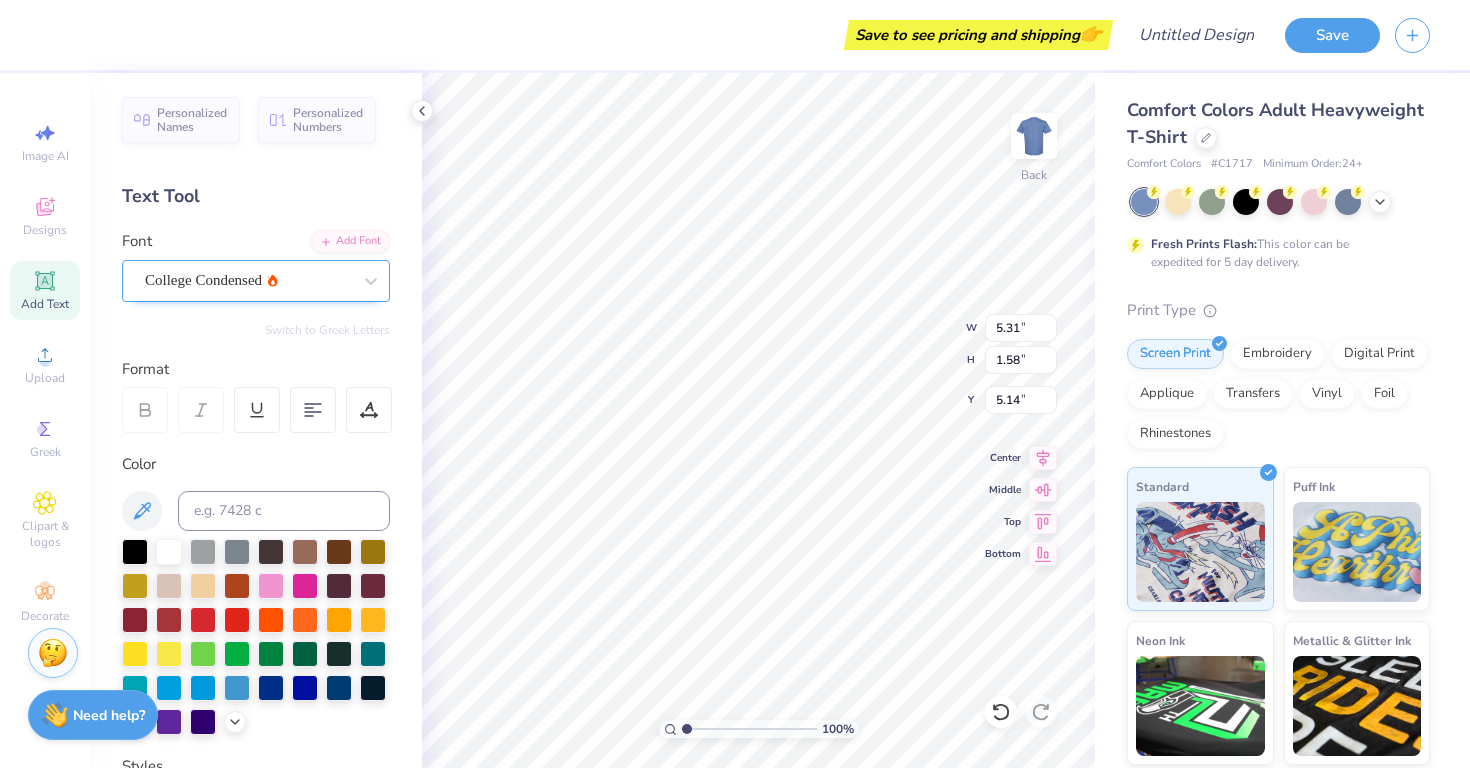 click on "College Condensed" at bounding box center [248, 280] 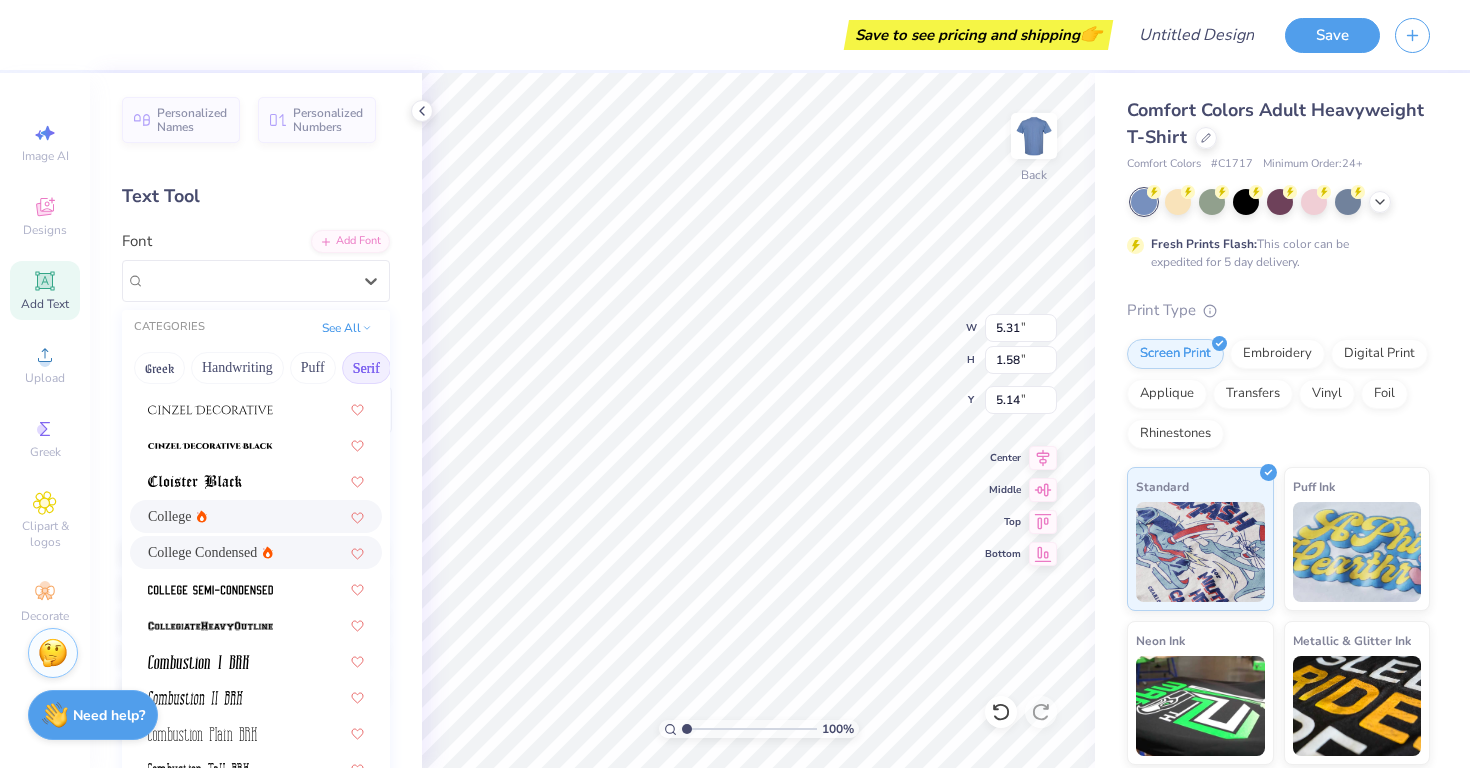scroll, scrollTop: 466, scrollLeft: 0, axis: vertical 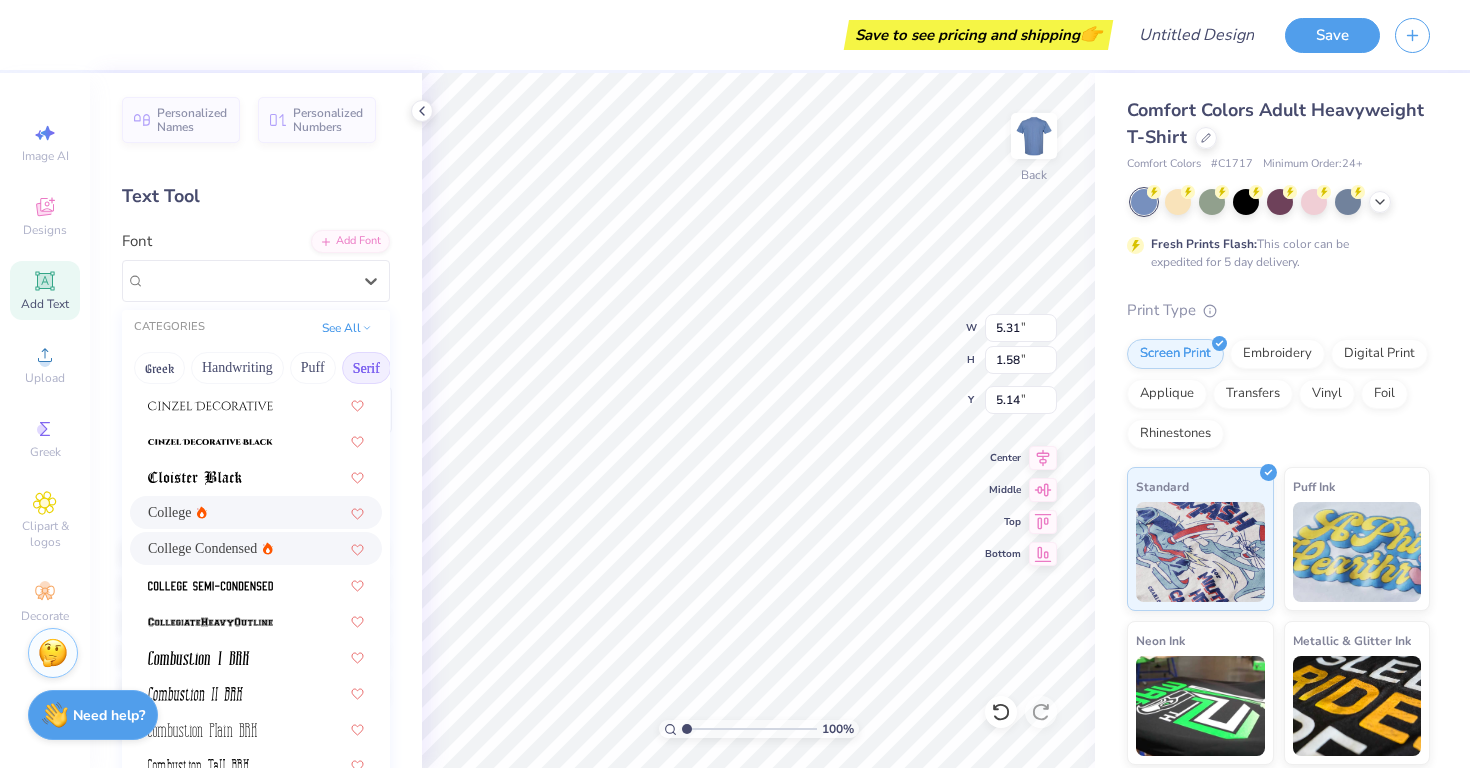 click on "College" at bounding box center (256, 512) 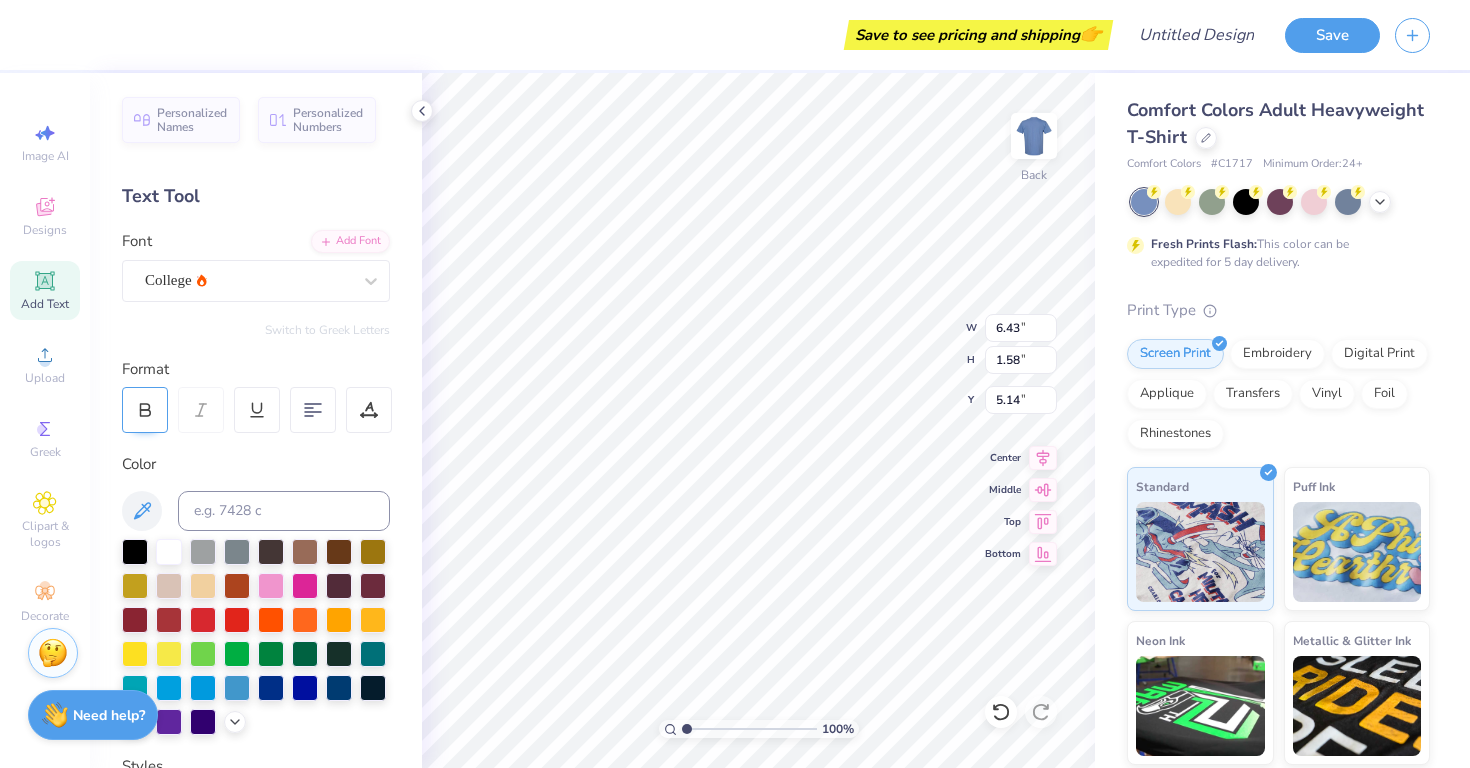 click at bounding box center (145, 410) 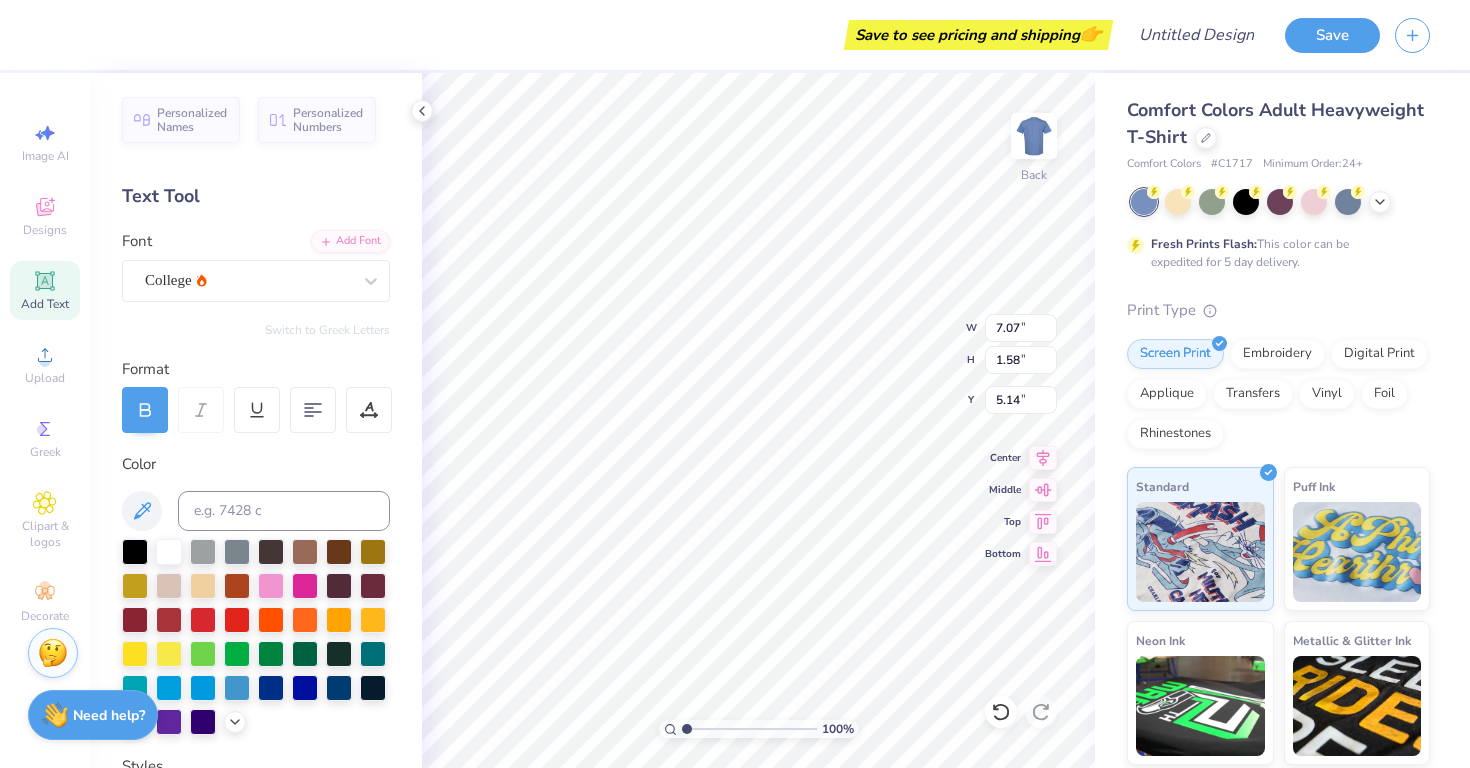 click 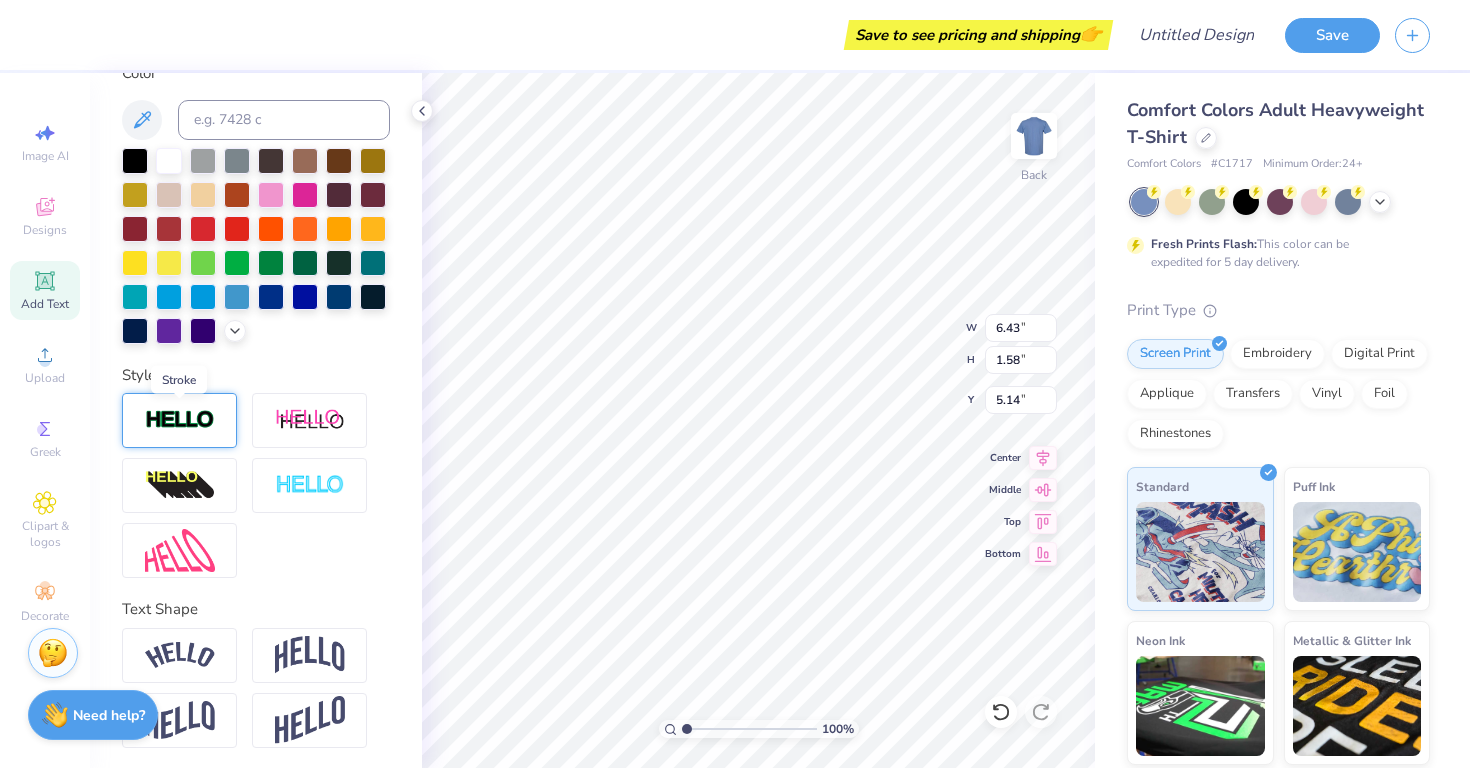 scroll, scrollTop: 394, scrollLeft: 0, axis: vertical 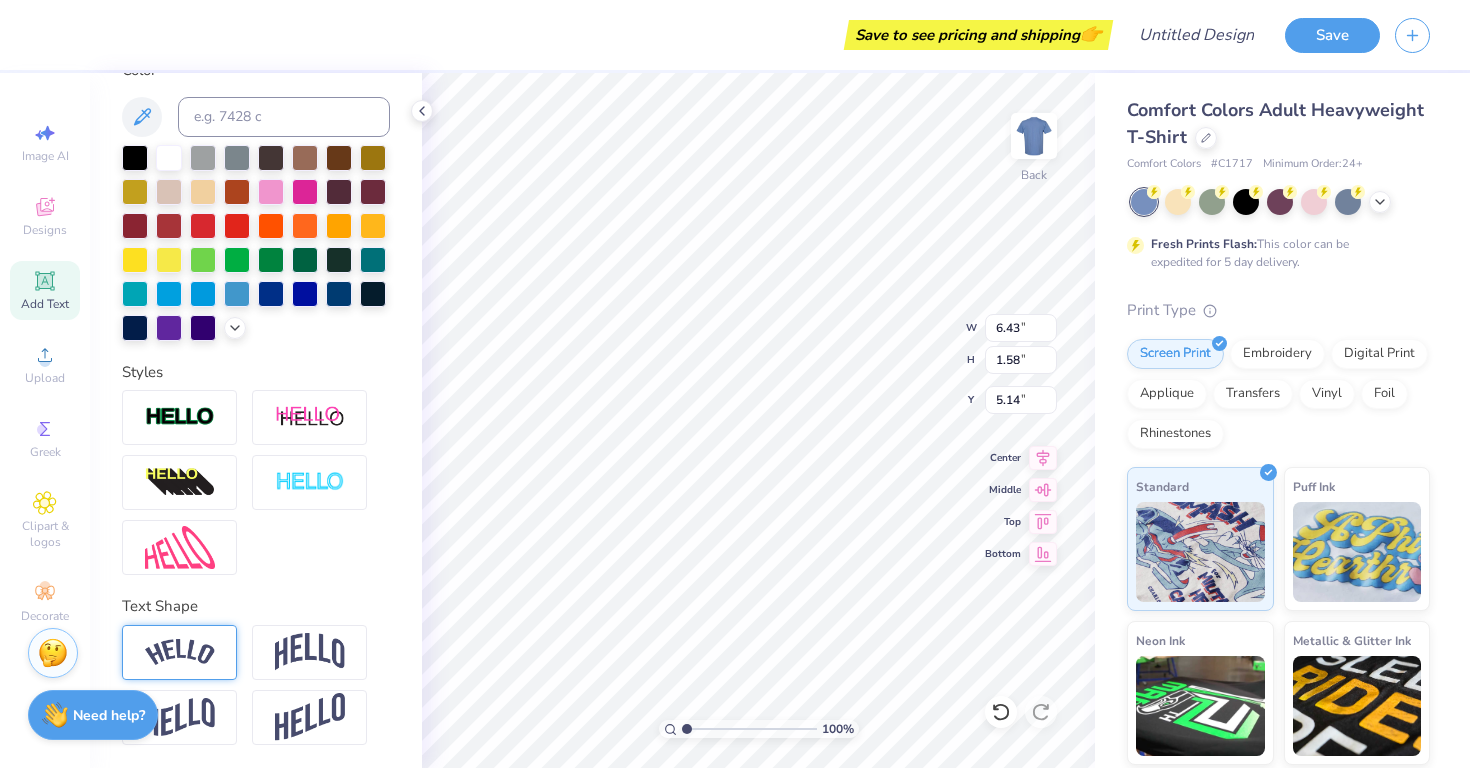 click at bounding box center [180, 652] 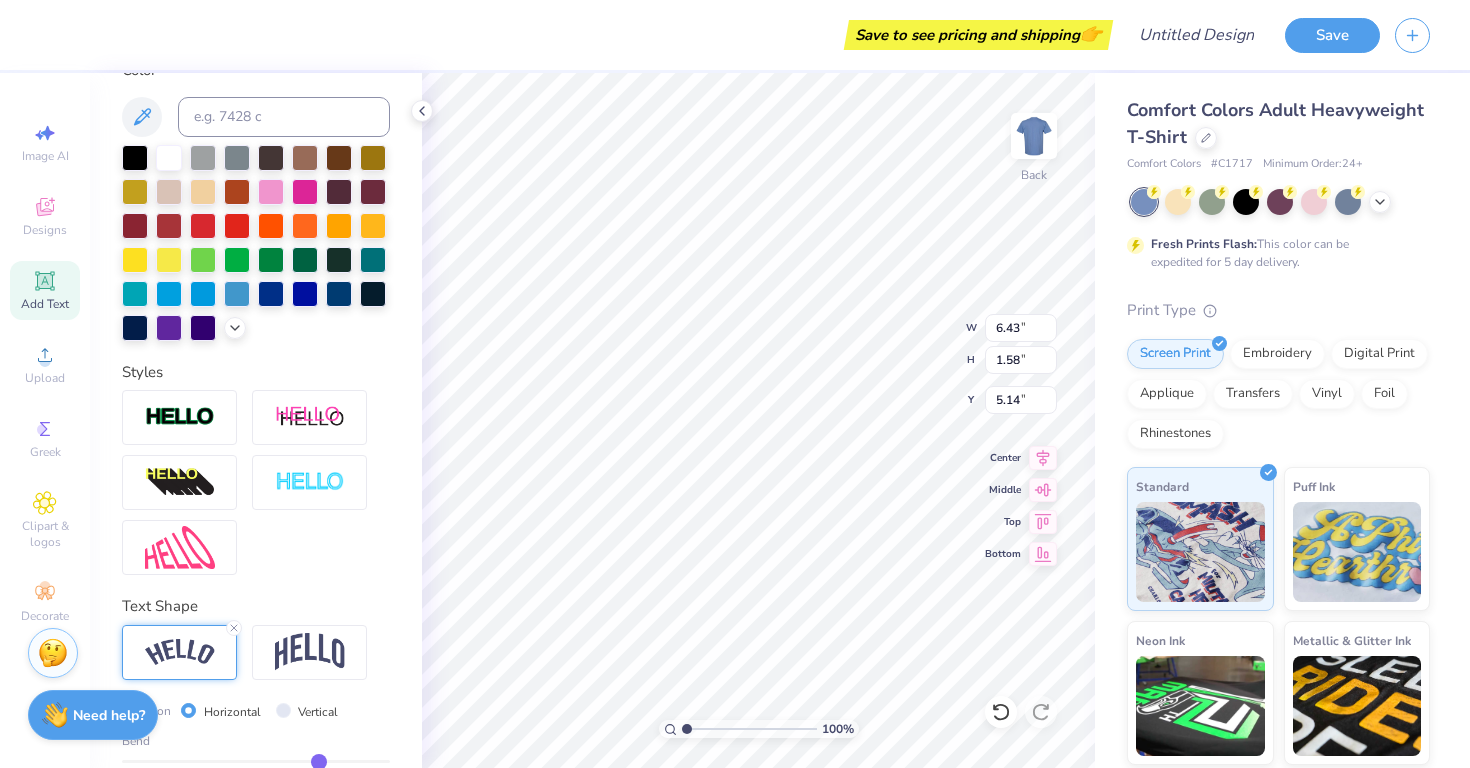 type on "8.17" 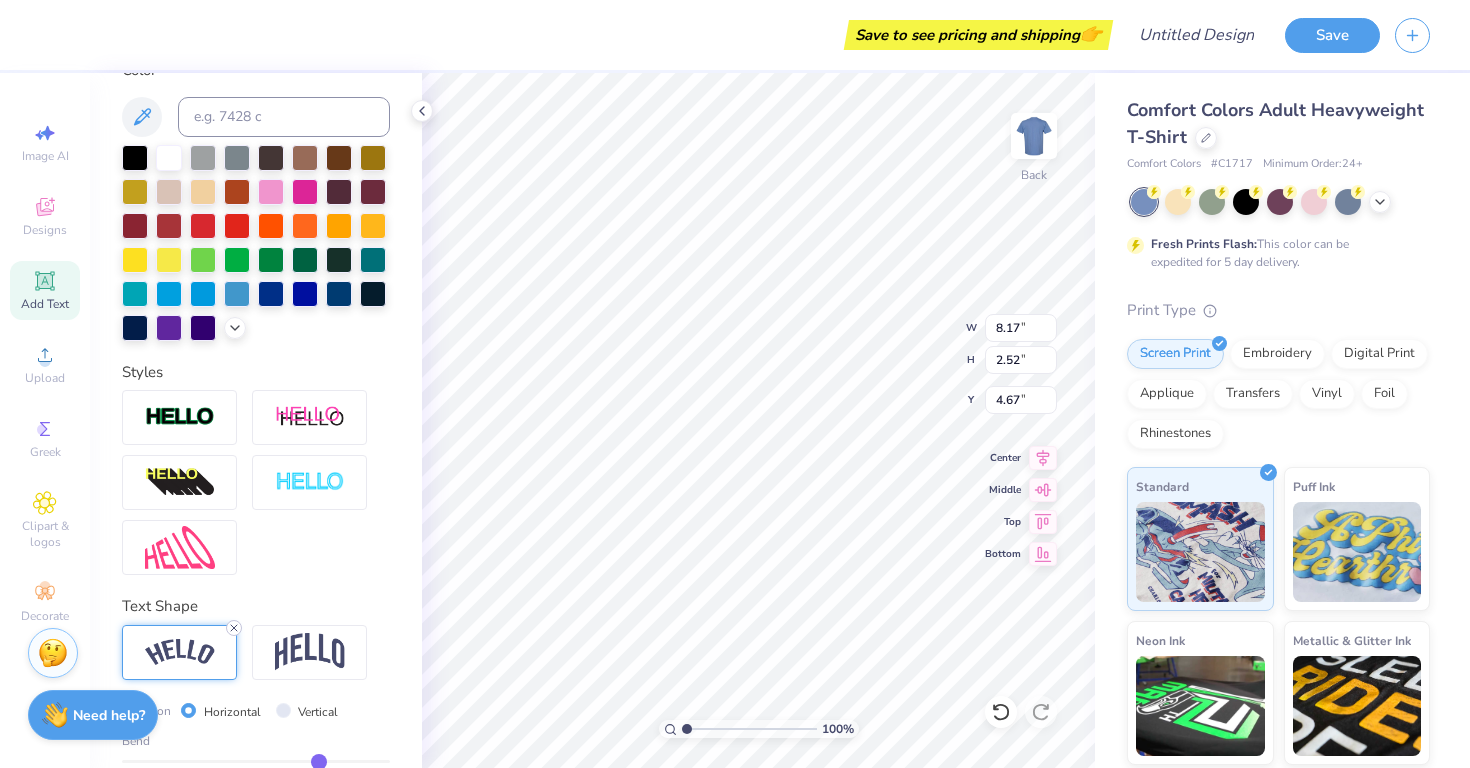 click 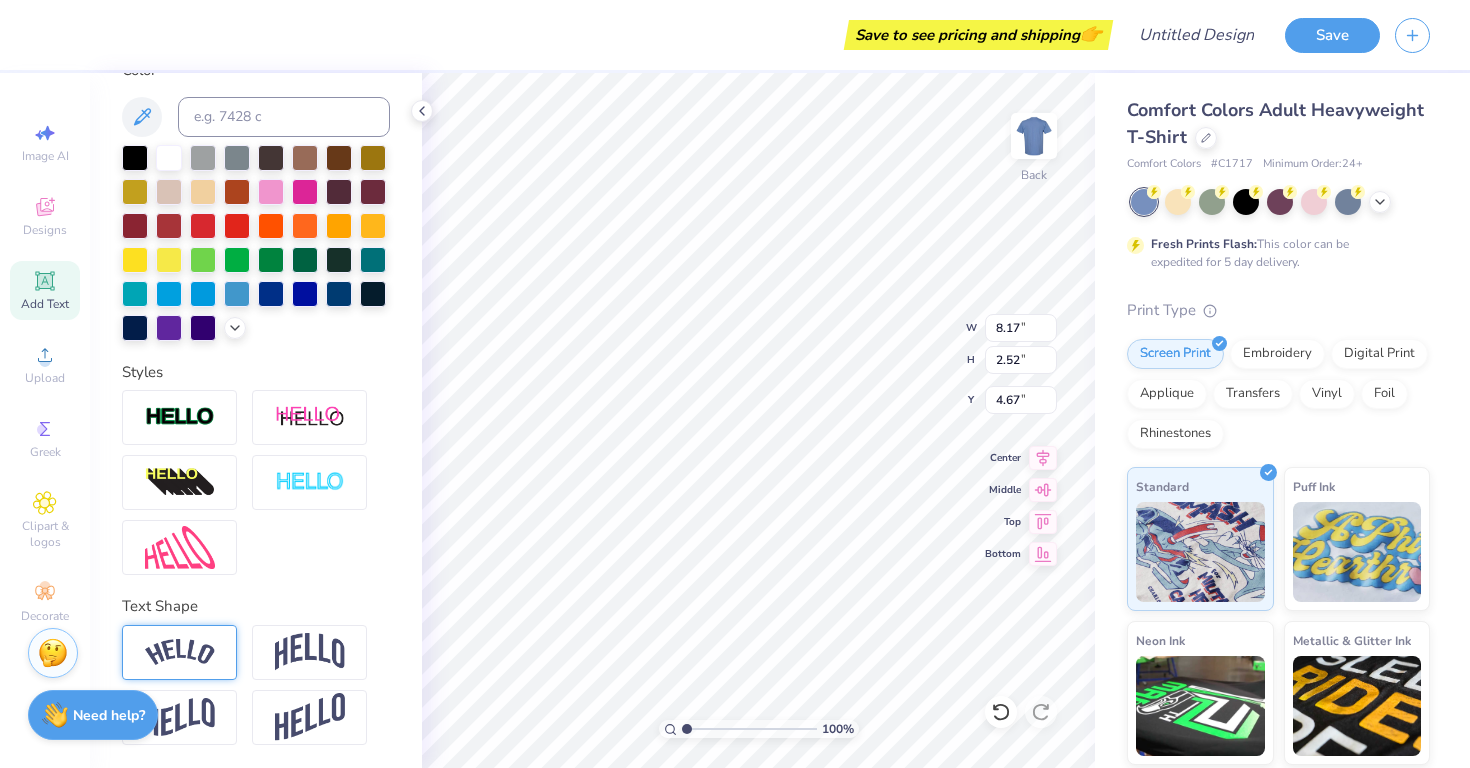 type on "6.43" 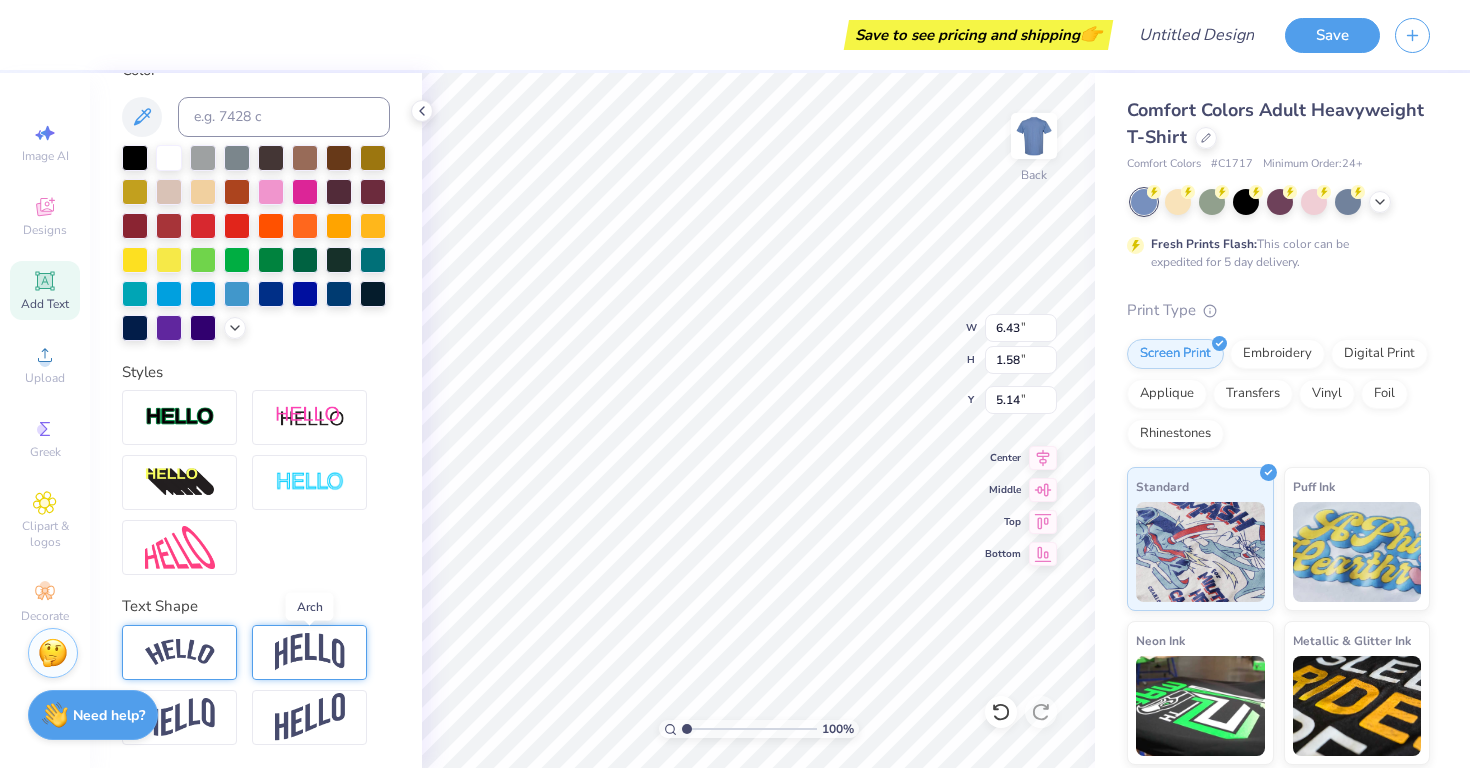 click at bounding box center (310, 652) 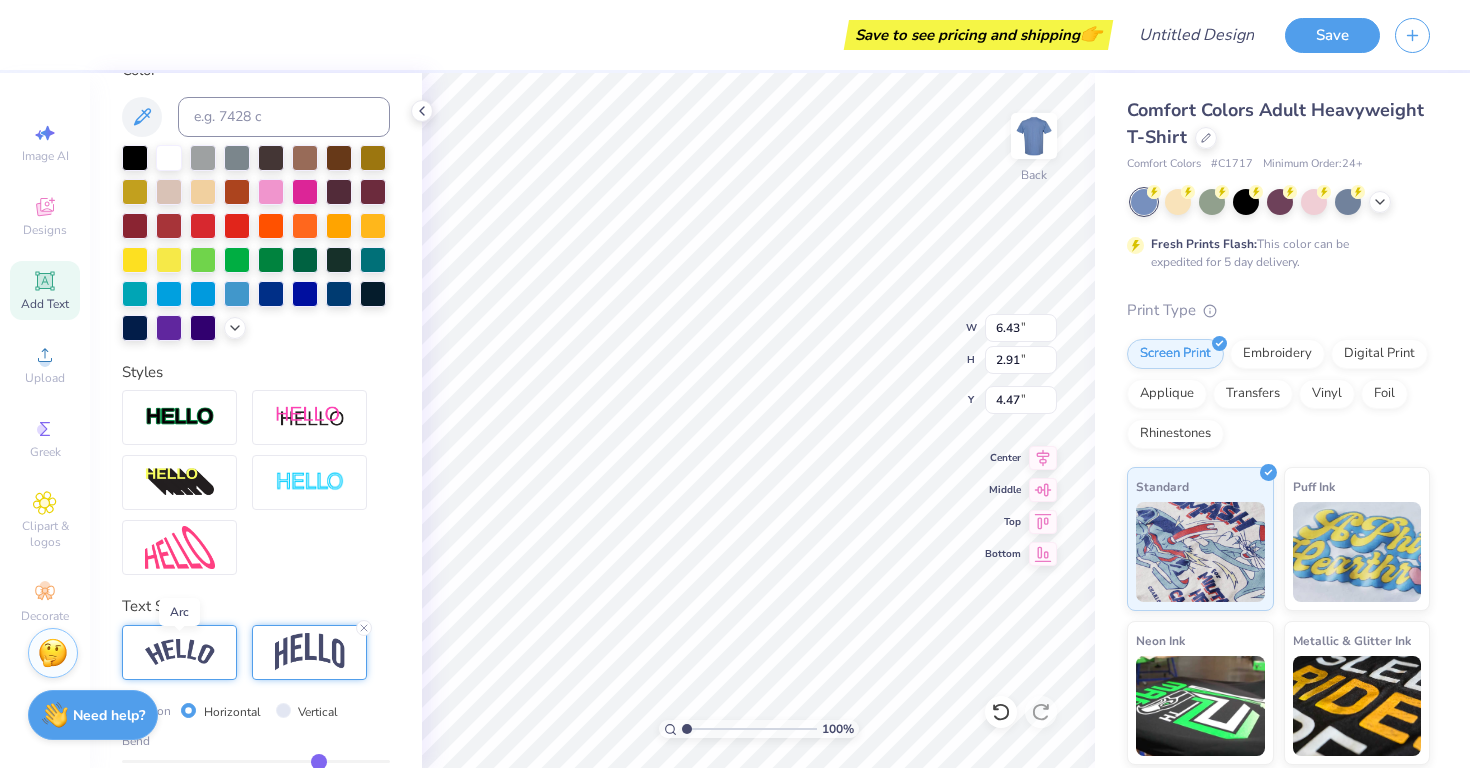click at bounding box center [180, 652] 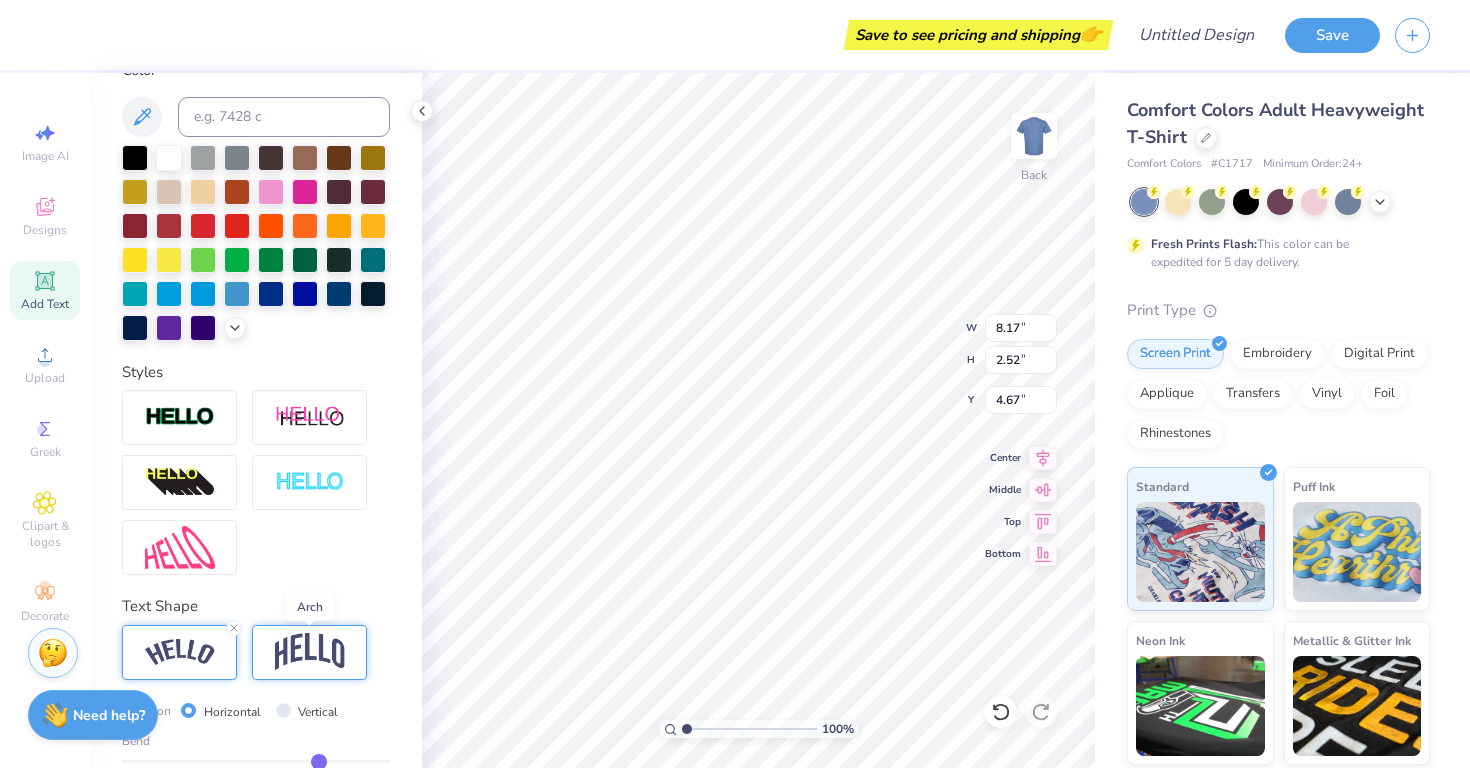 click at bounding box center (310, 652) 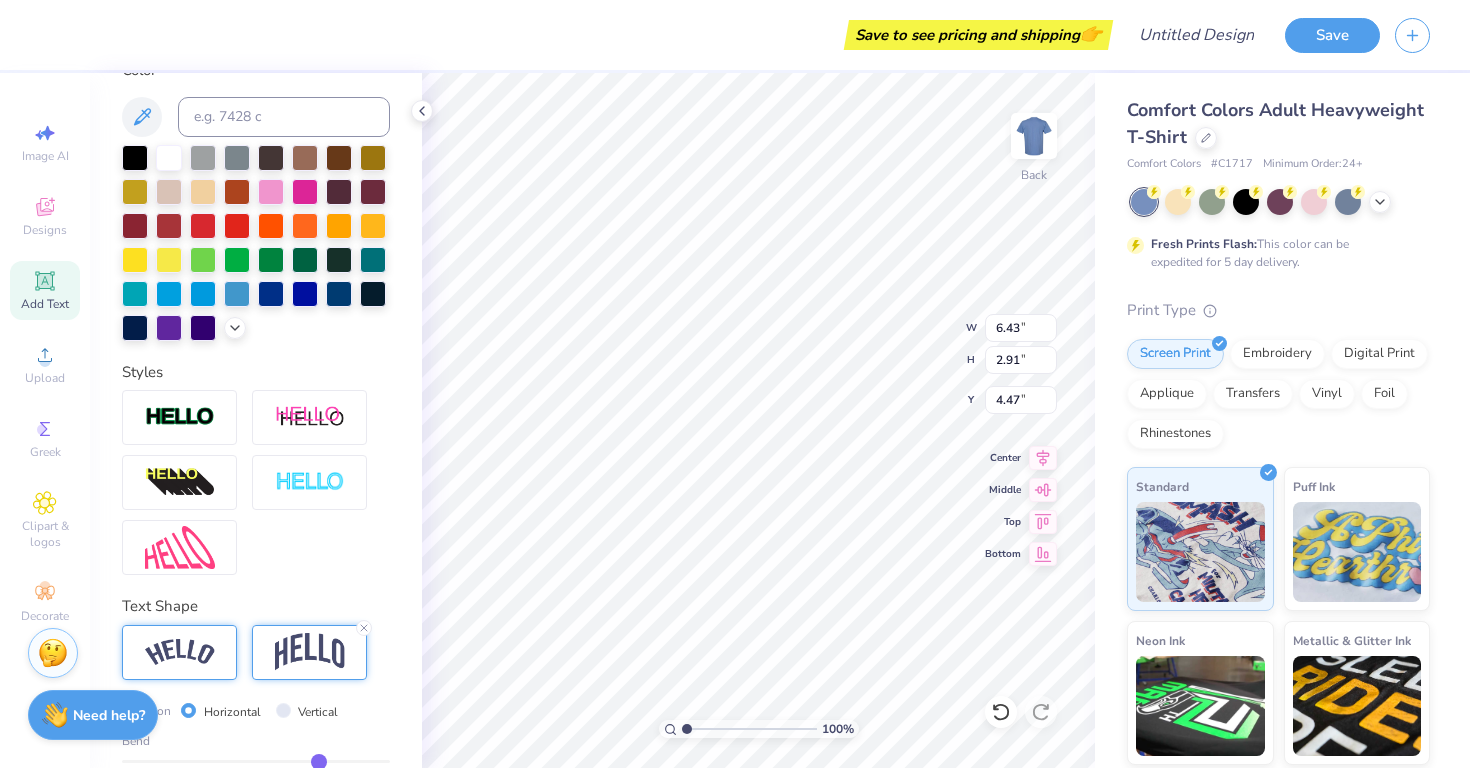 click at bounding box center (180, 652) 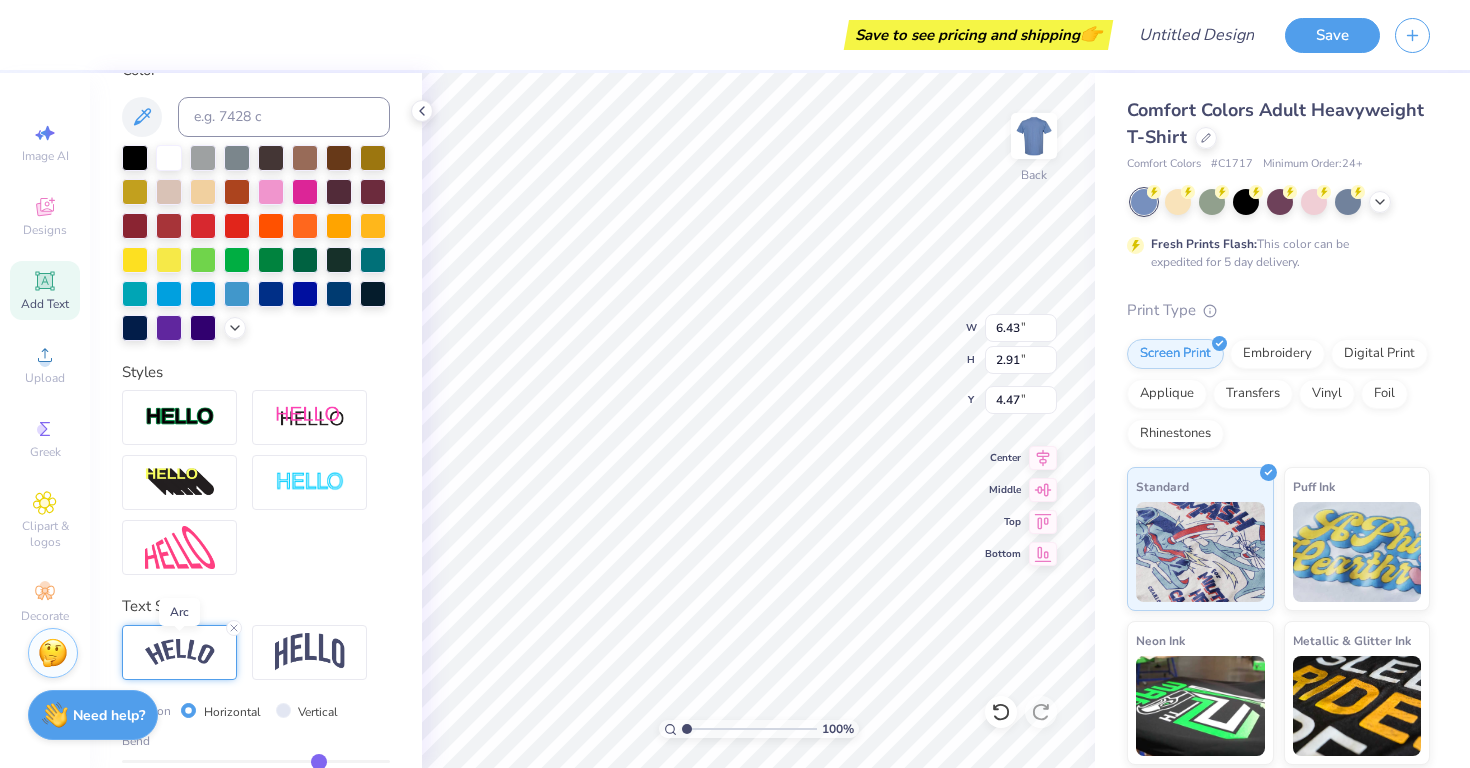 type on "8.17" 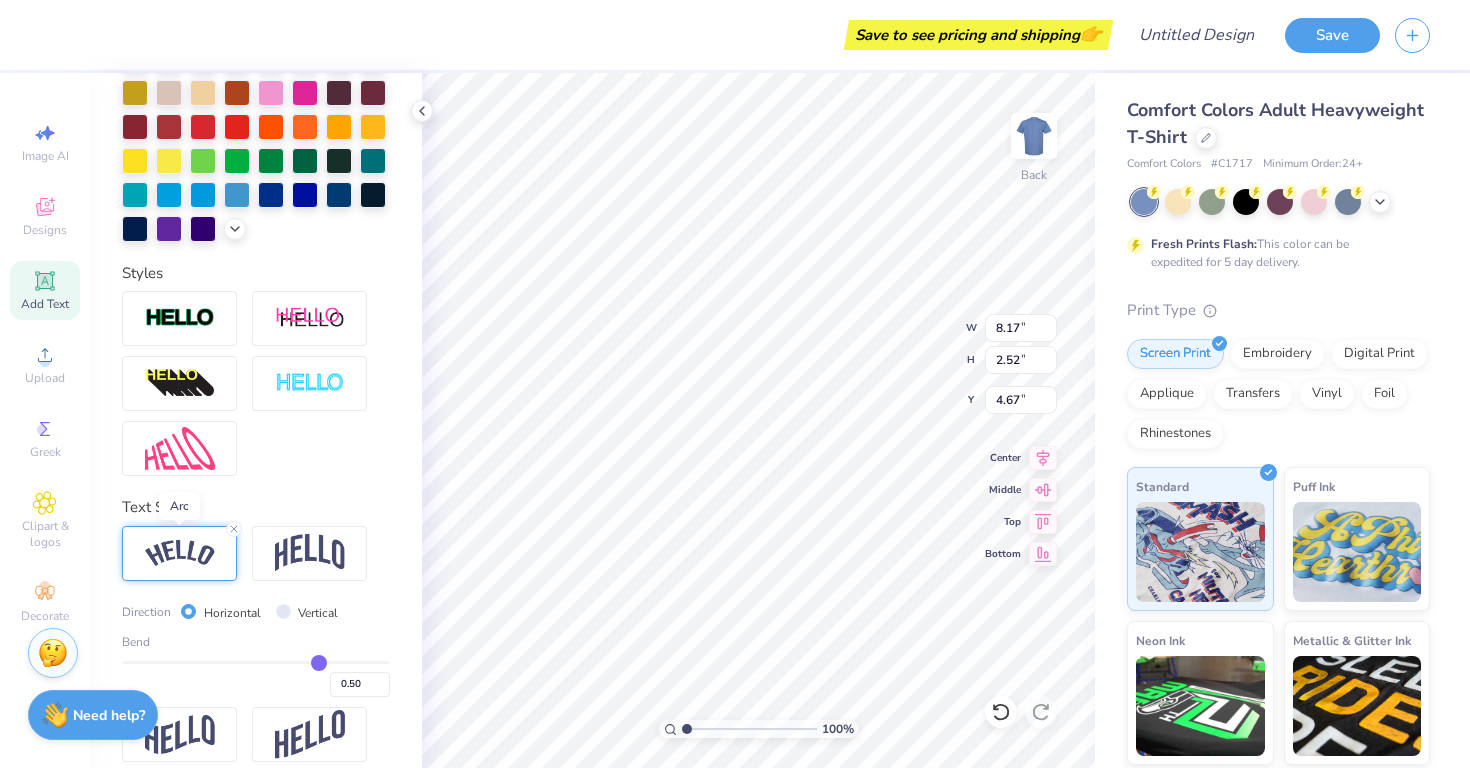 scroll, scrollTop: 504, scrollLeft: 0, axis: vertical 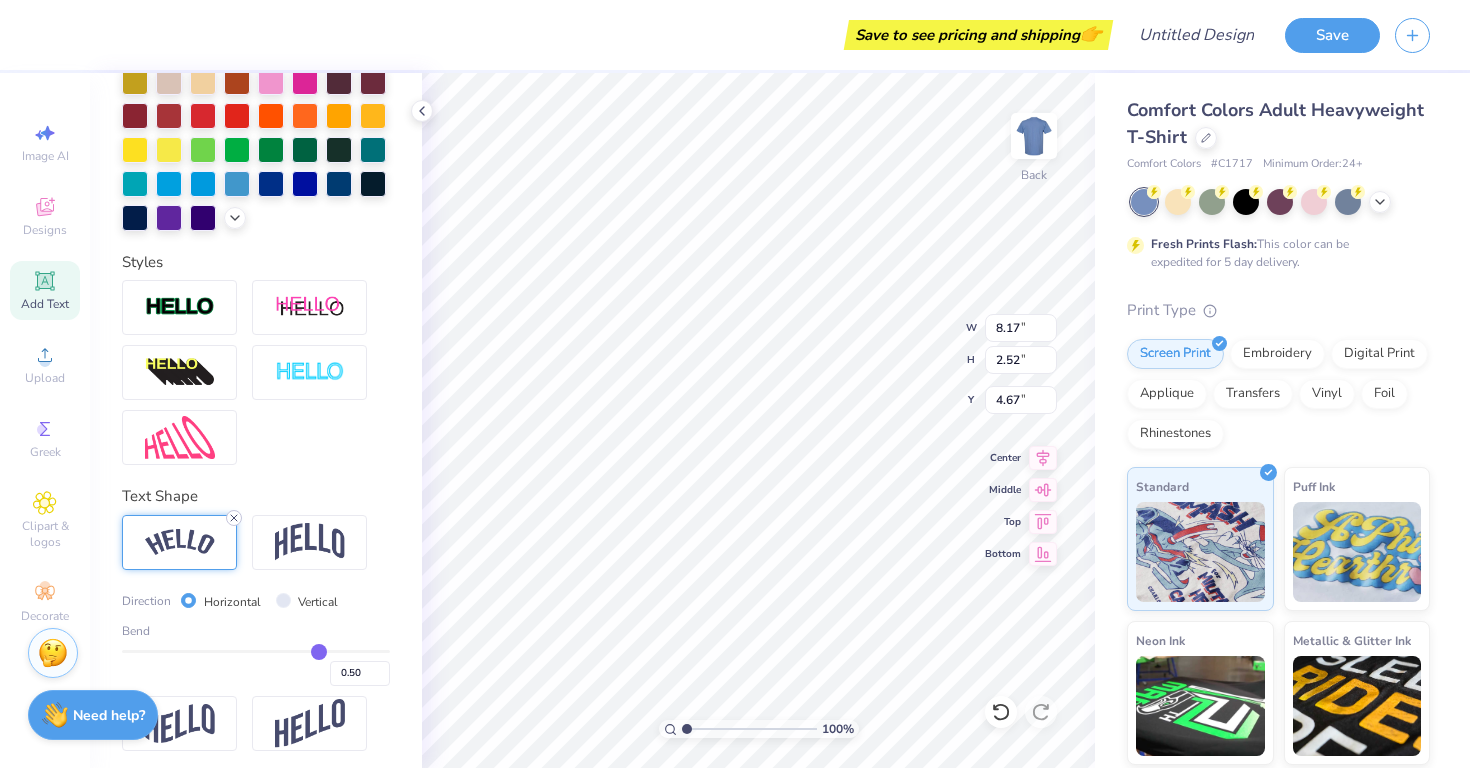 click 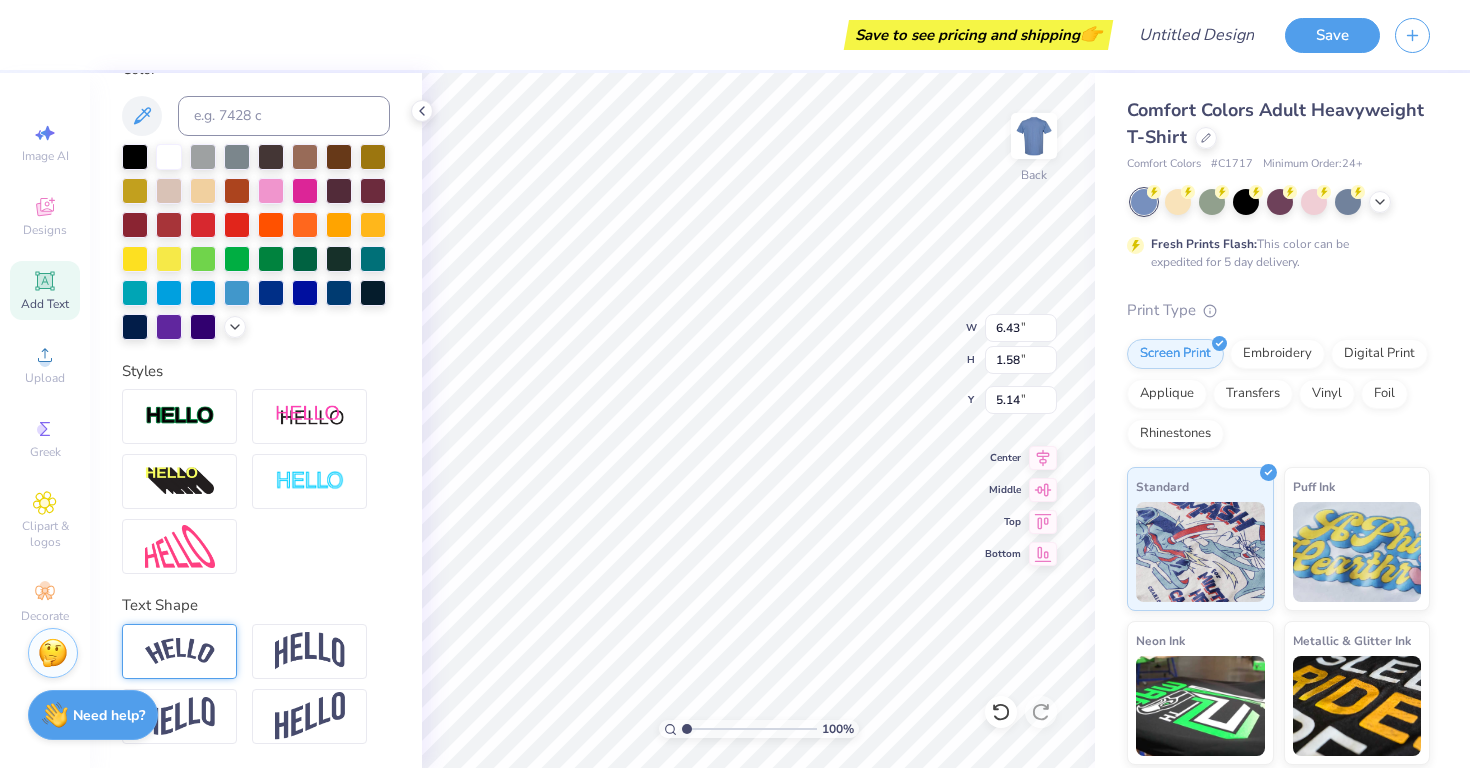 scroll, scrollTop: 394, scrollLeft: 0, axis: vertical 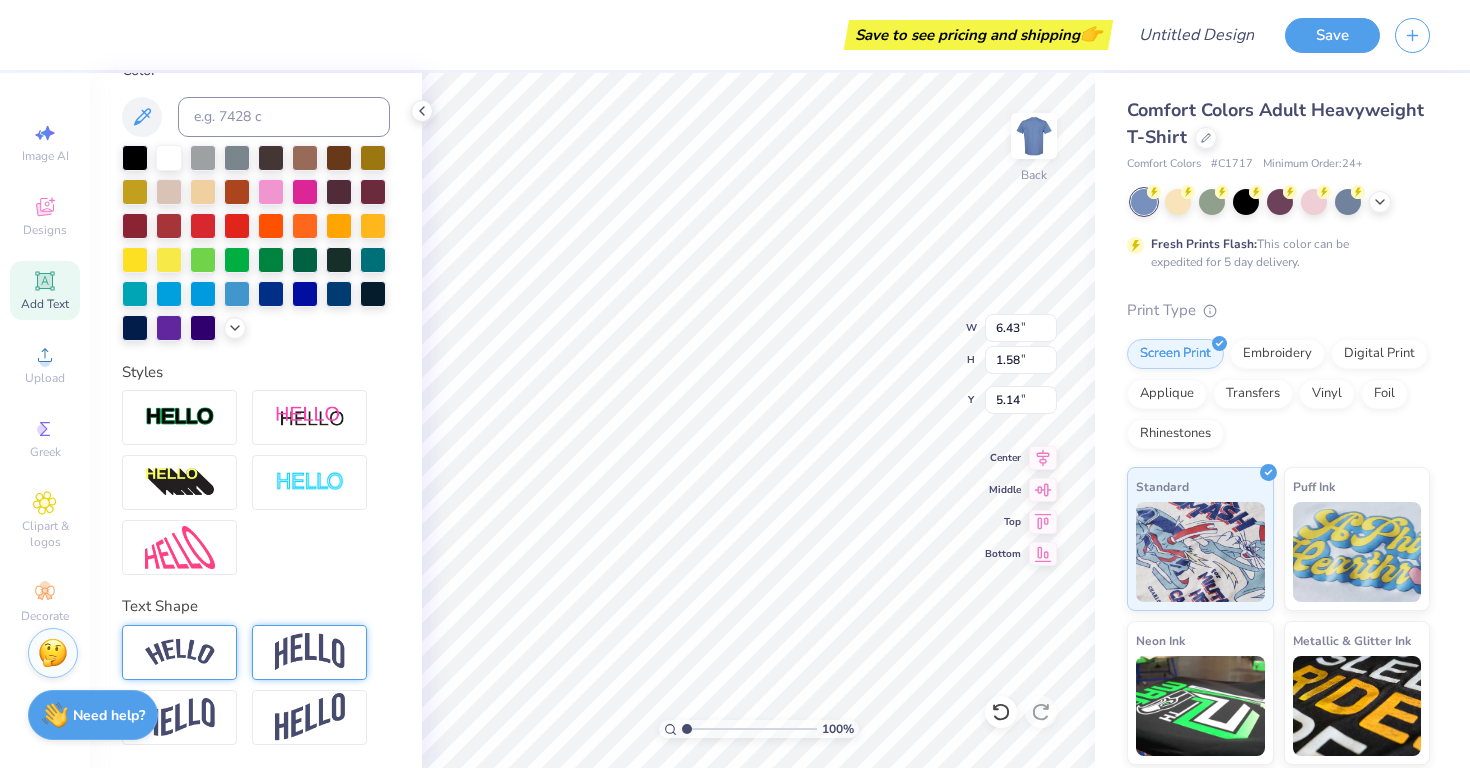 click at bounding box center [309, 652] 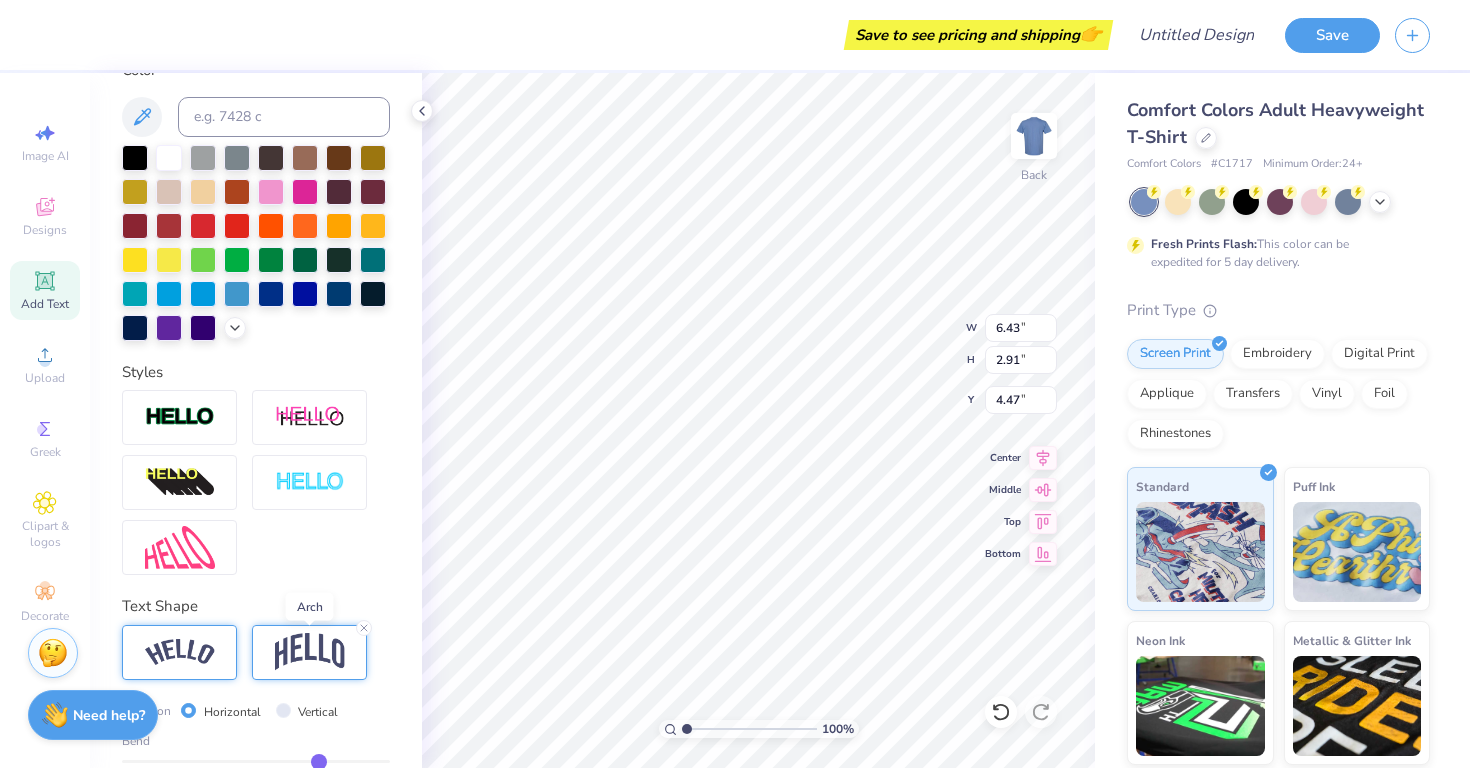 scroll, scrollTop: 511, scrollLeft: 0, axis: vertical 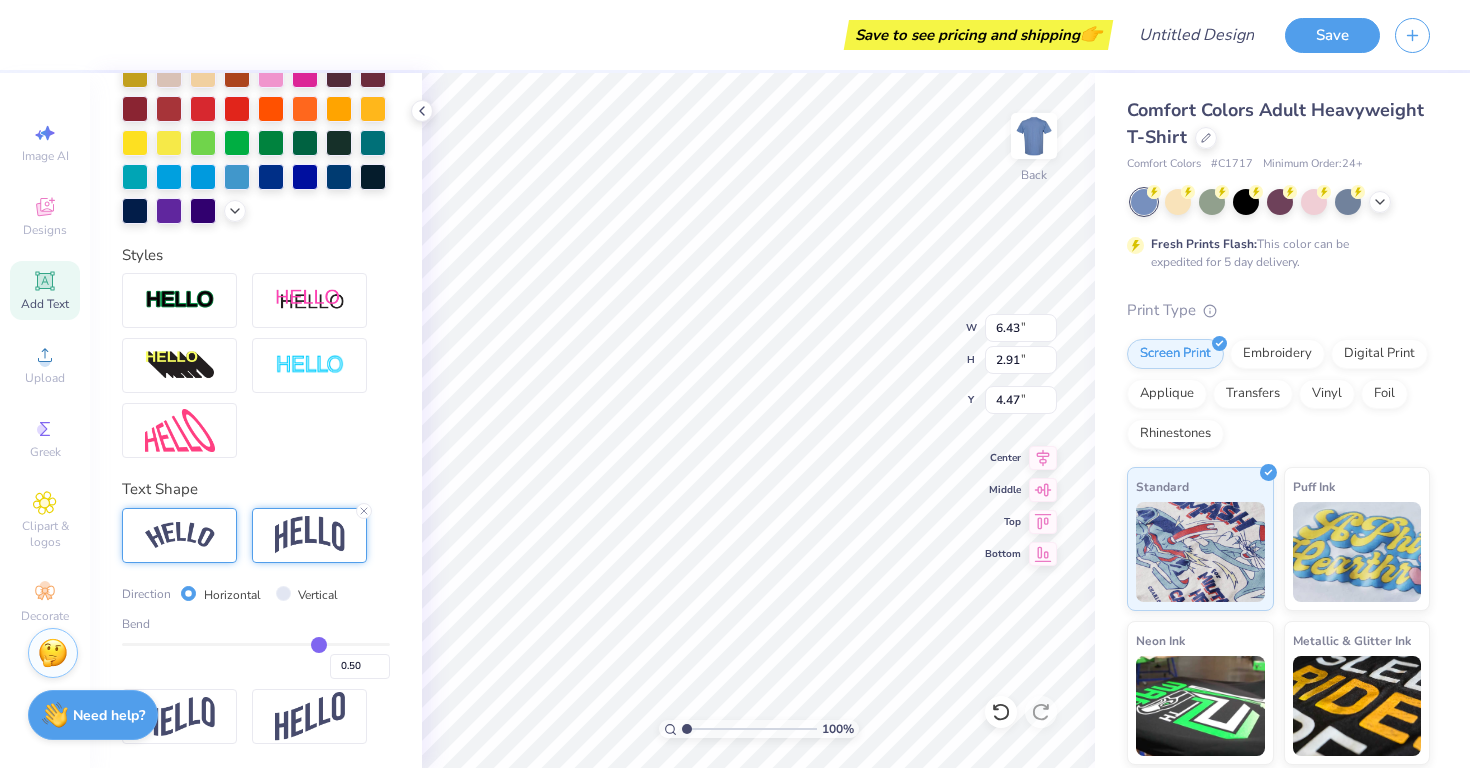type on "0.52" 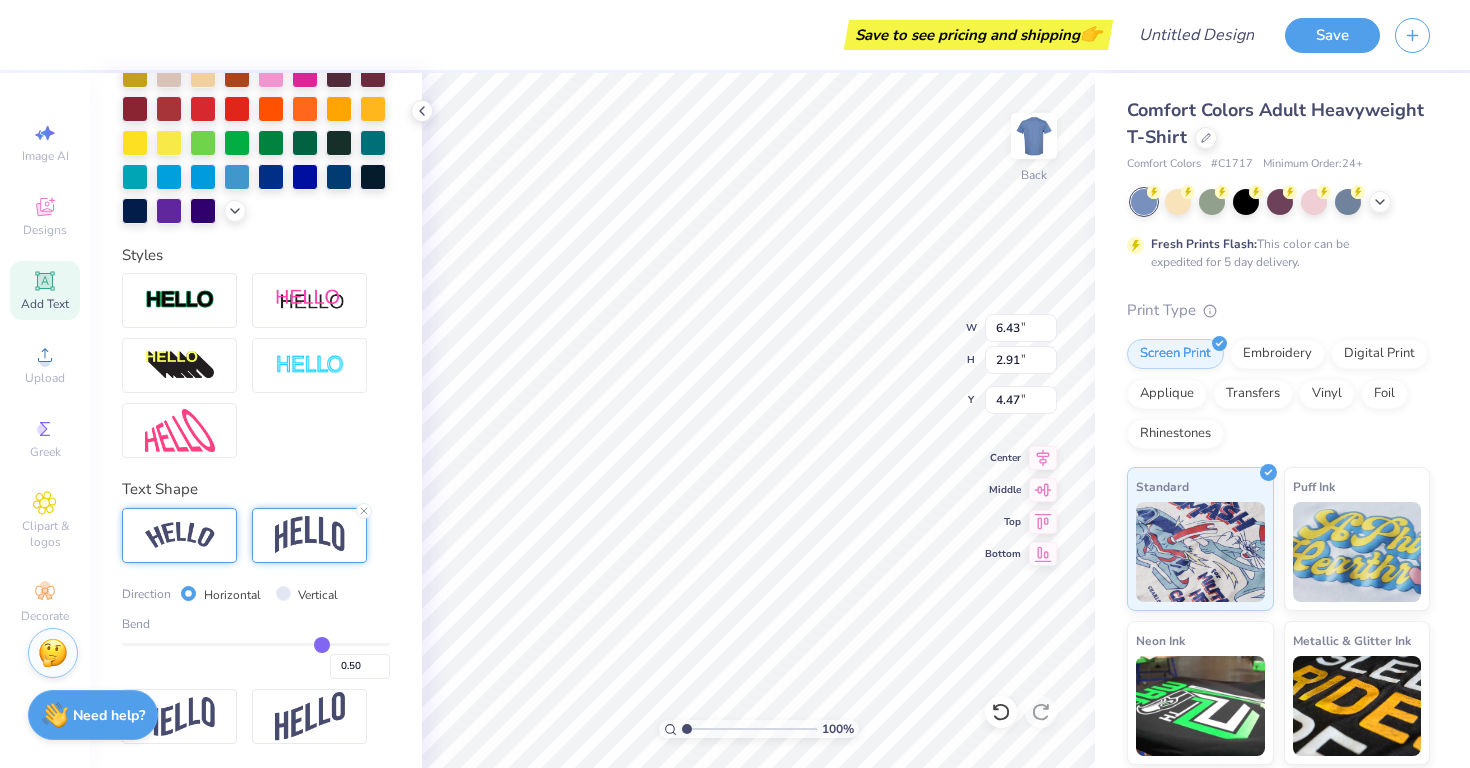 type on "0.52" 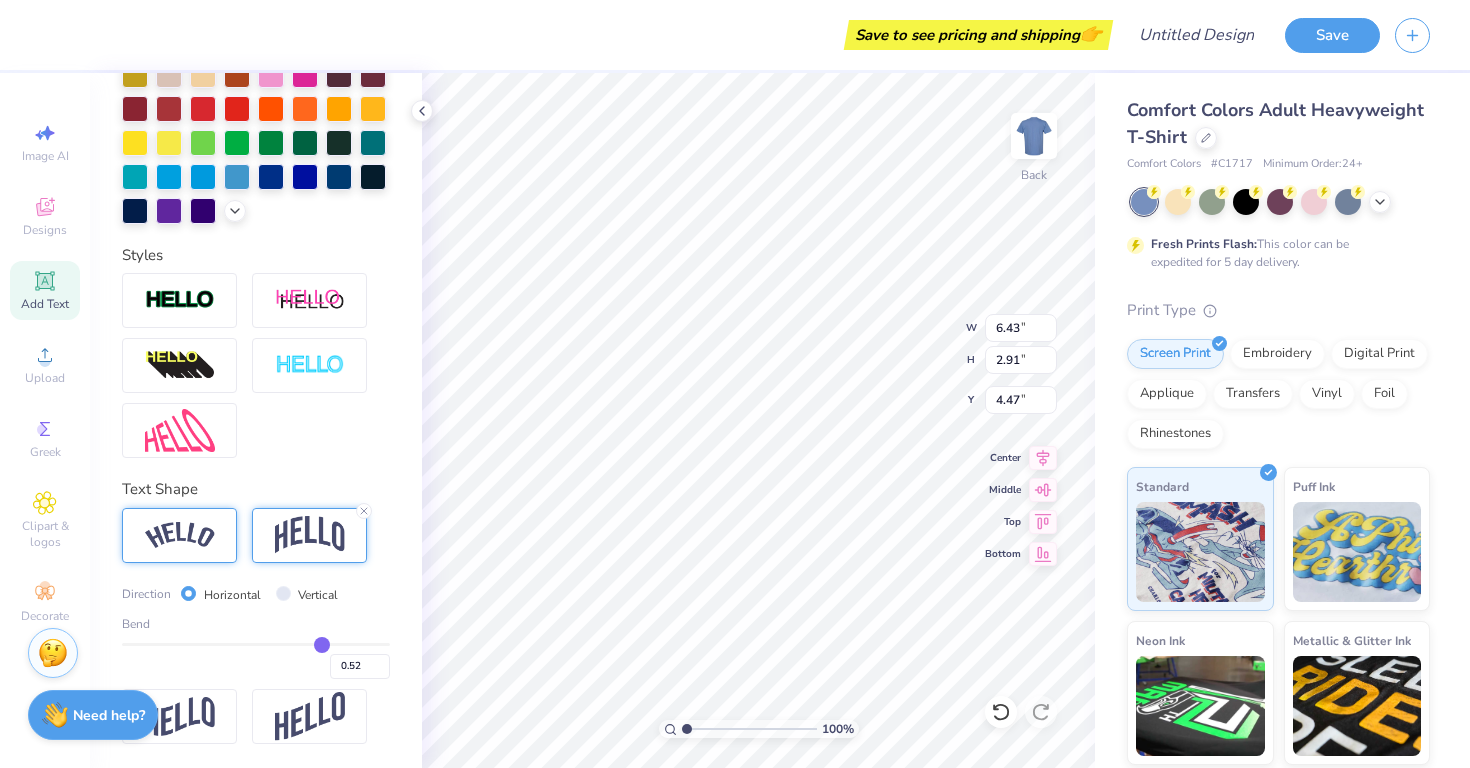 type on "0.51" 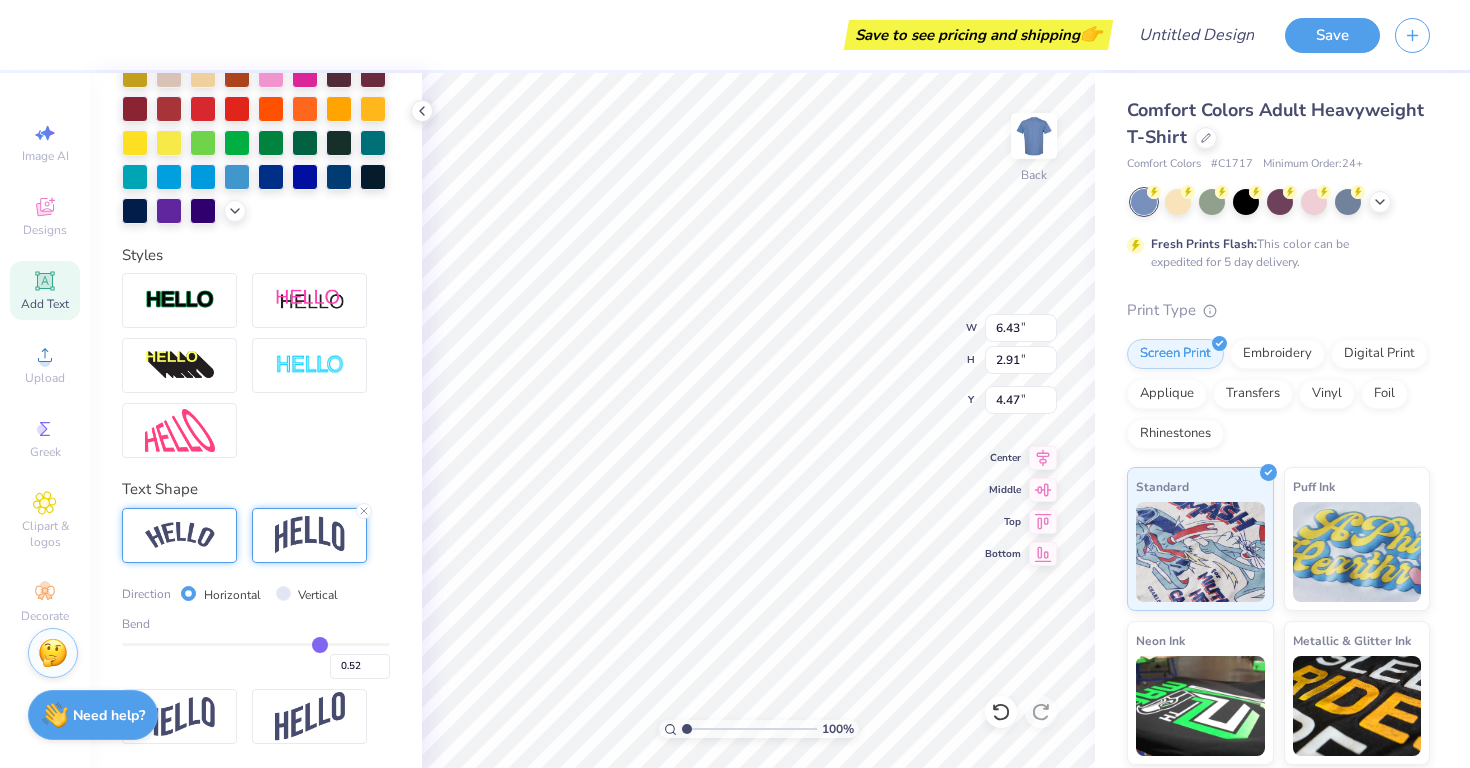 type on "0.51" 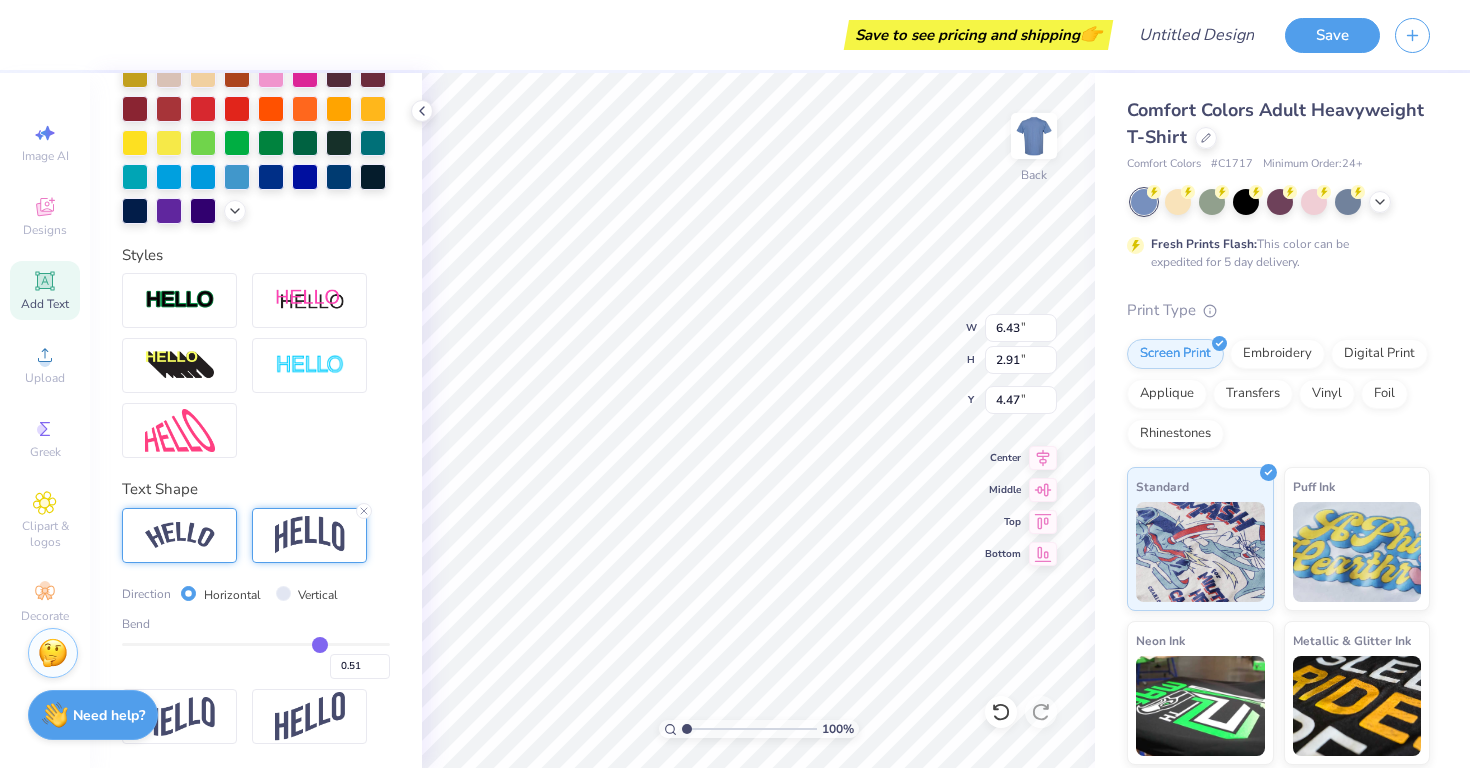 type on "0.48" 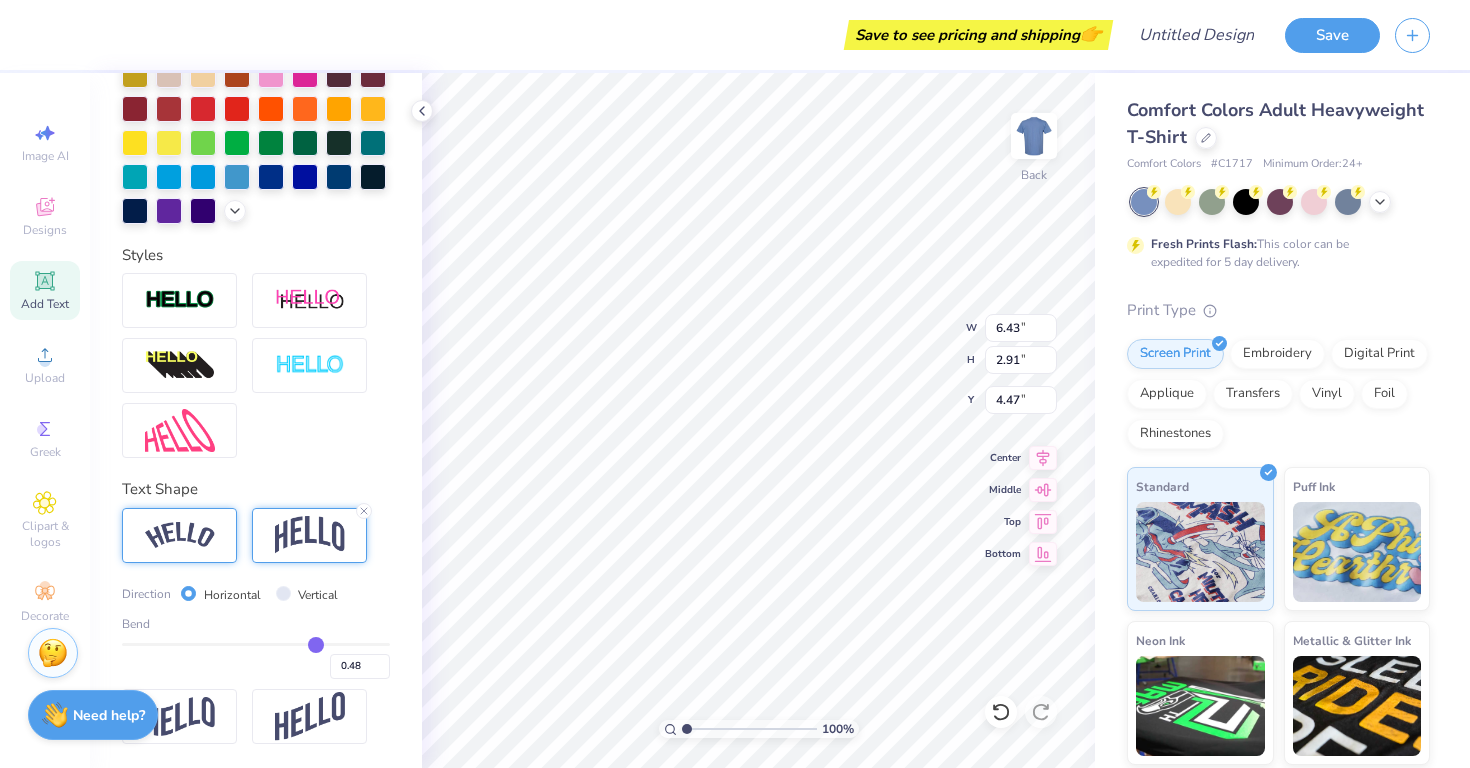 type on "0.45" 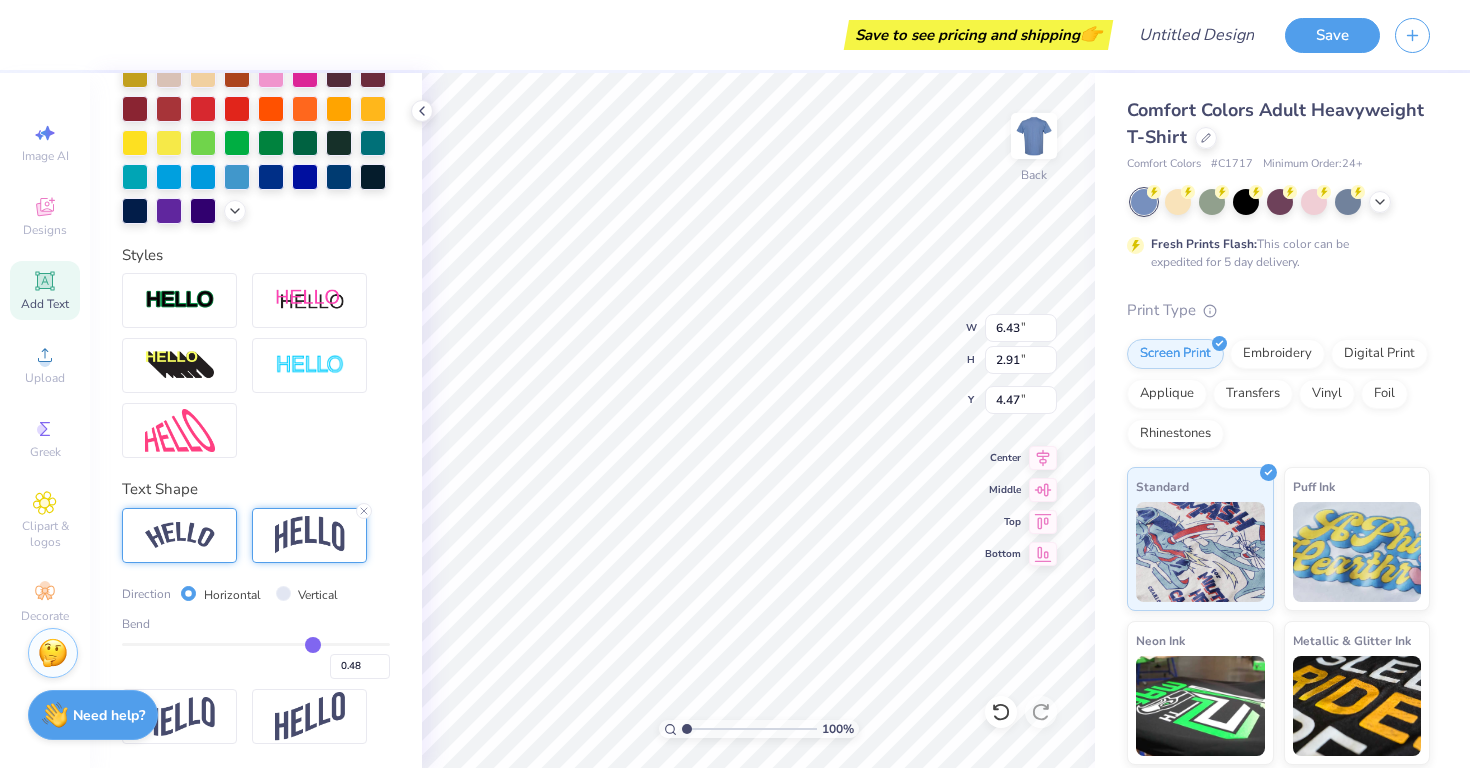 type on "0.45" 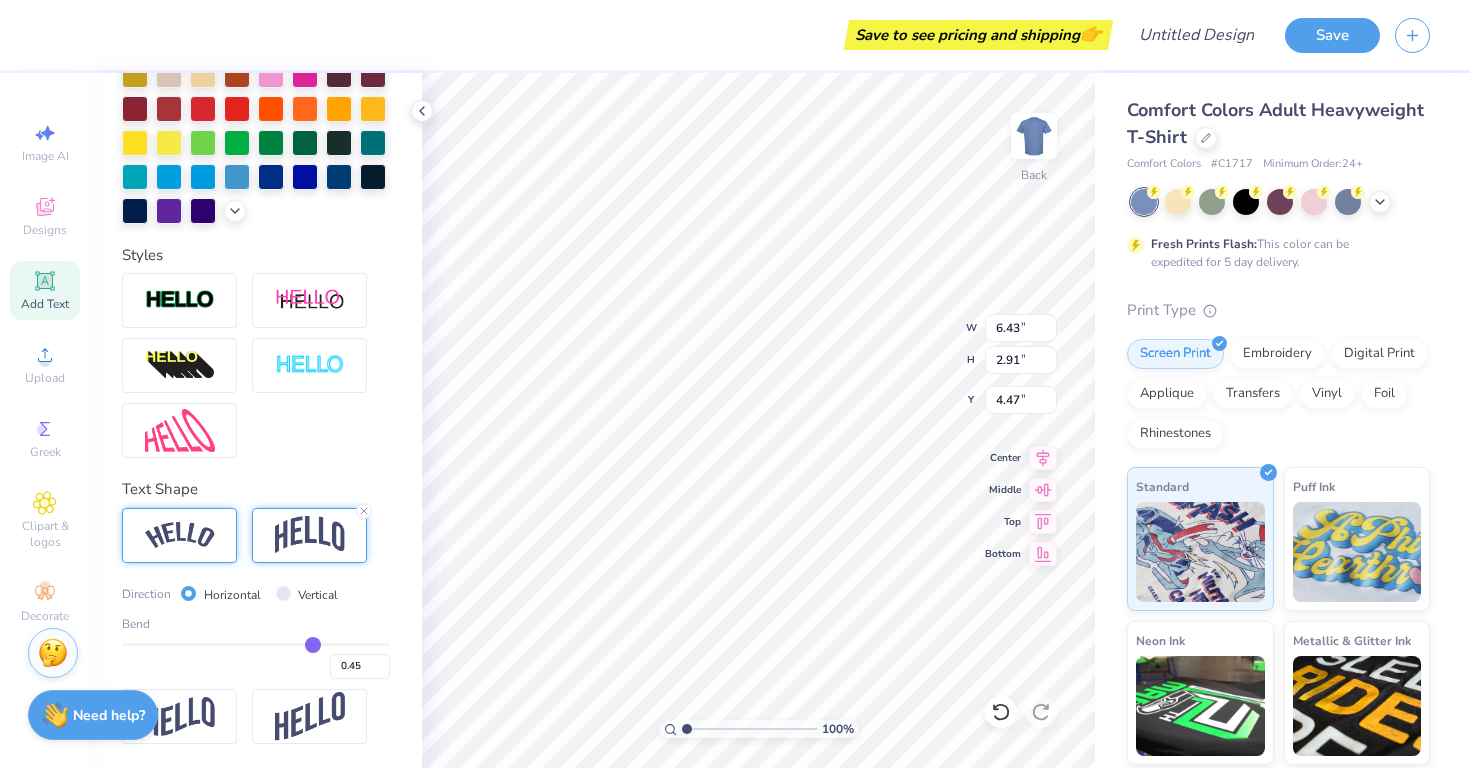 type on "0.43" 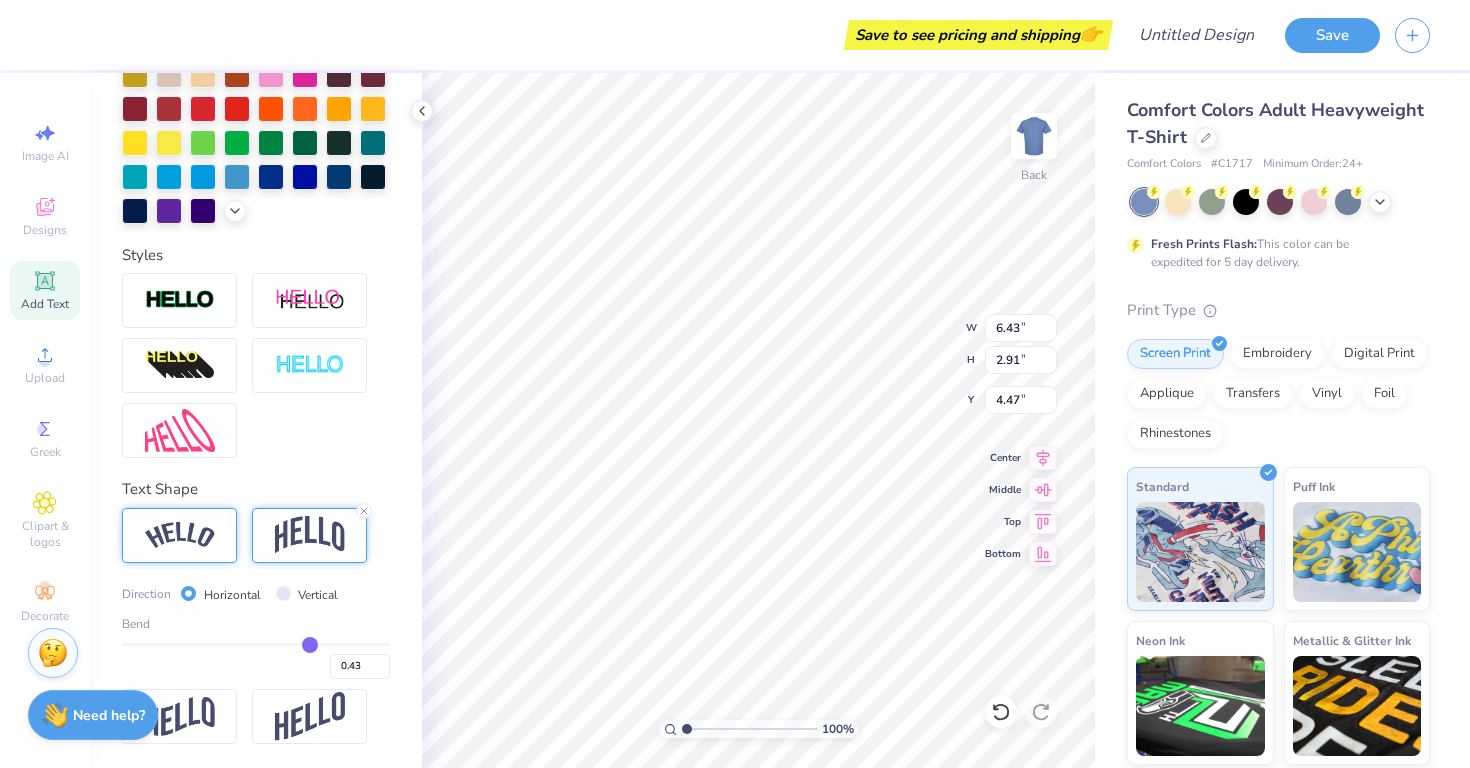 type on "0.41" 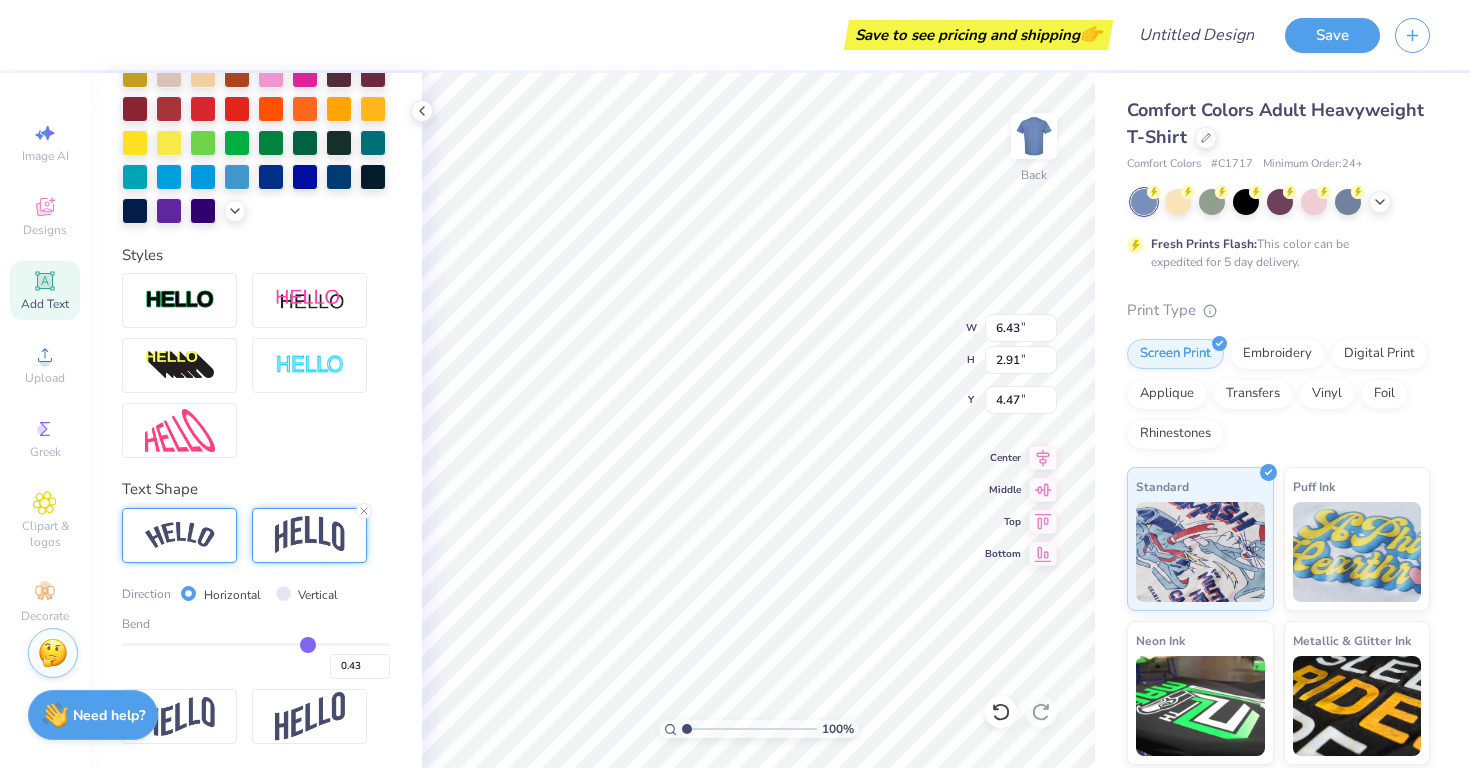 type on "0.41" 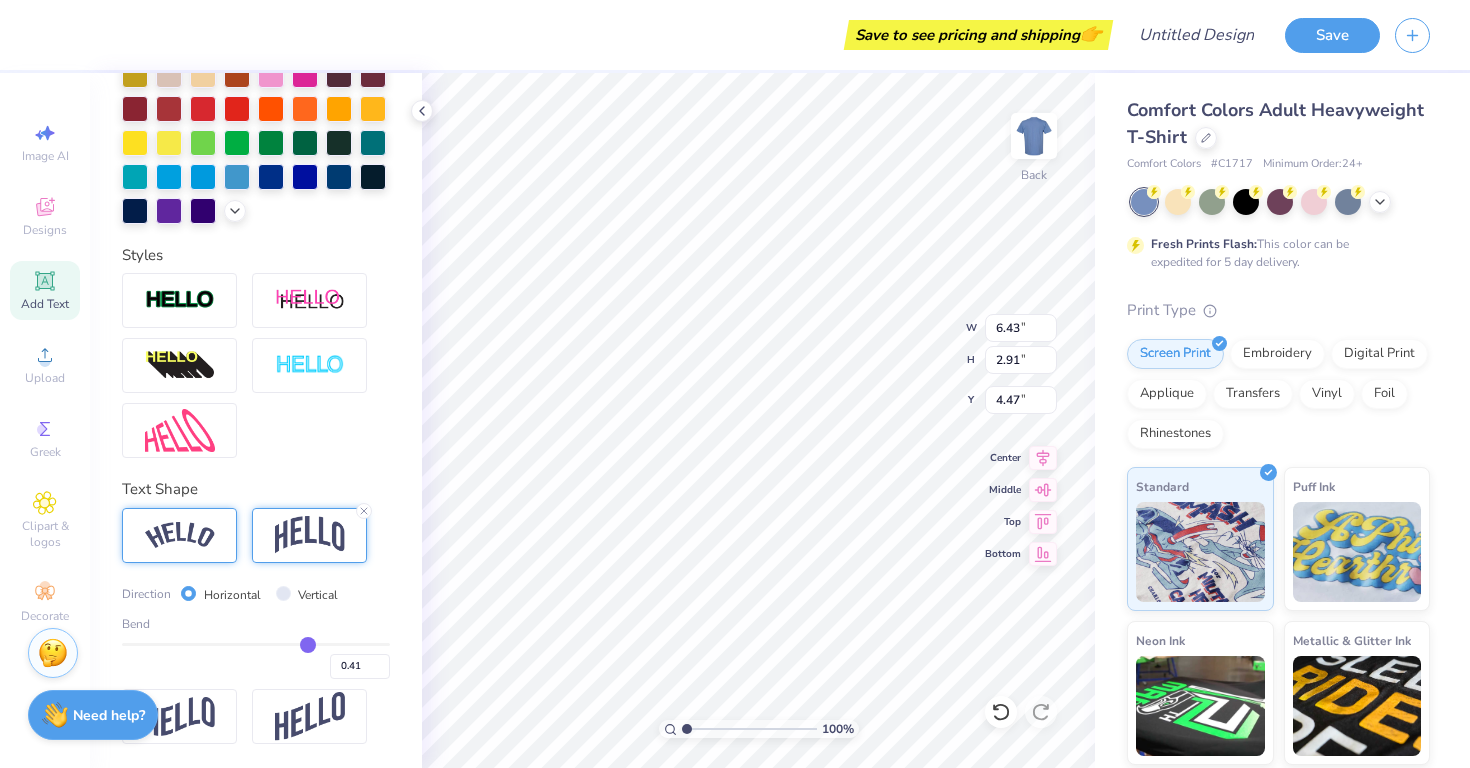 type on "0.4" 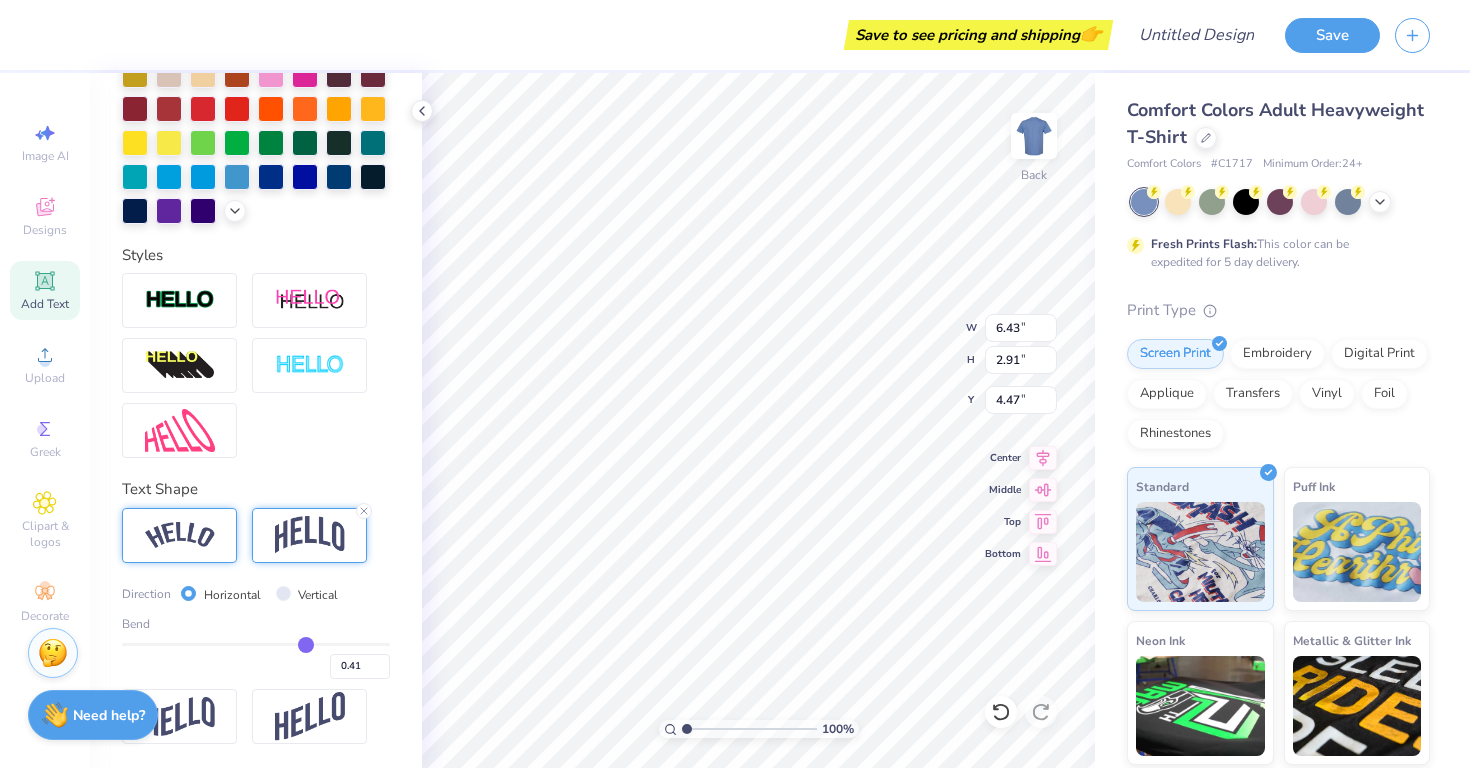 type on "0.40" 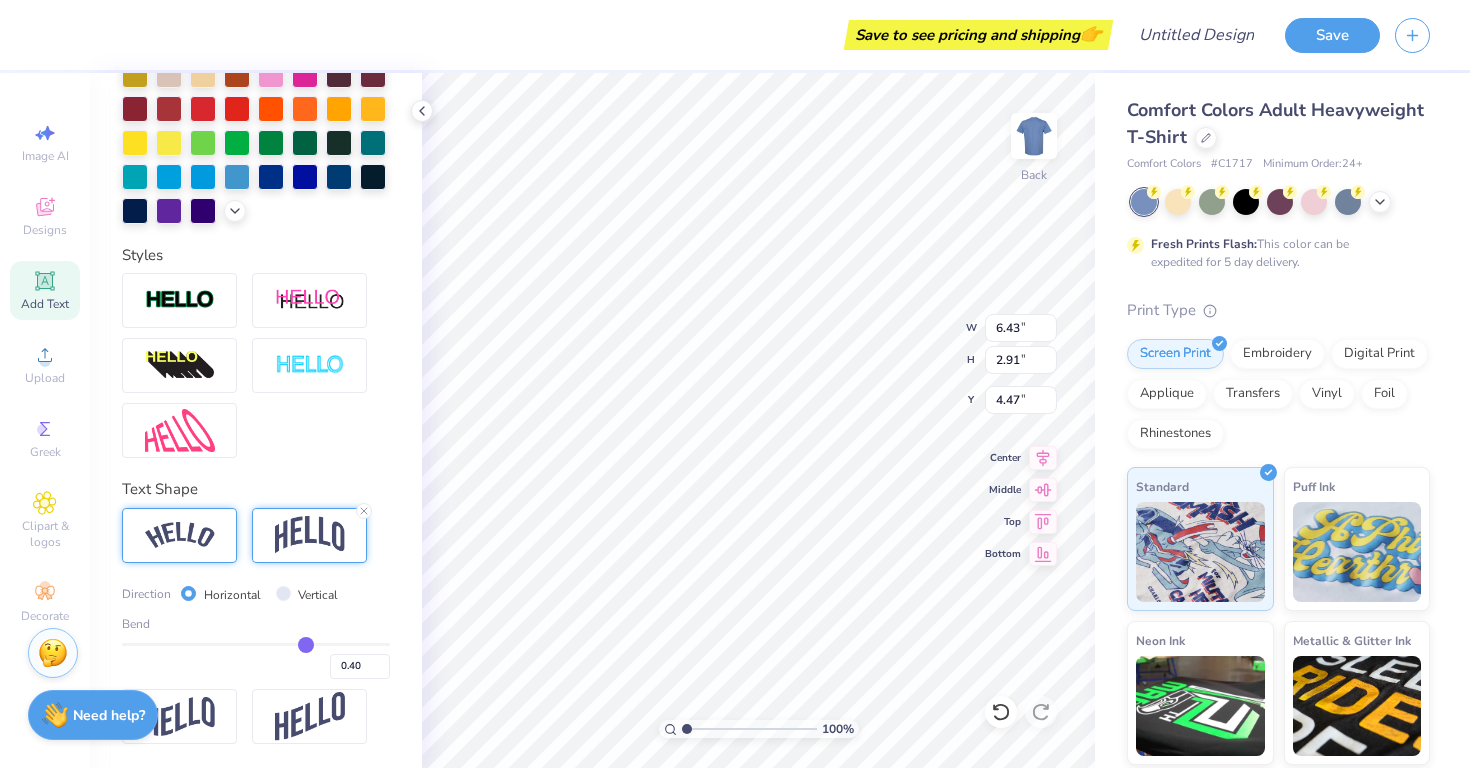 type on "0.39" 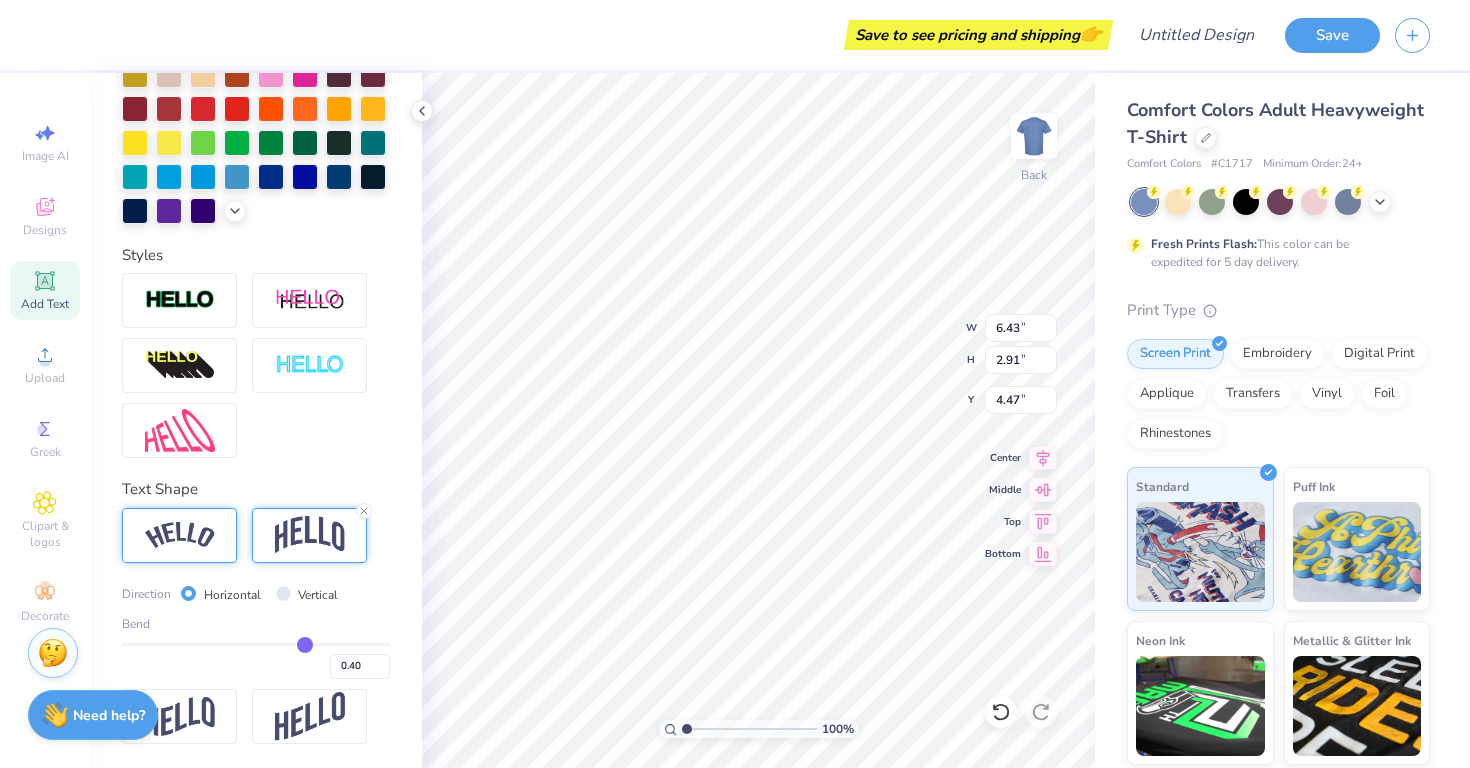 type on "0.39" 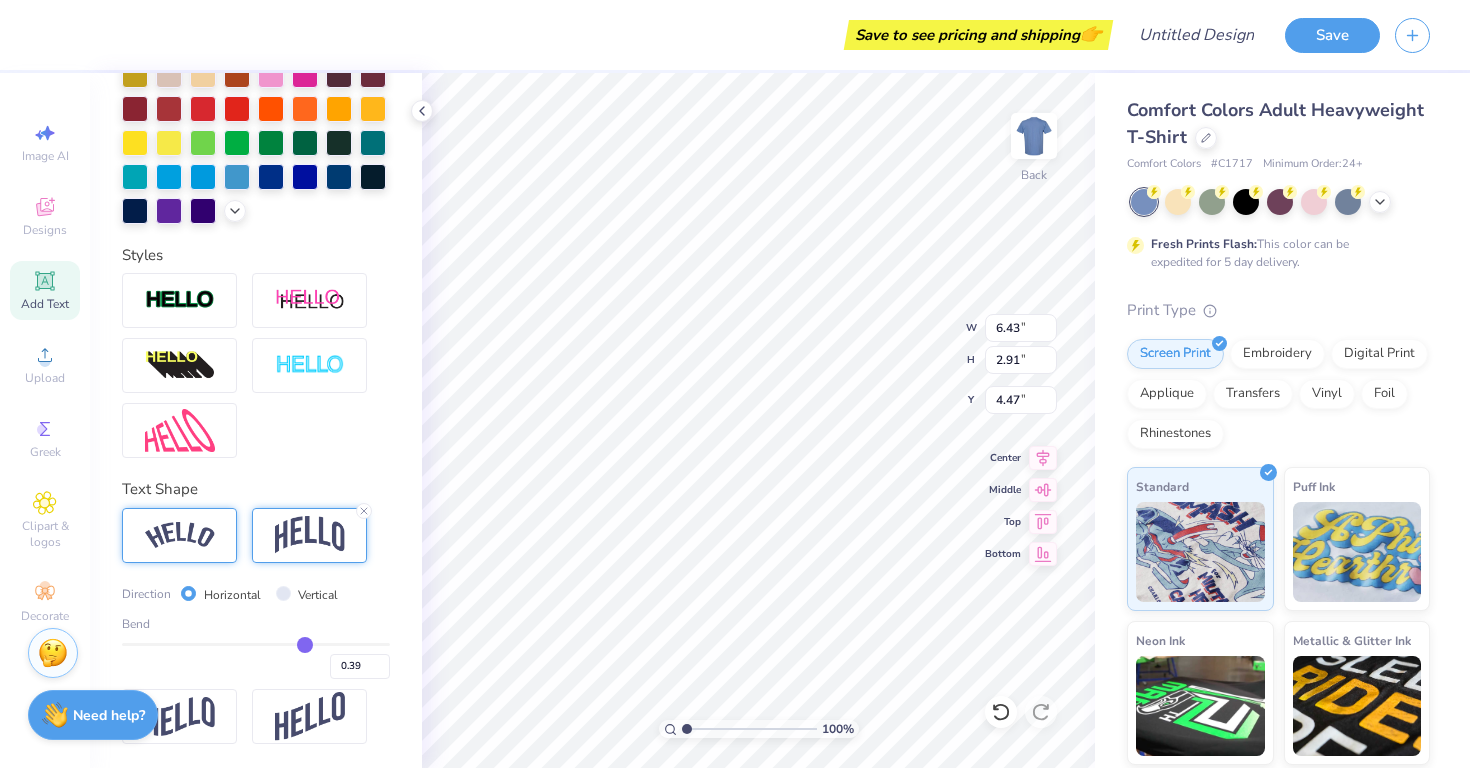 type on "0.38" 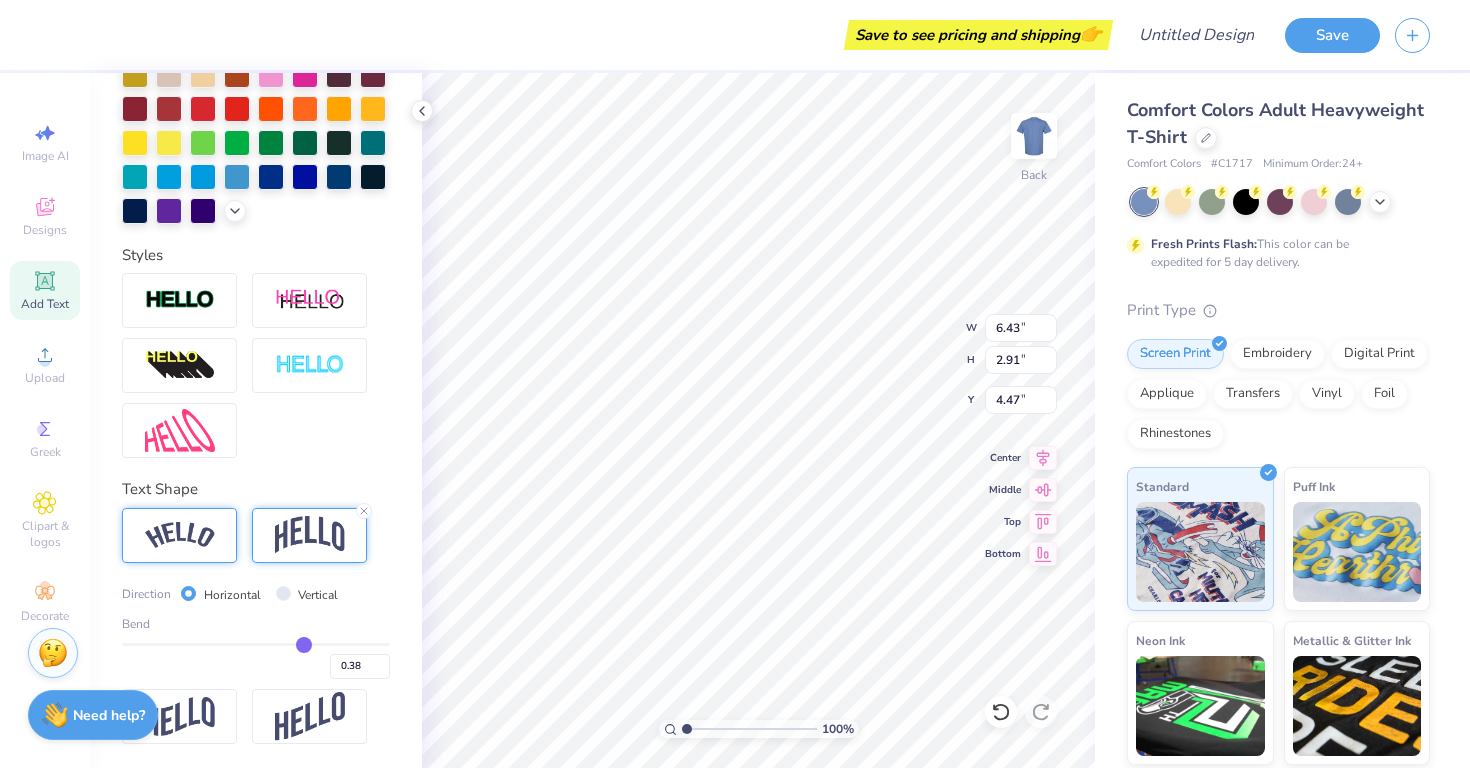 type on "0.37" 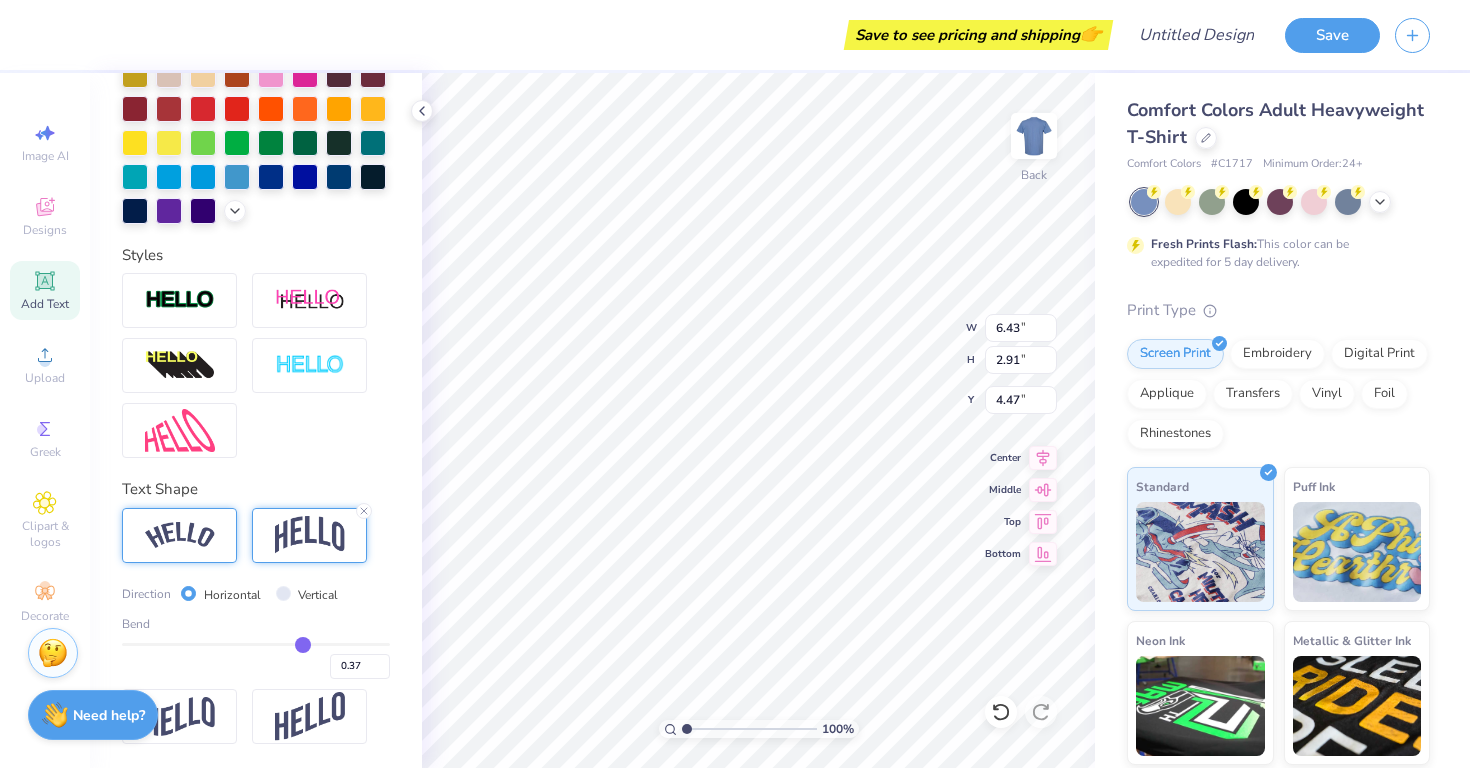 type on "0.35" 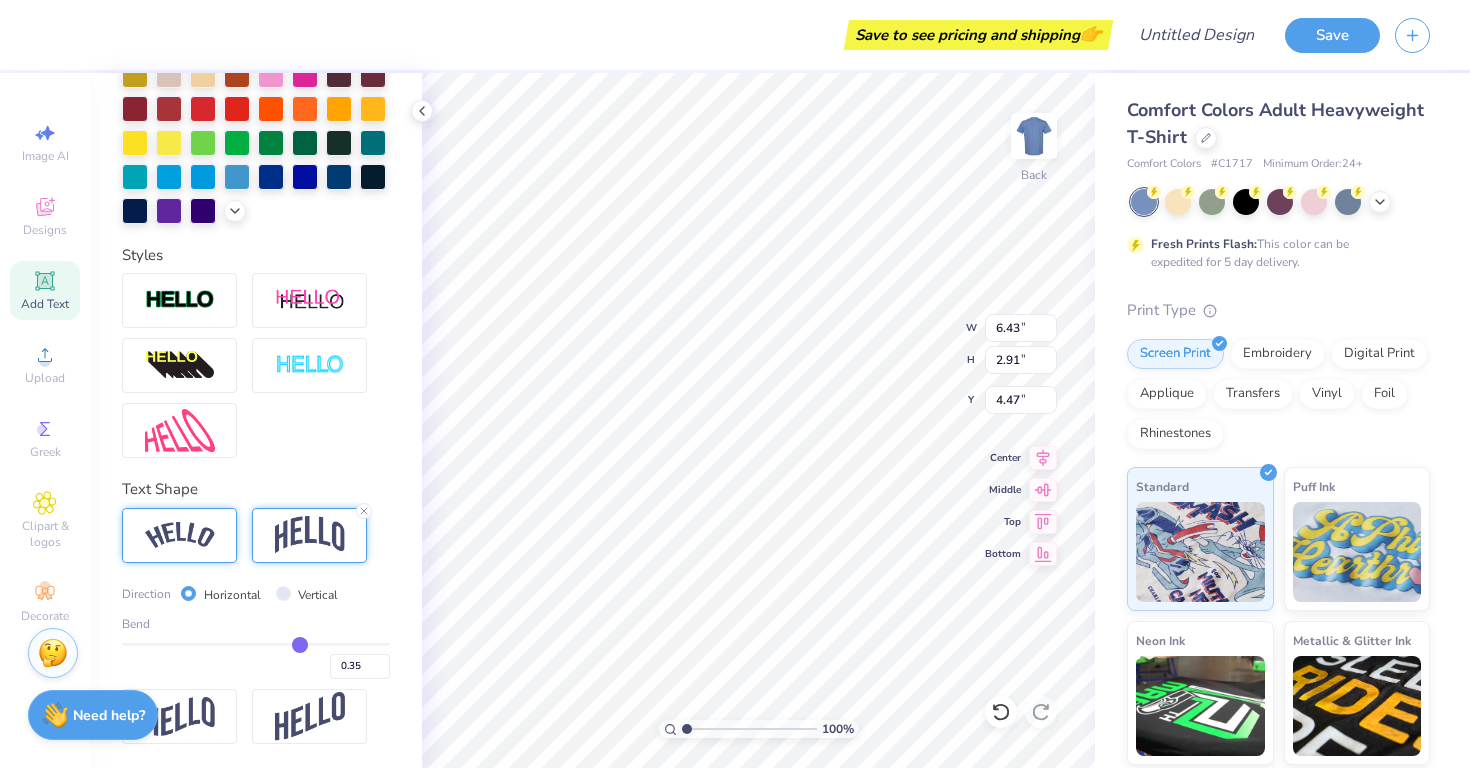type on "0.34" 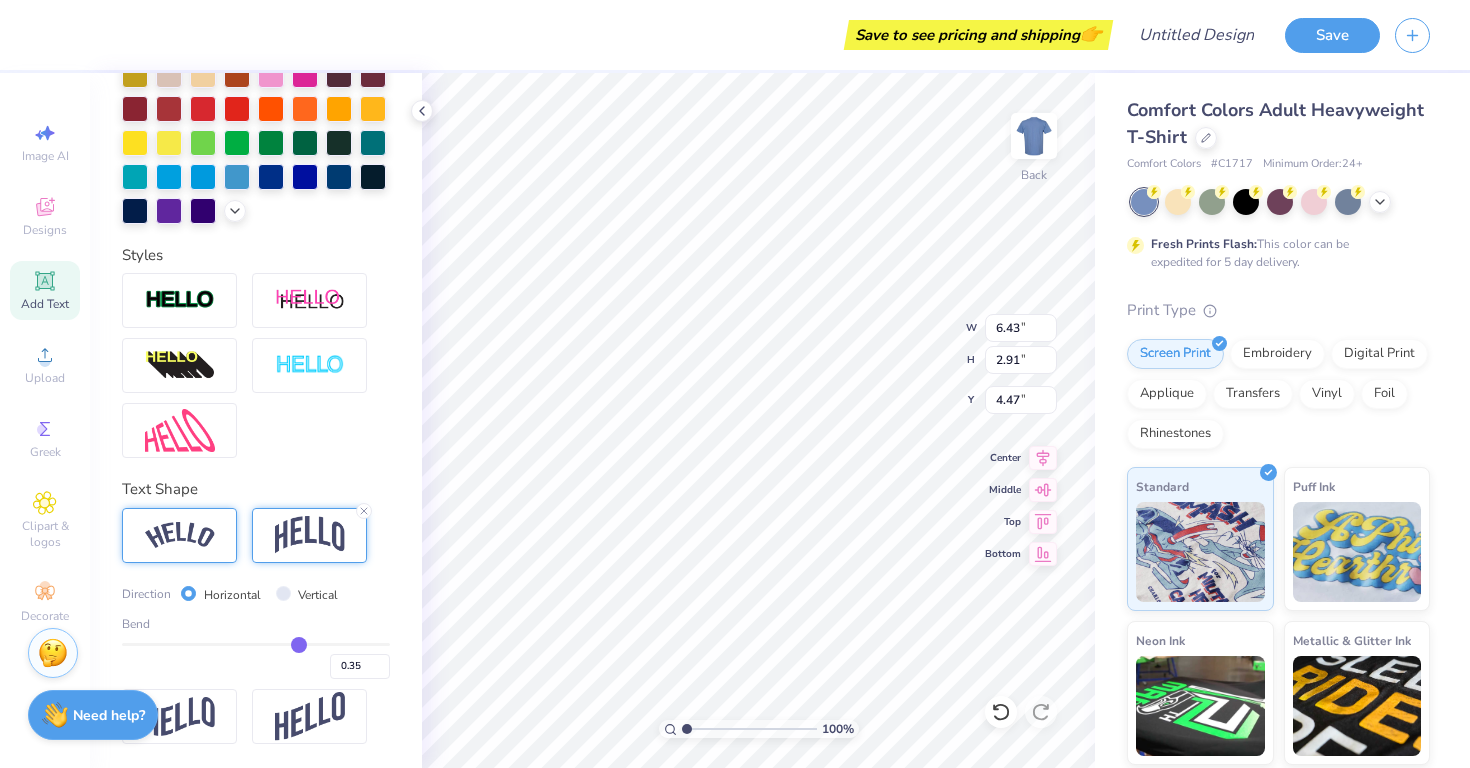 type on "0.34" 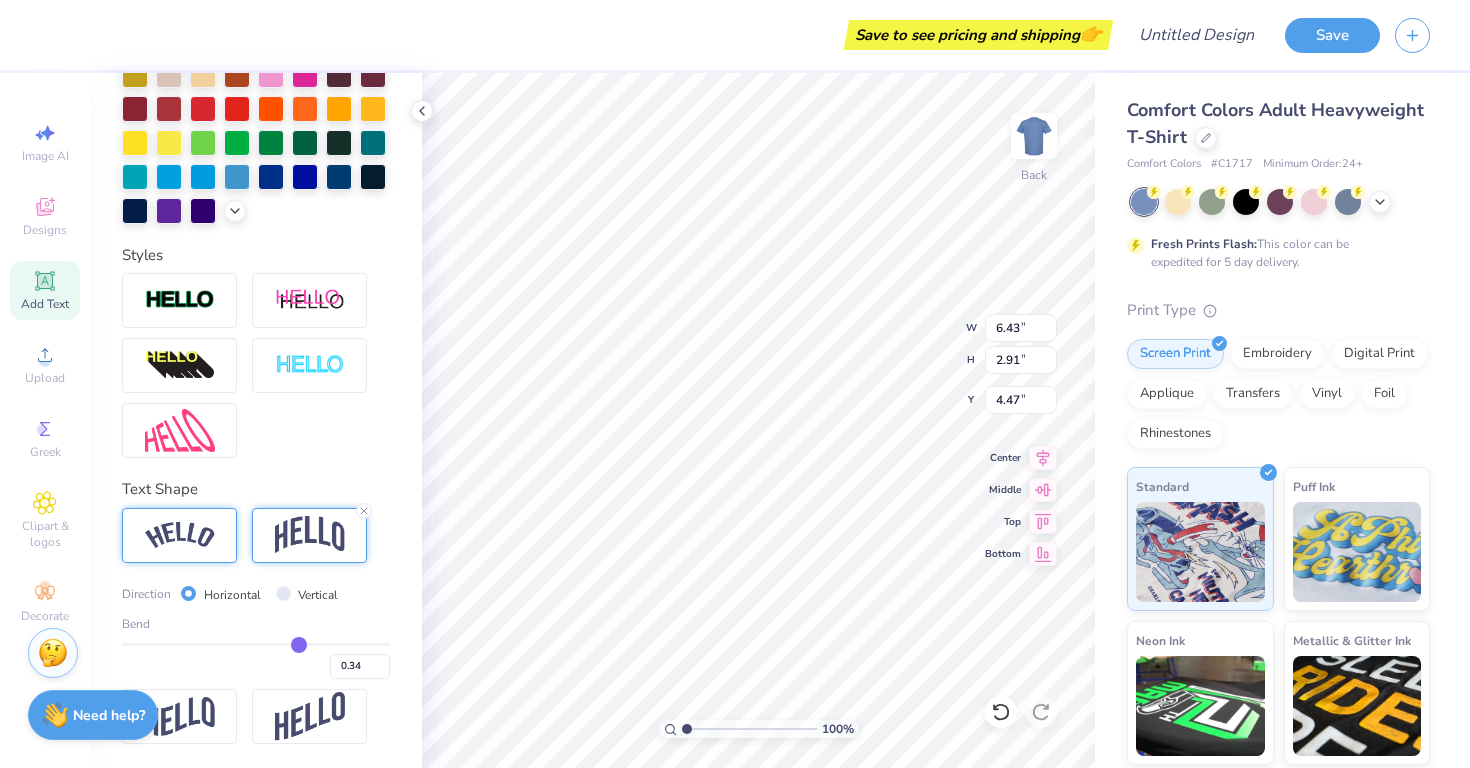 type on "0.32" 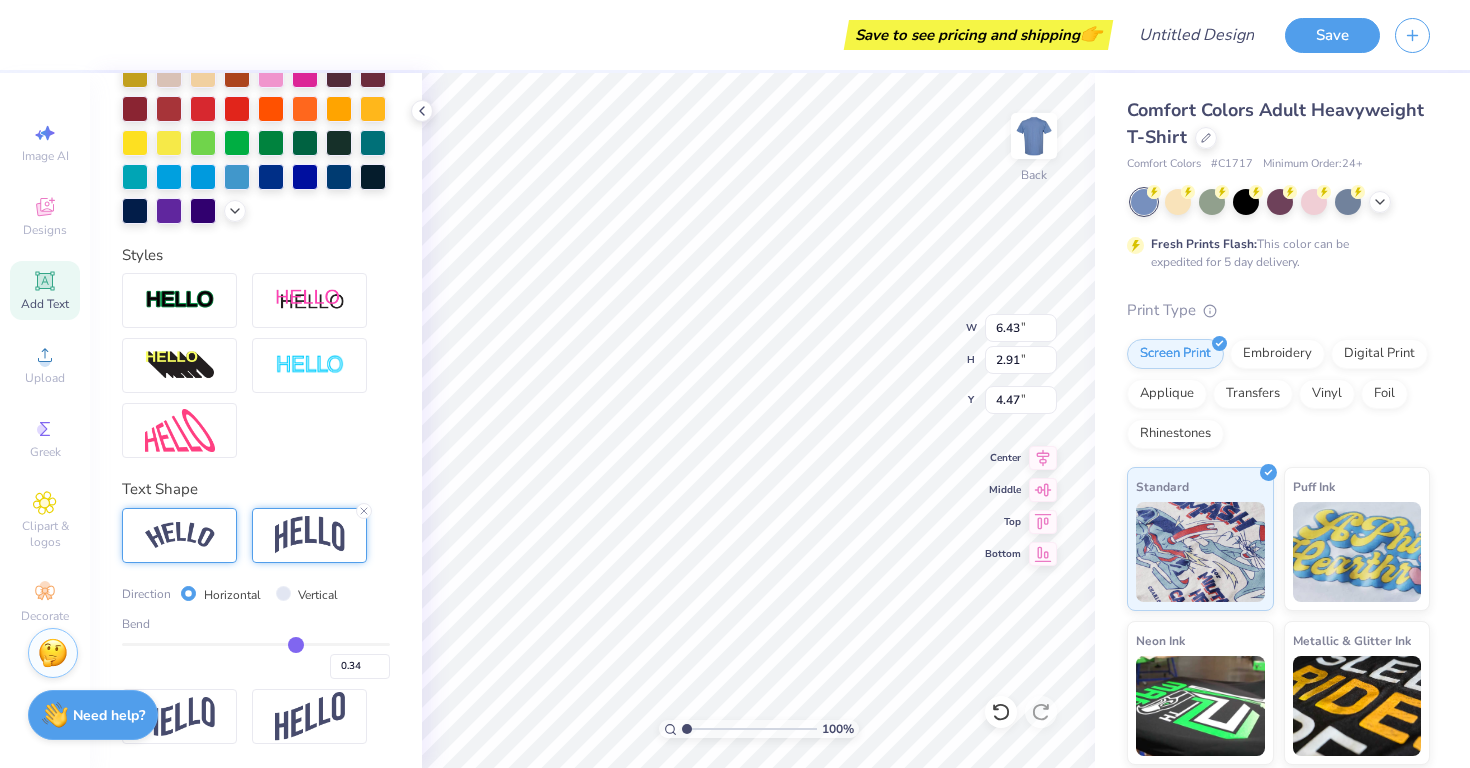 type on "0.32" 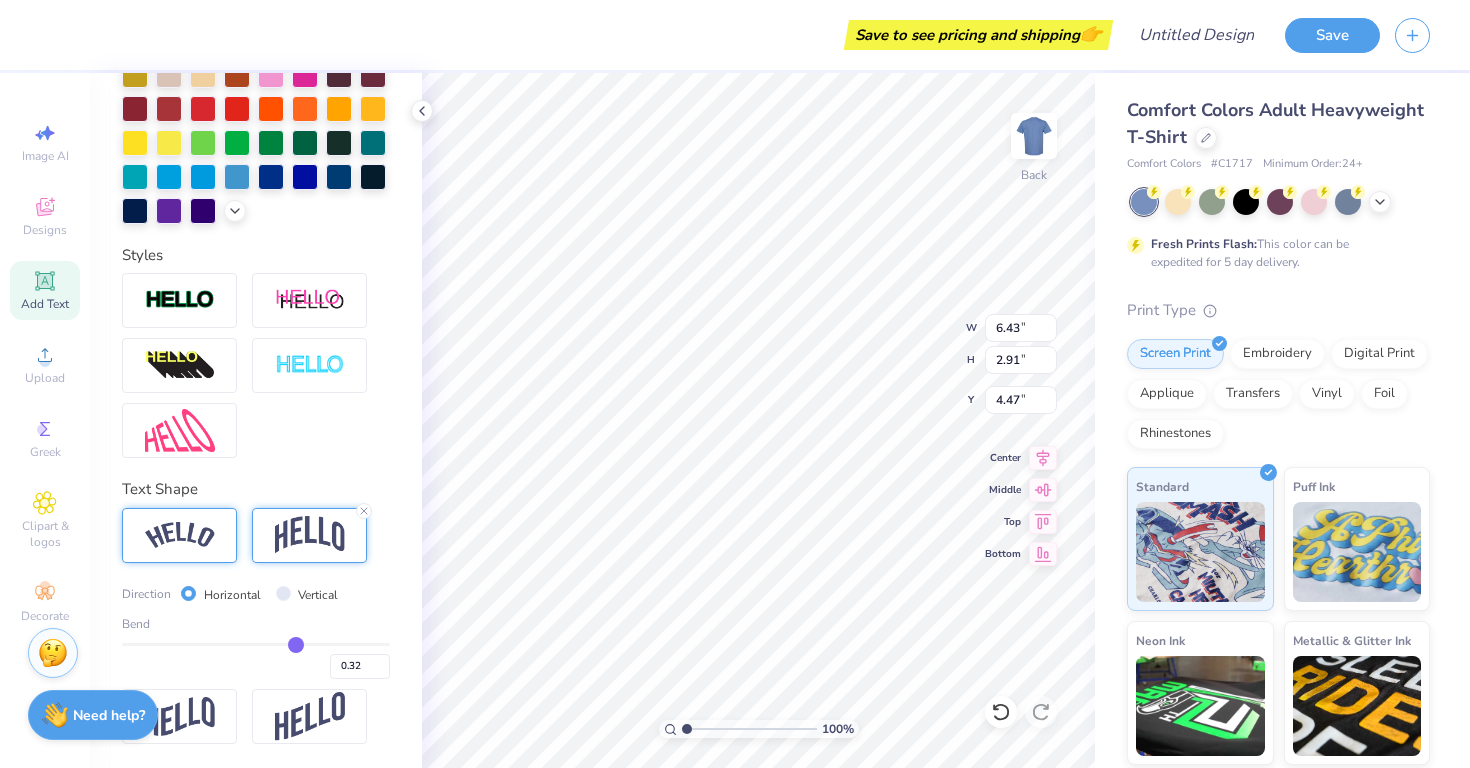 type on "0.31" 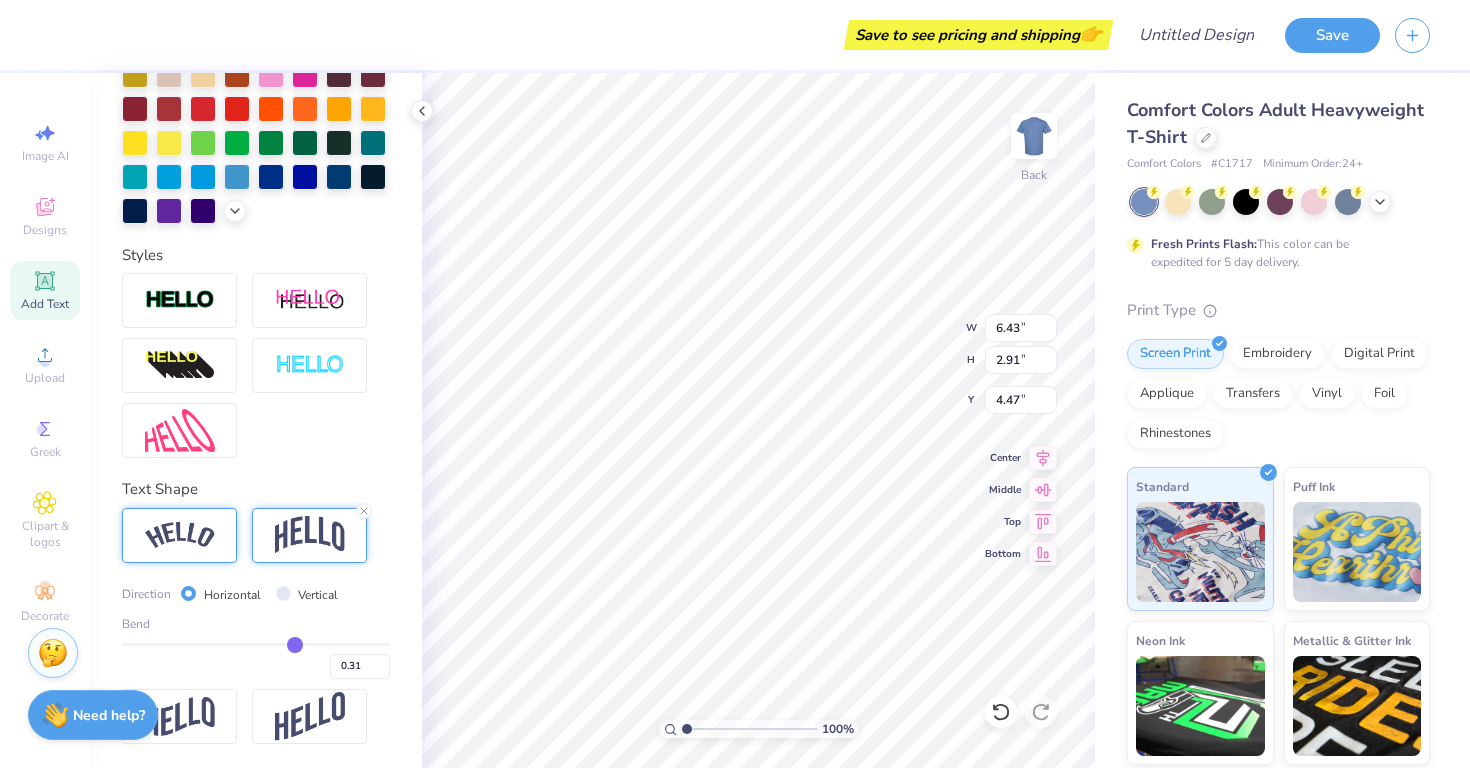 type on "0.29" 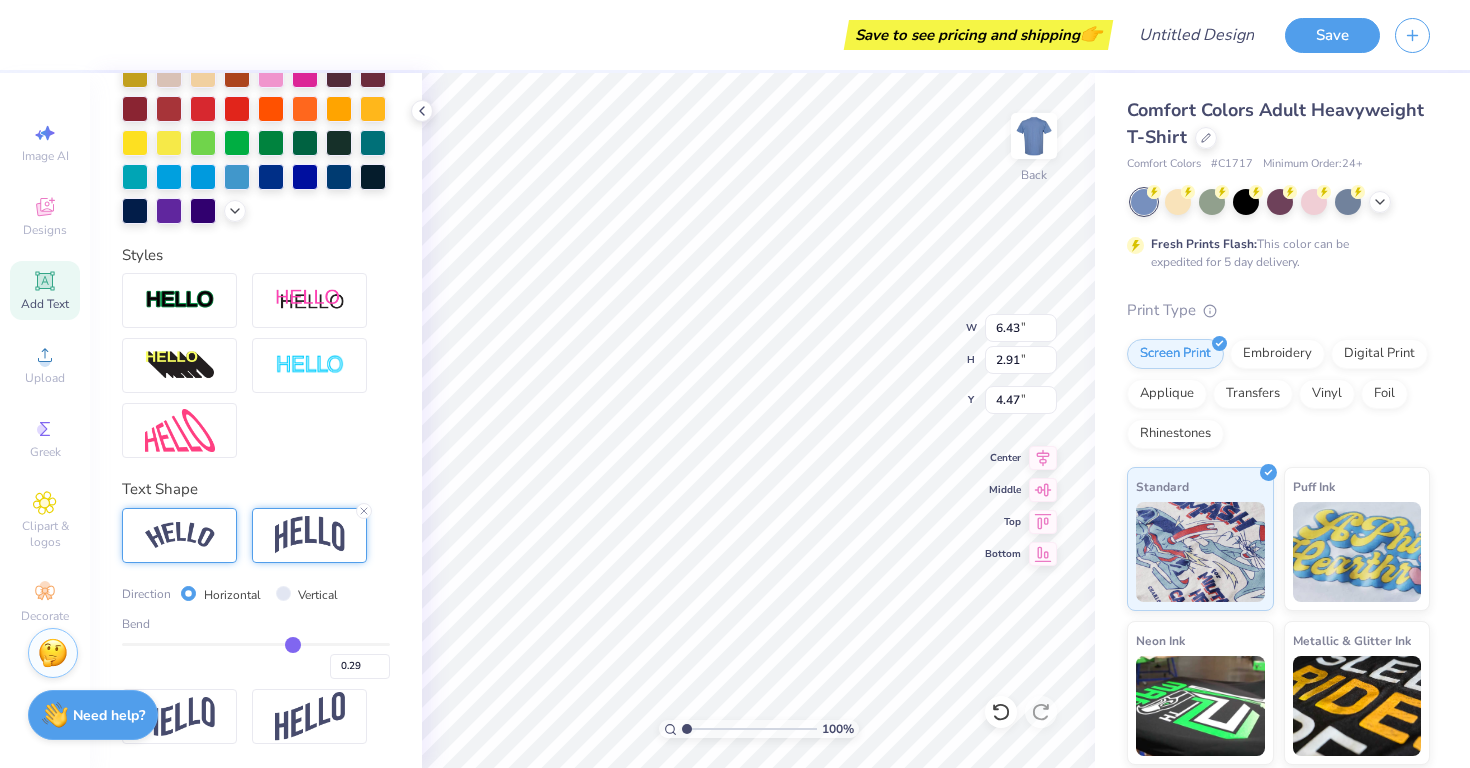 type on "0.28" 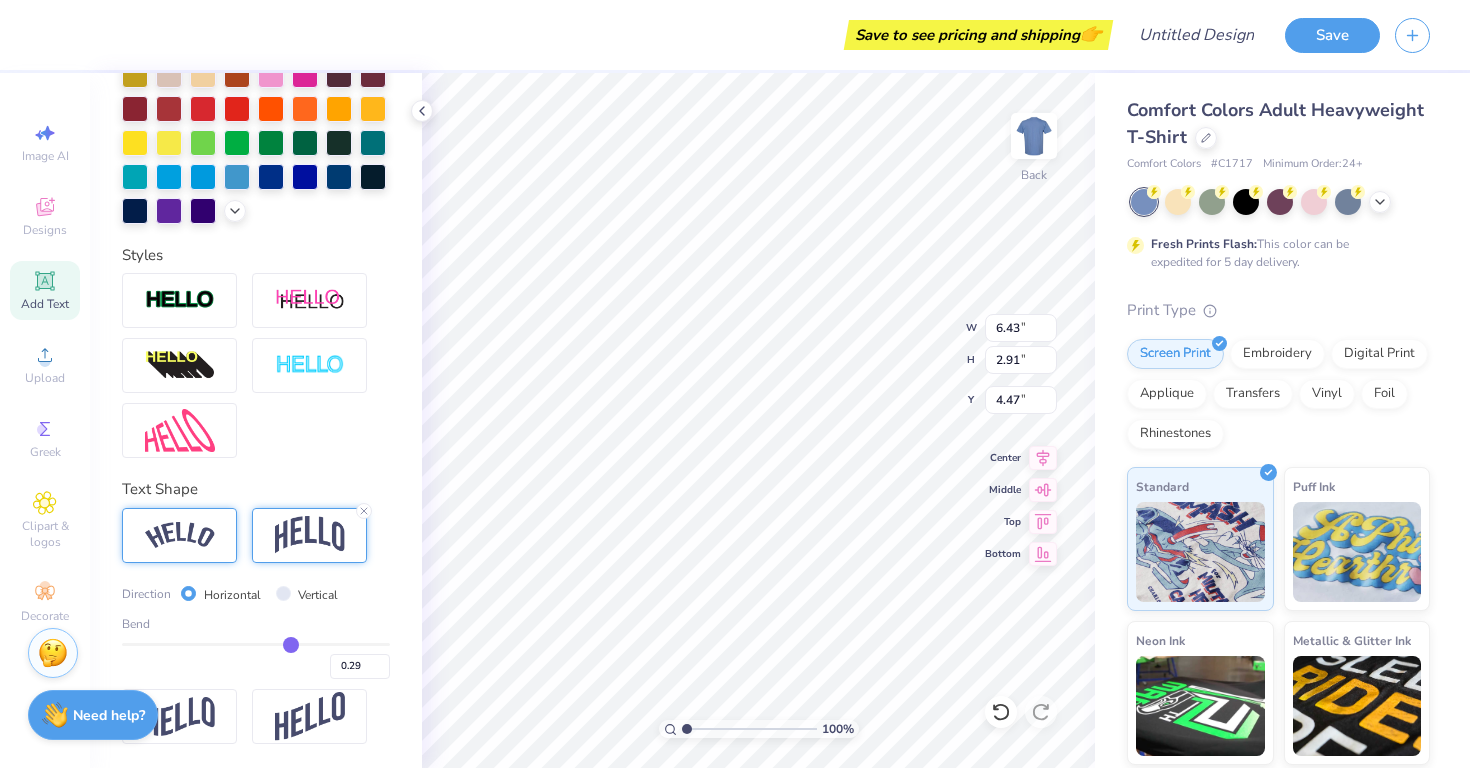 type on "0.28" 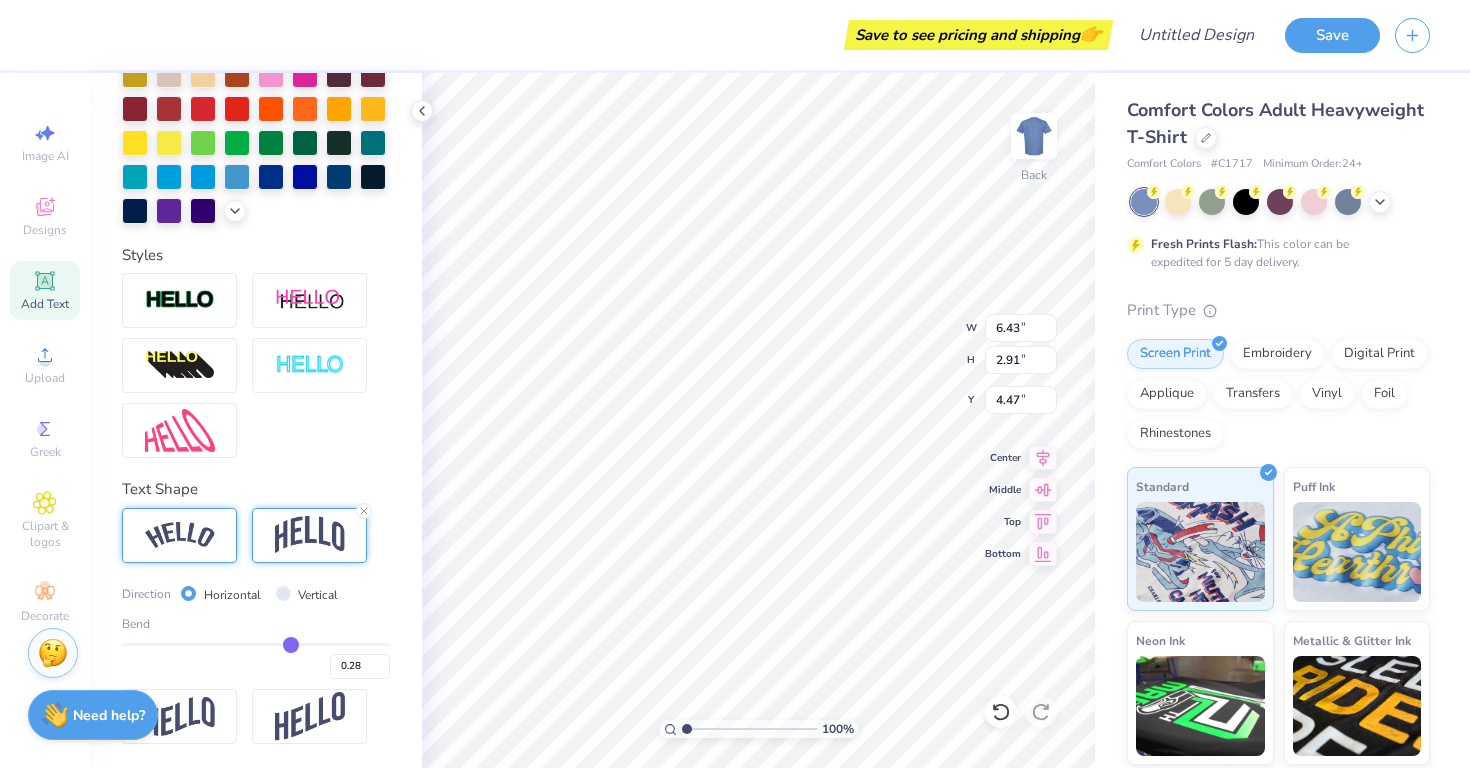 type on "0.27" 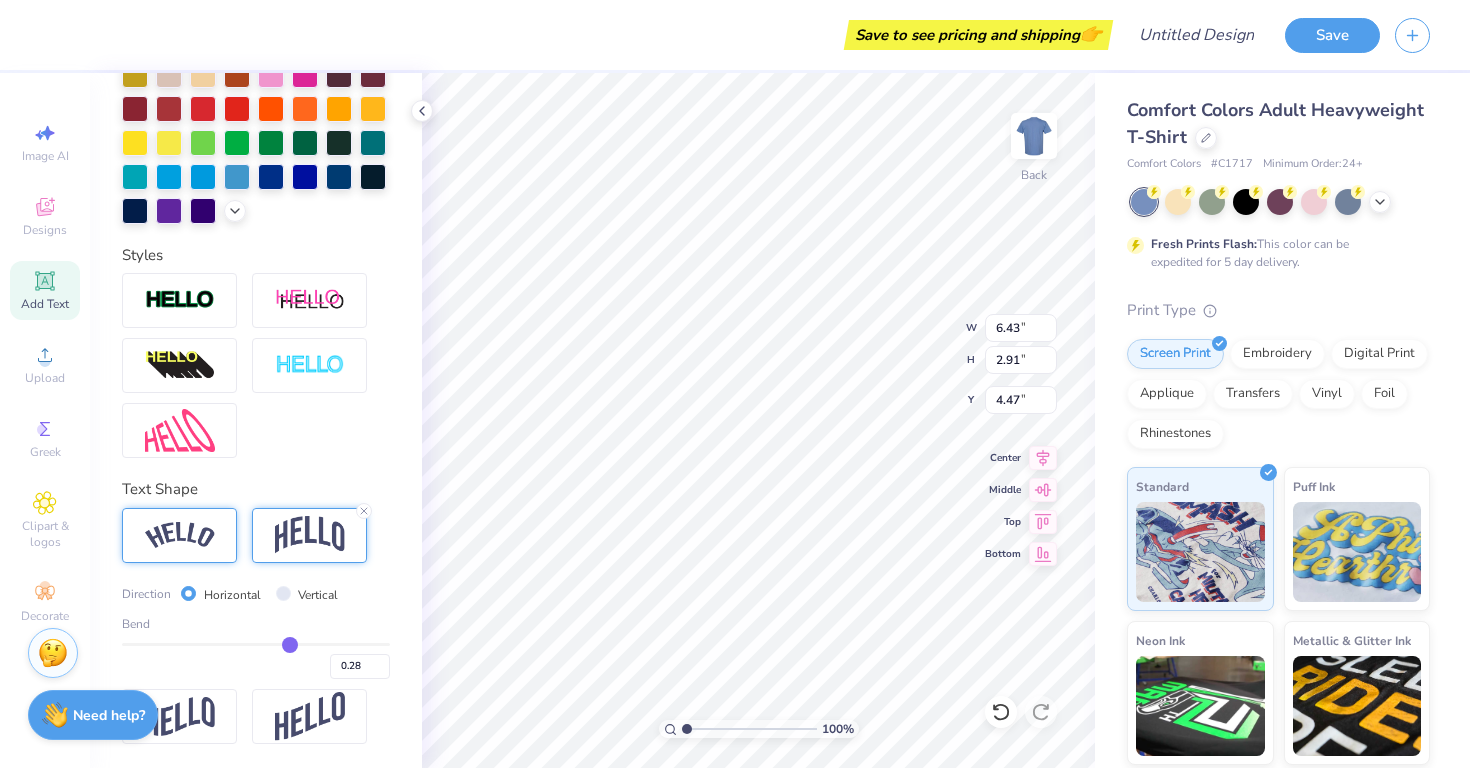 type on "0.27" 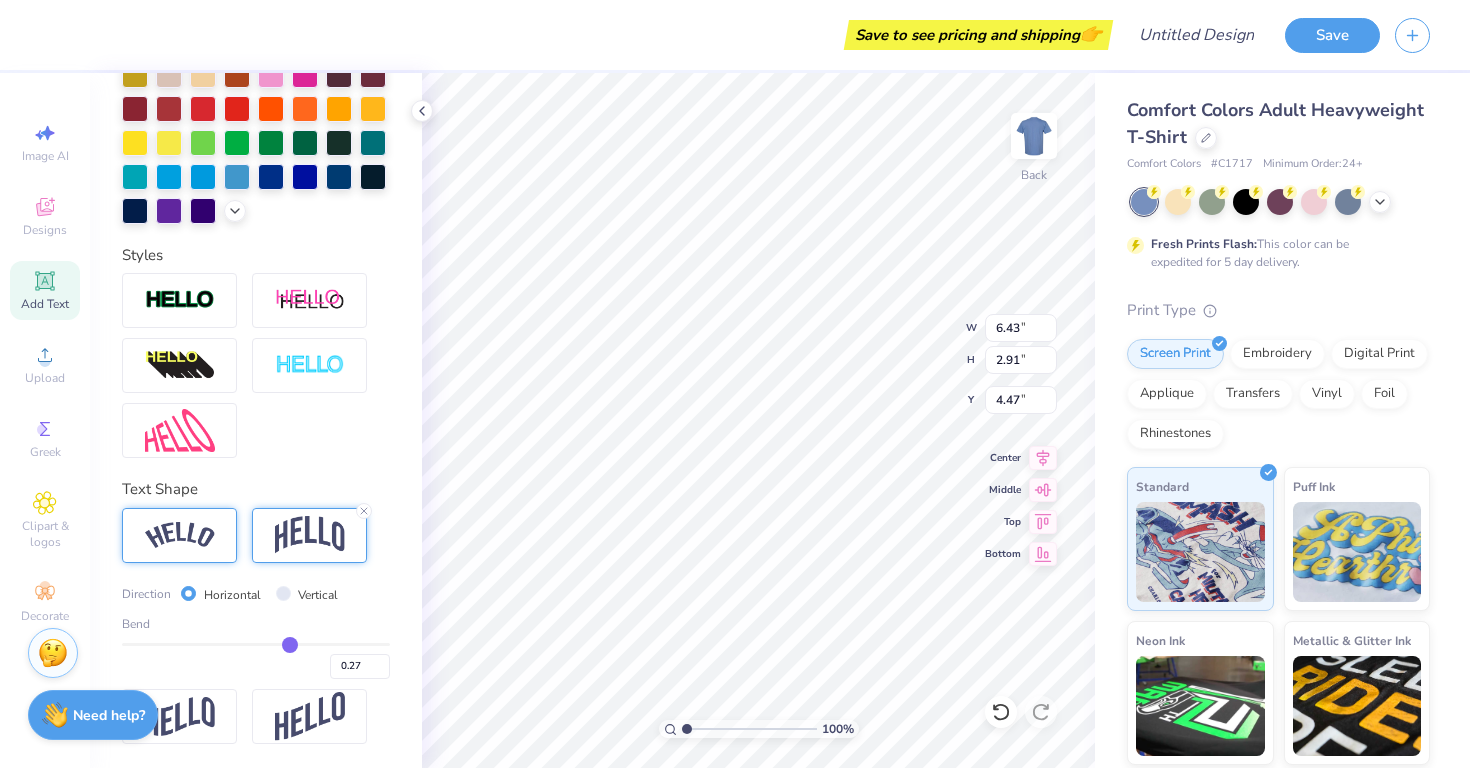 type on "0.26" 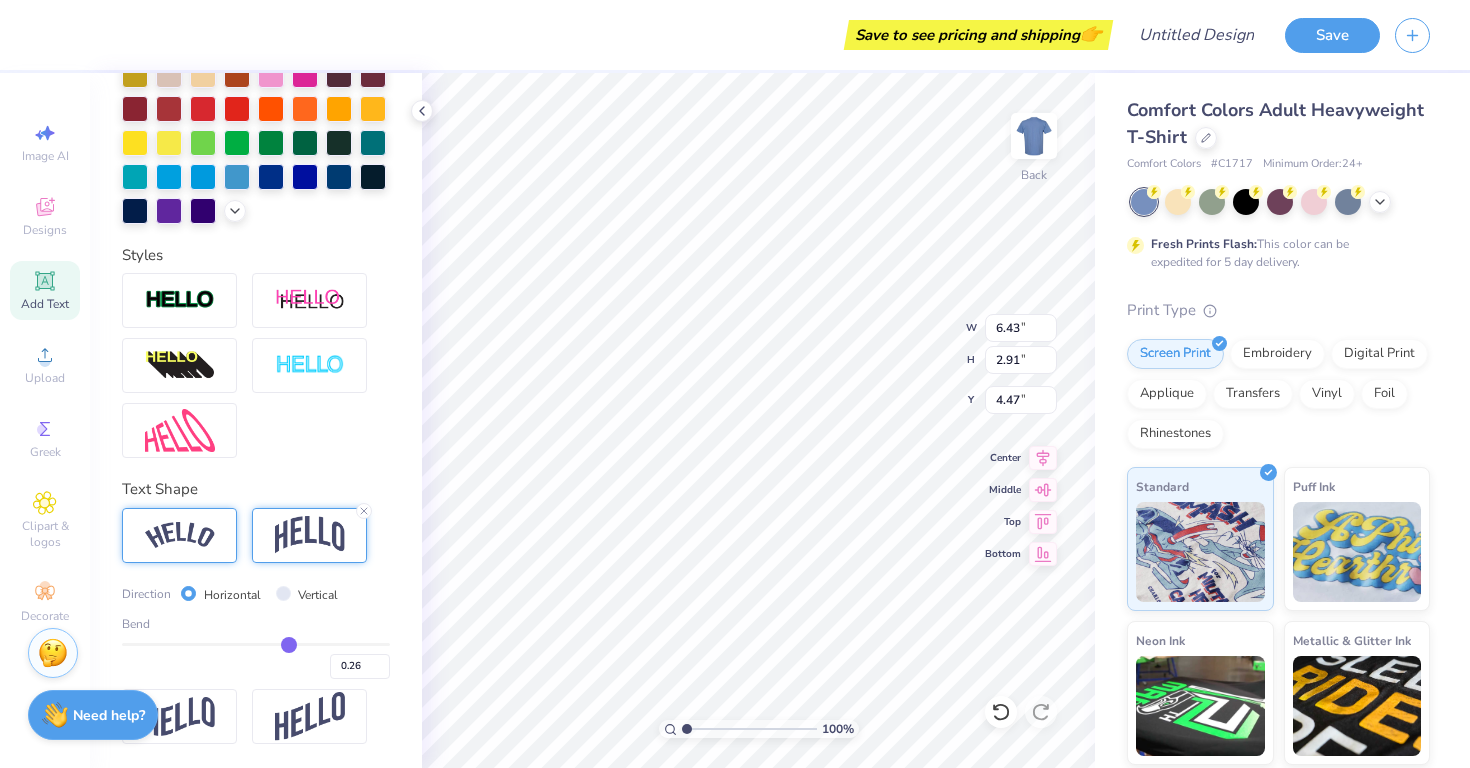 type on "0.24" 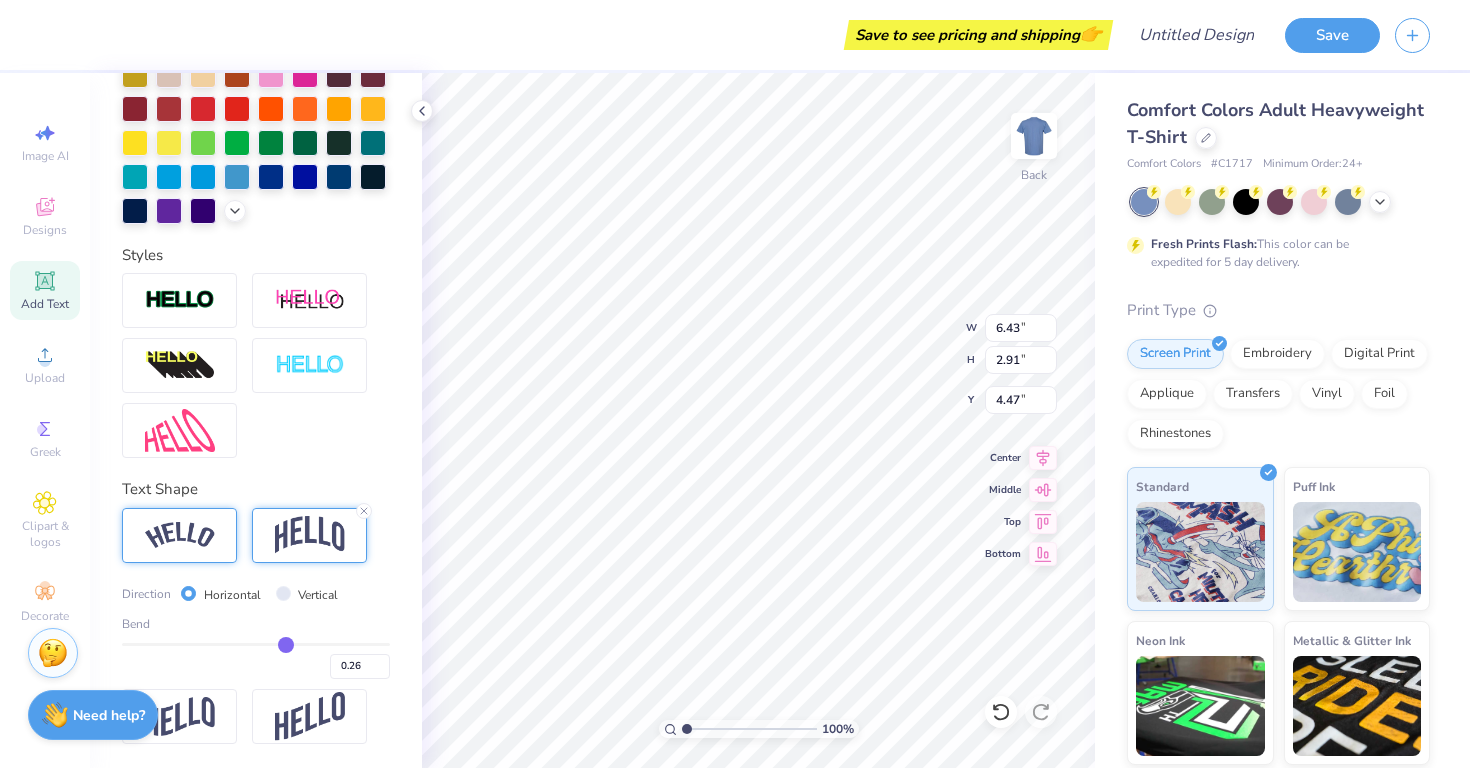 type on "0.24" 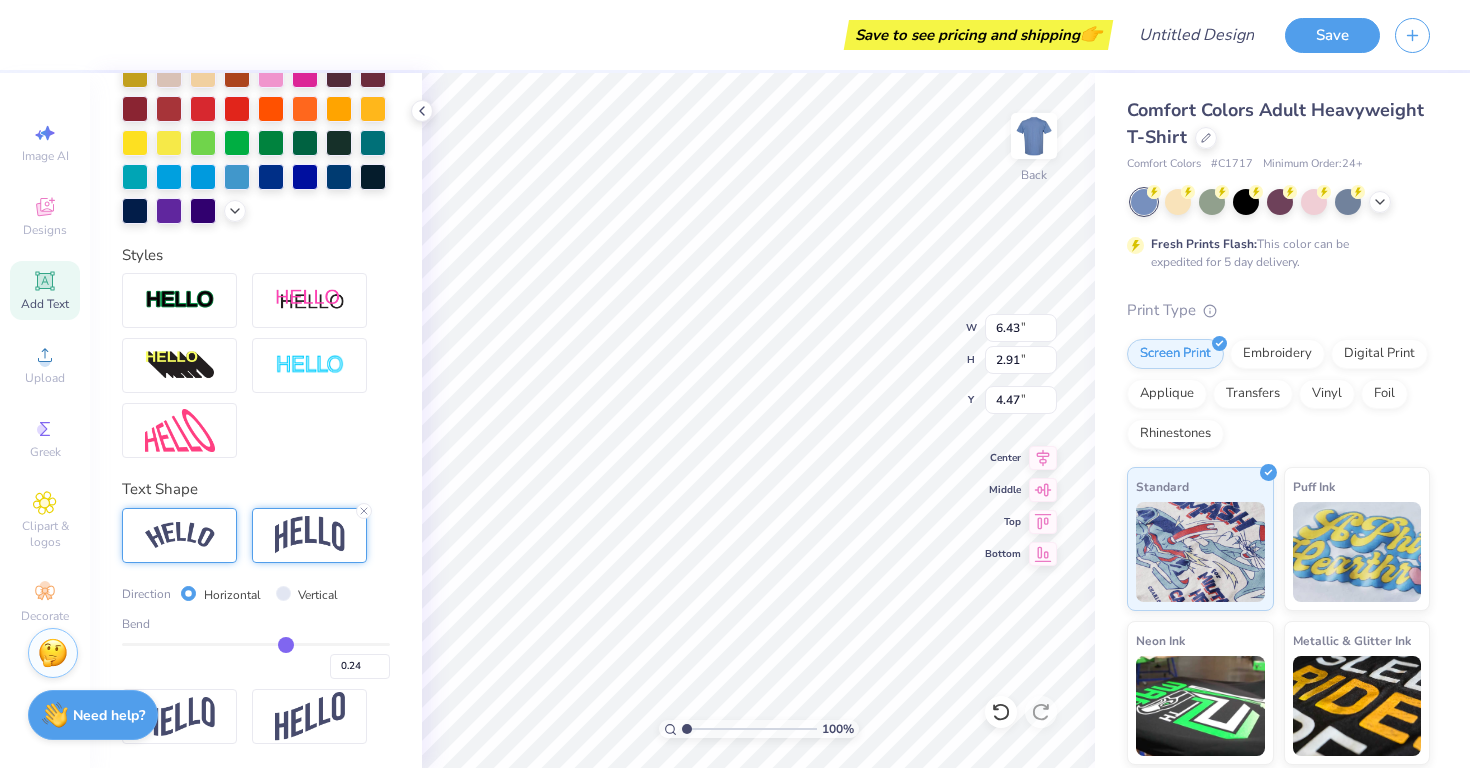 type on "0.23" 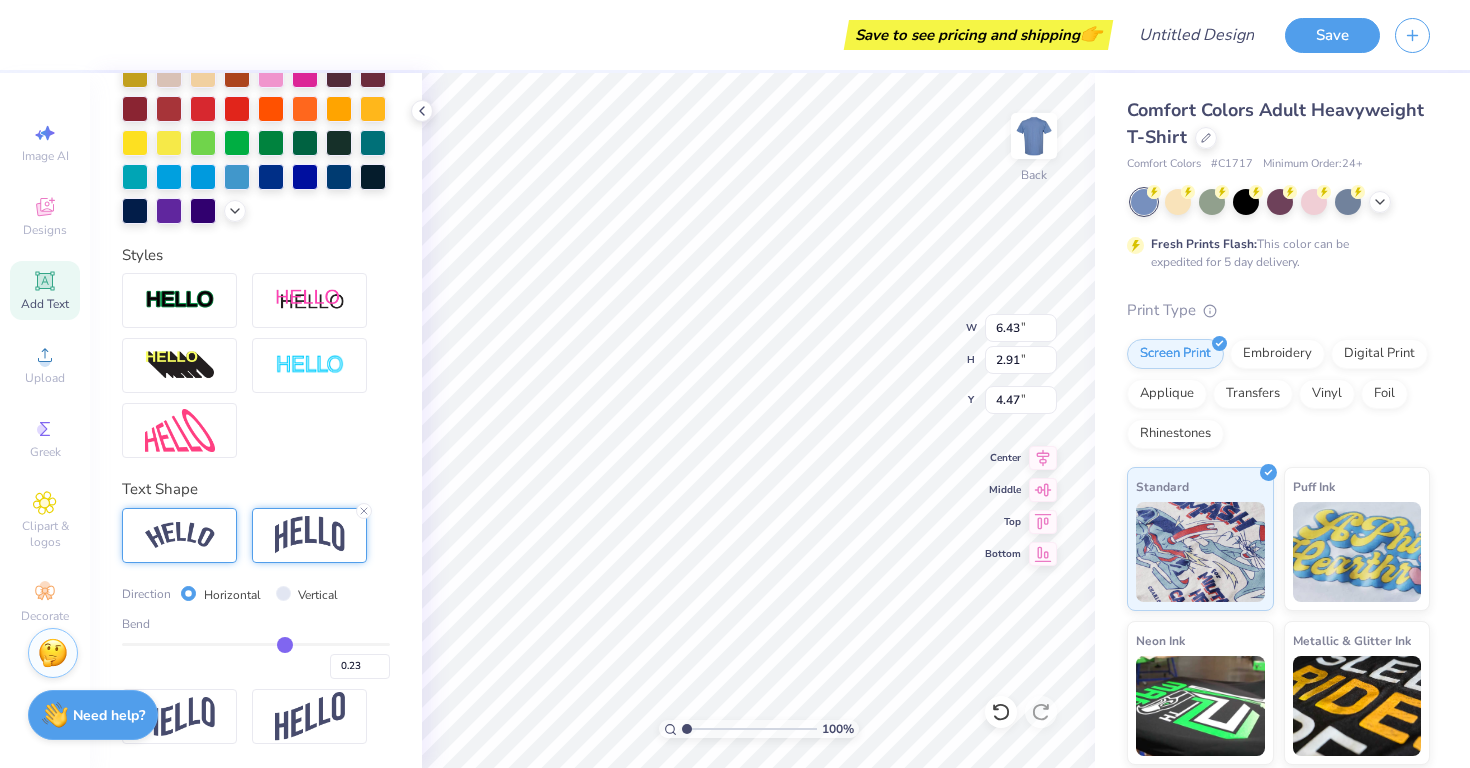type on "0.22" 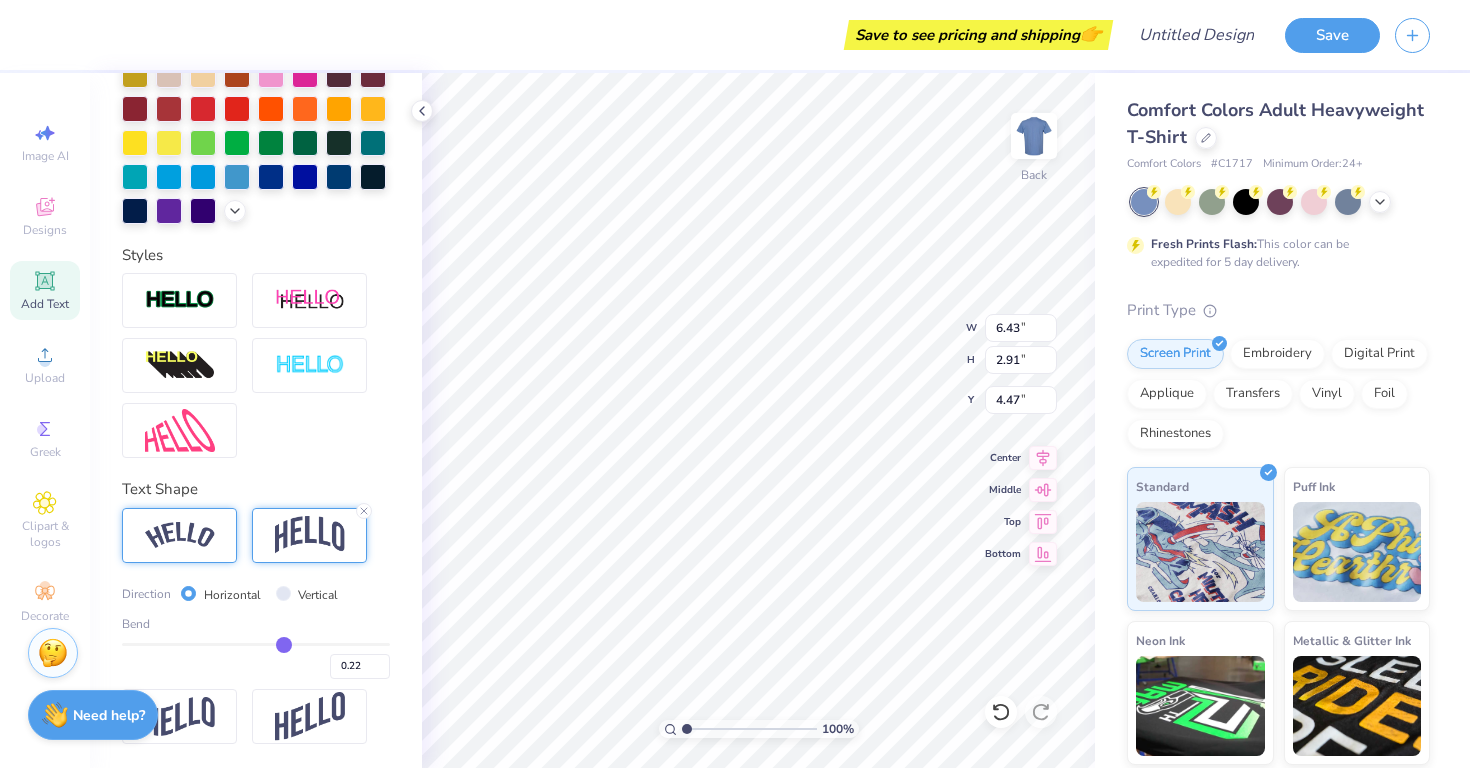 type on "0.21" 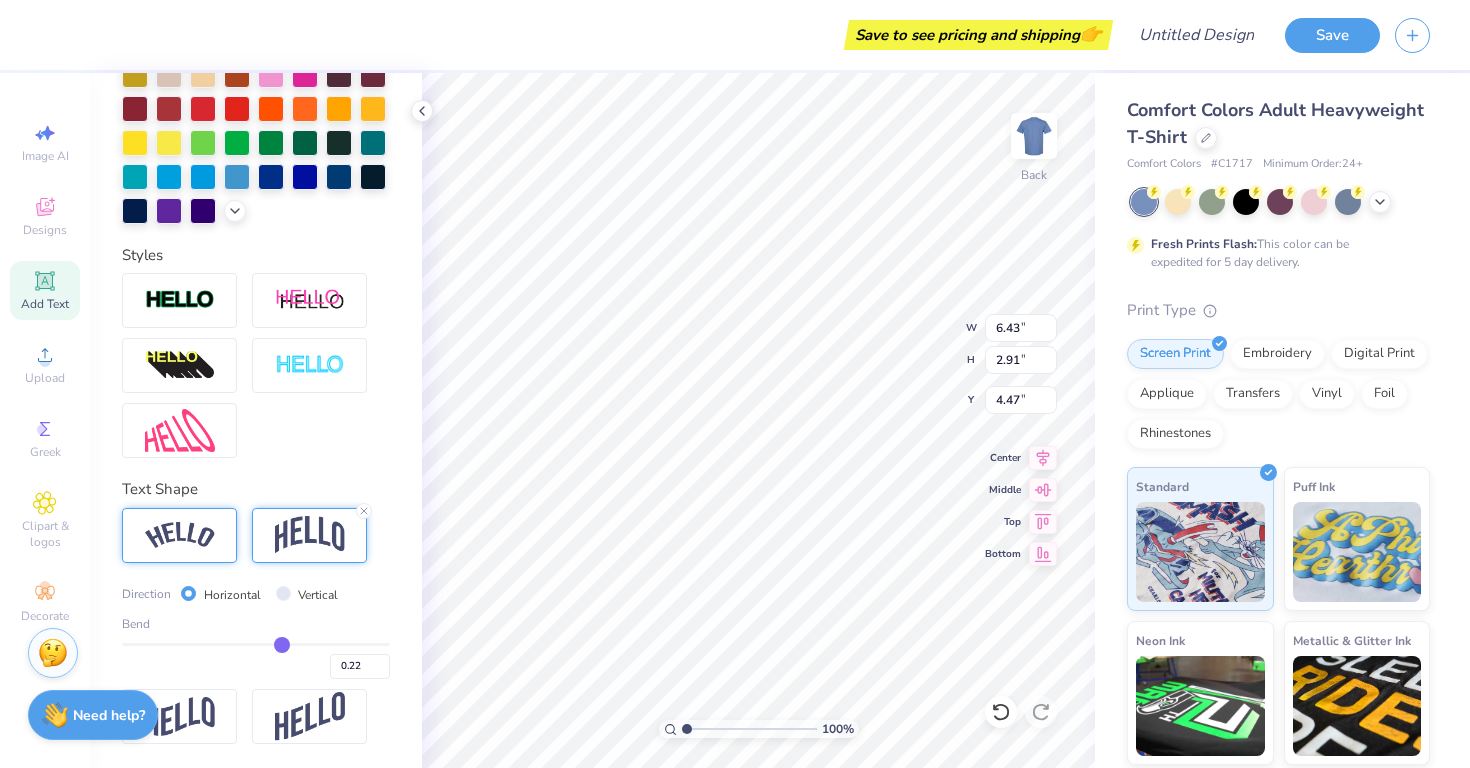 type on "0.21" 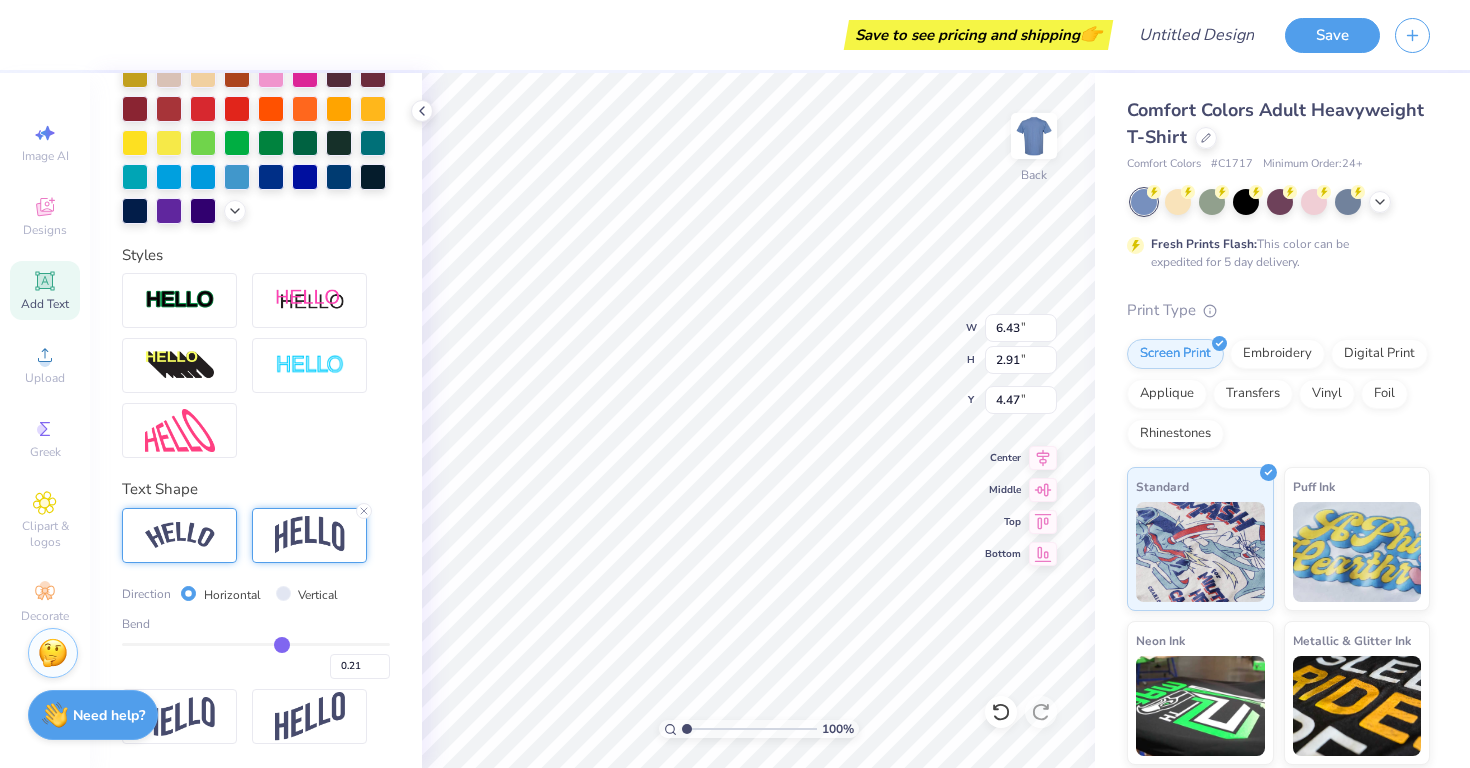 type on "0.19" 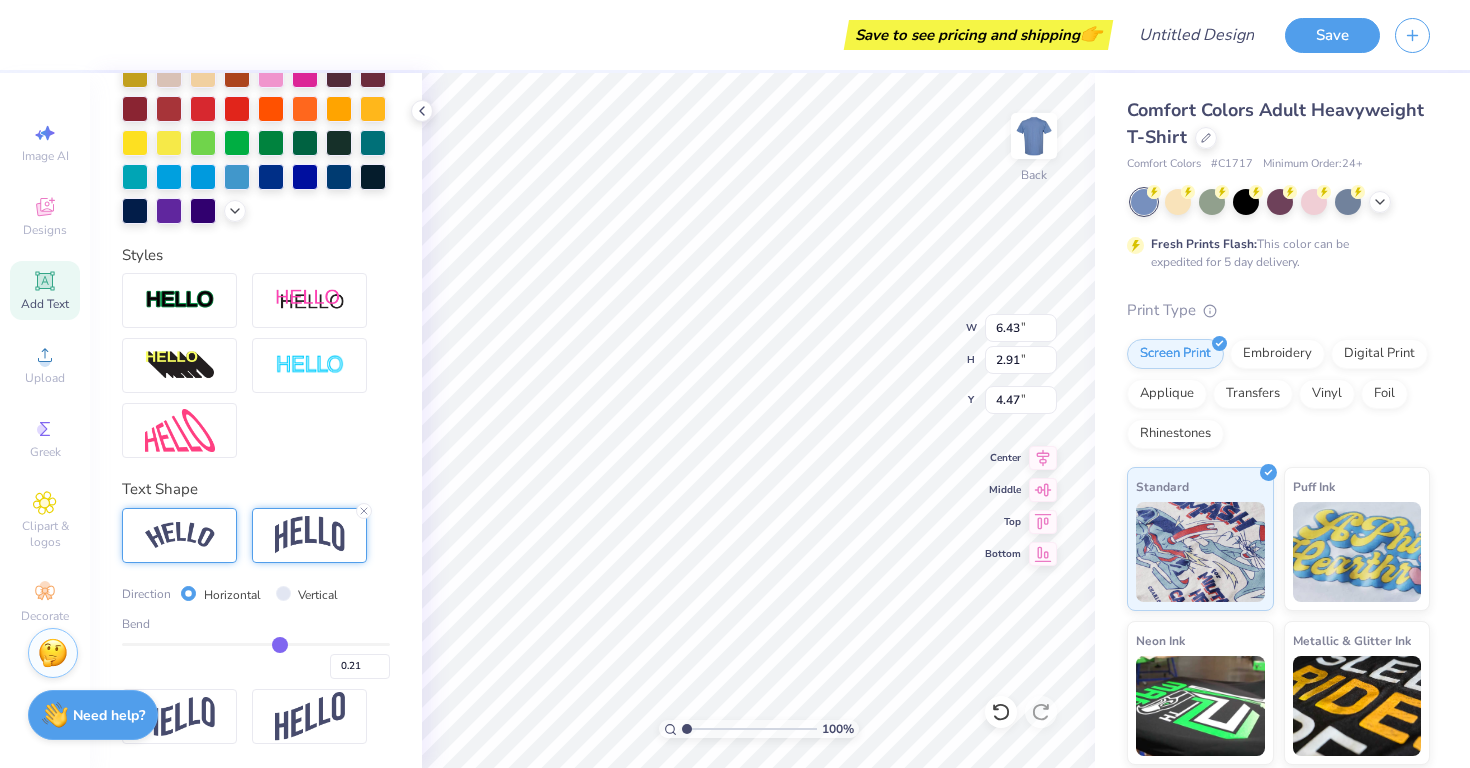 type on "0.19" 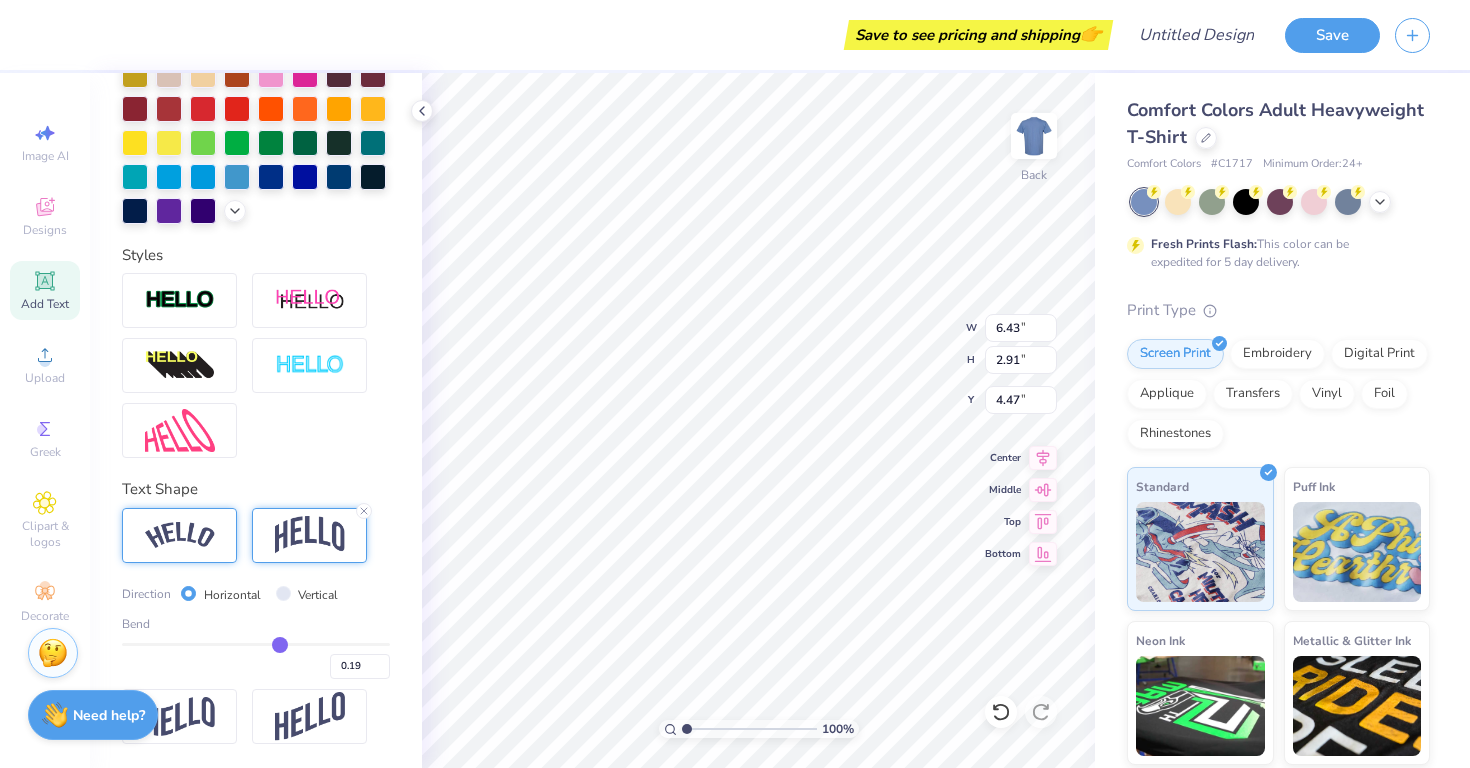 type on "0.17" 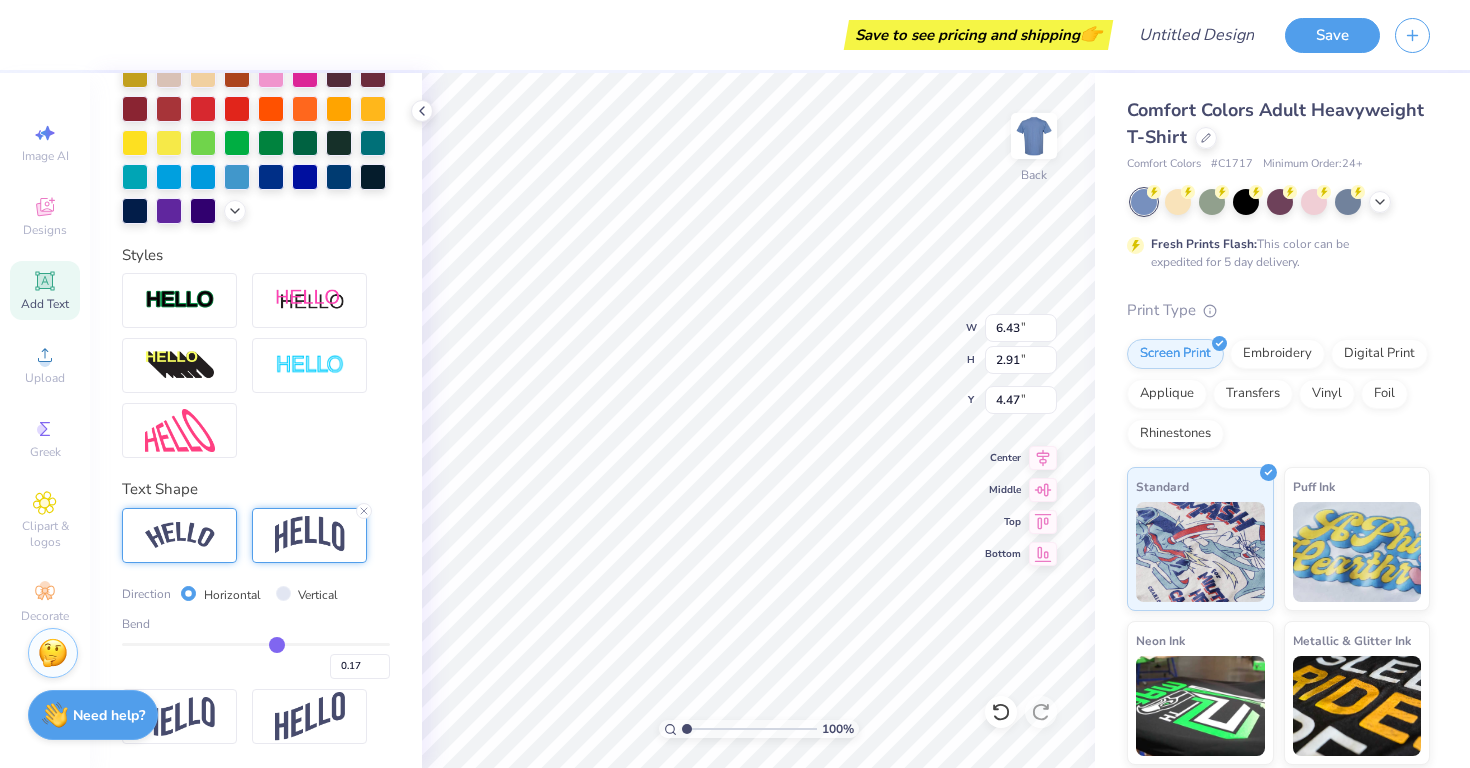 type on "0.15" 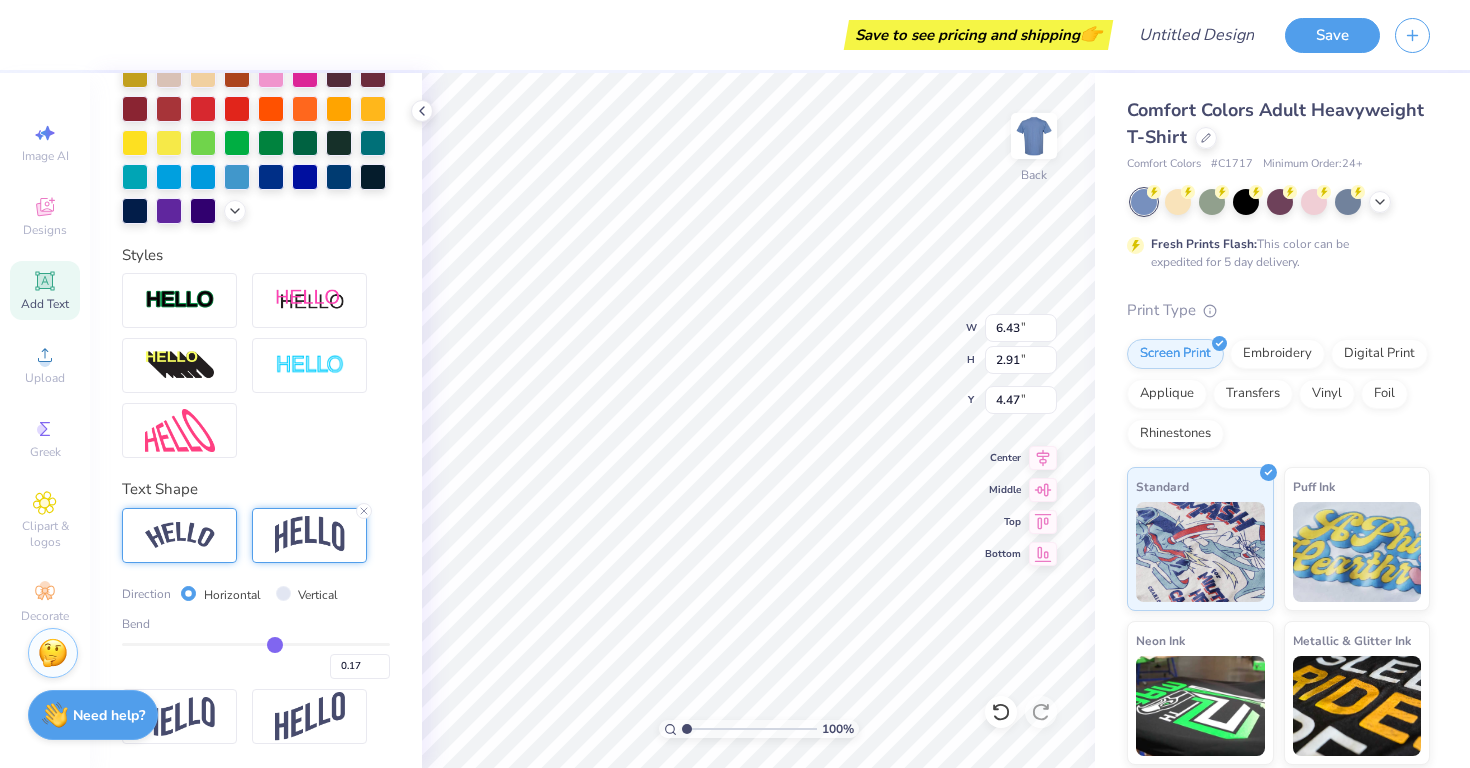 type on "0.15" 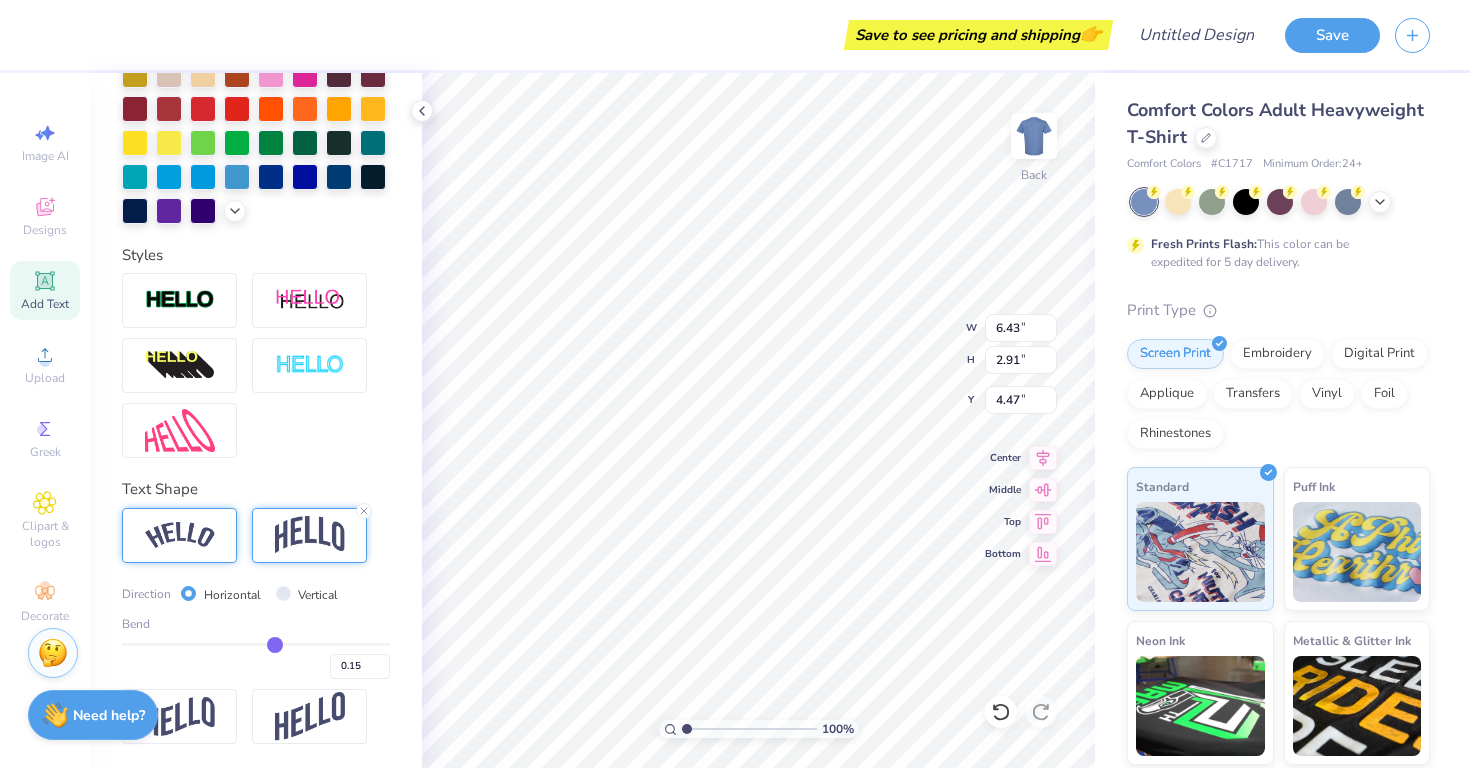 type on "0.13" 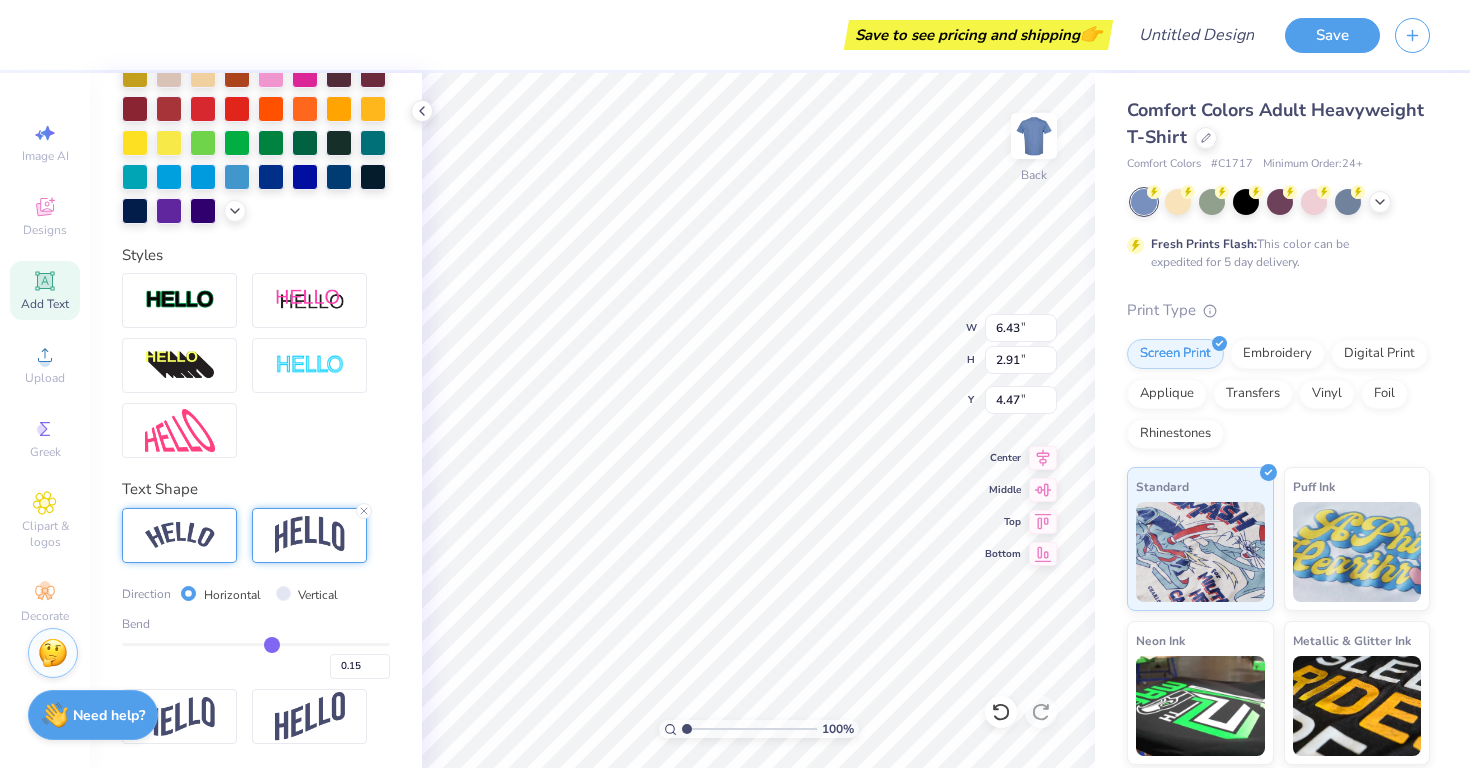 type on "0.13" 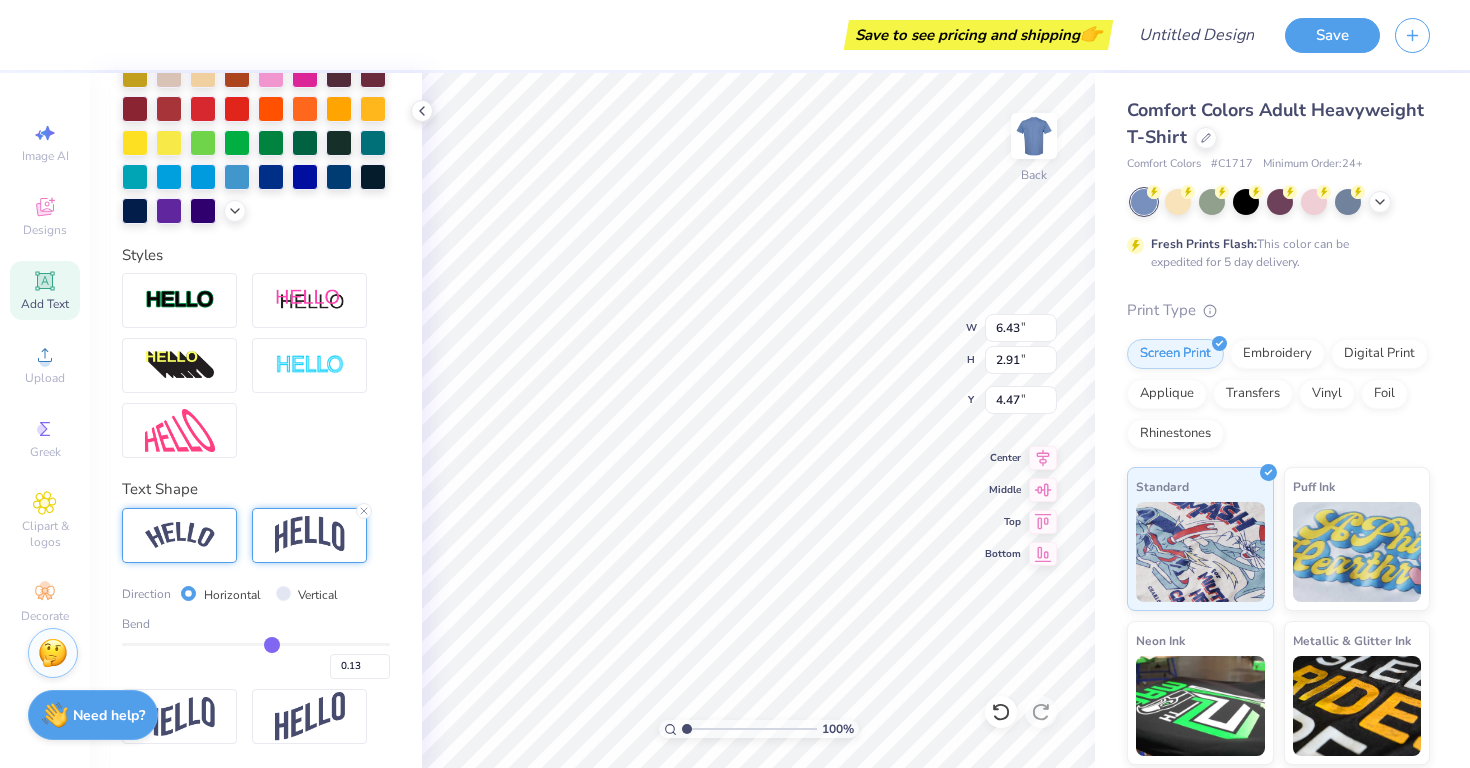 type on "0.12" 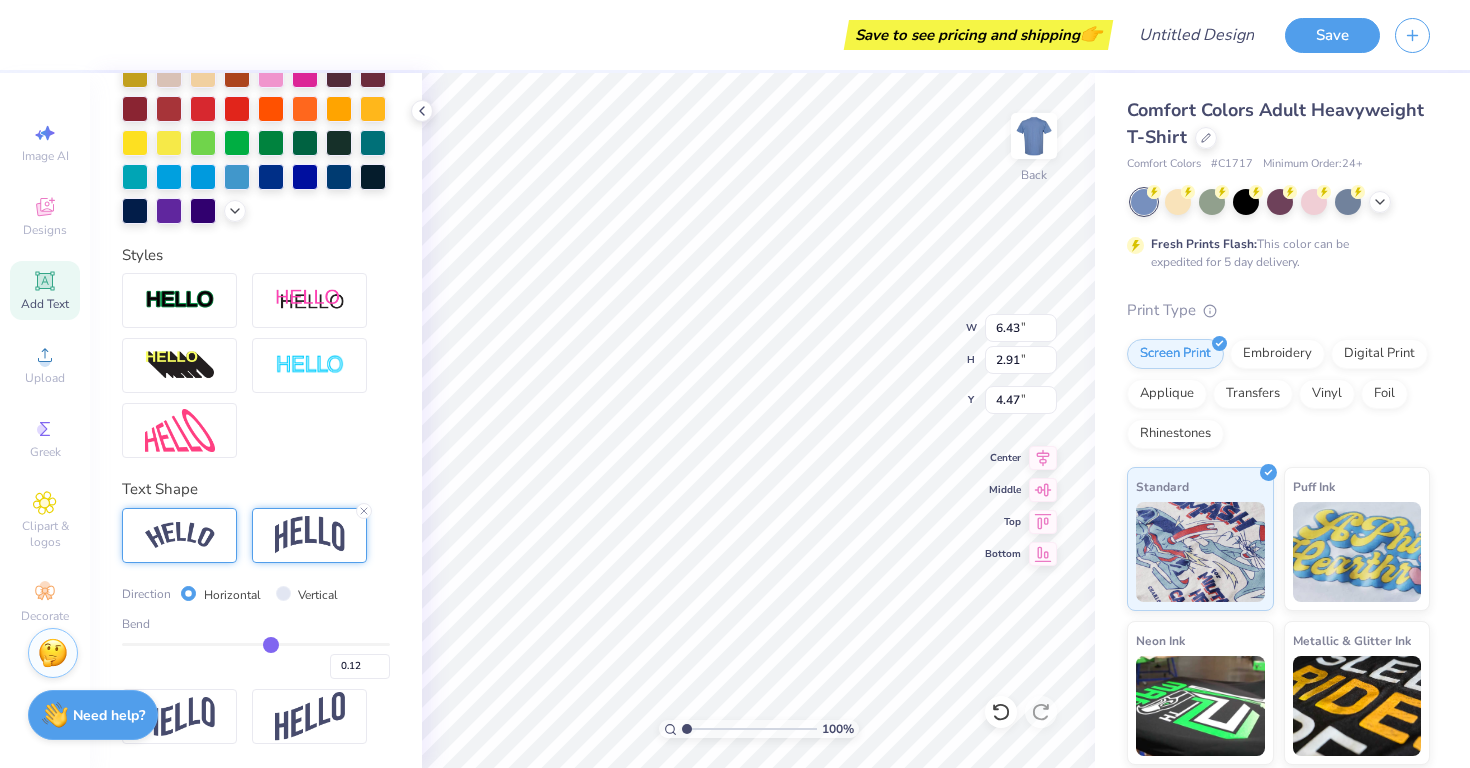 type on "0.11" 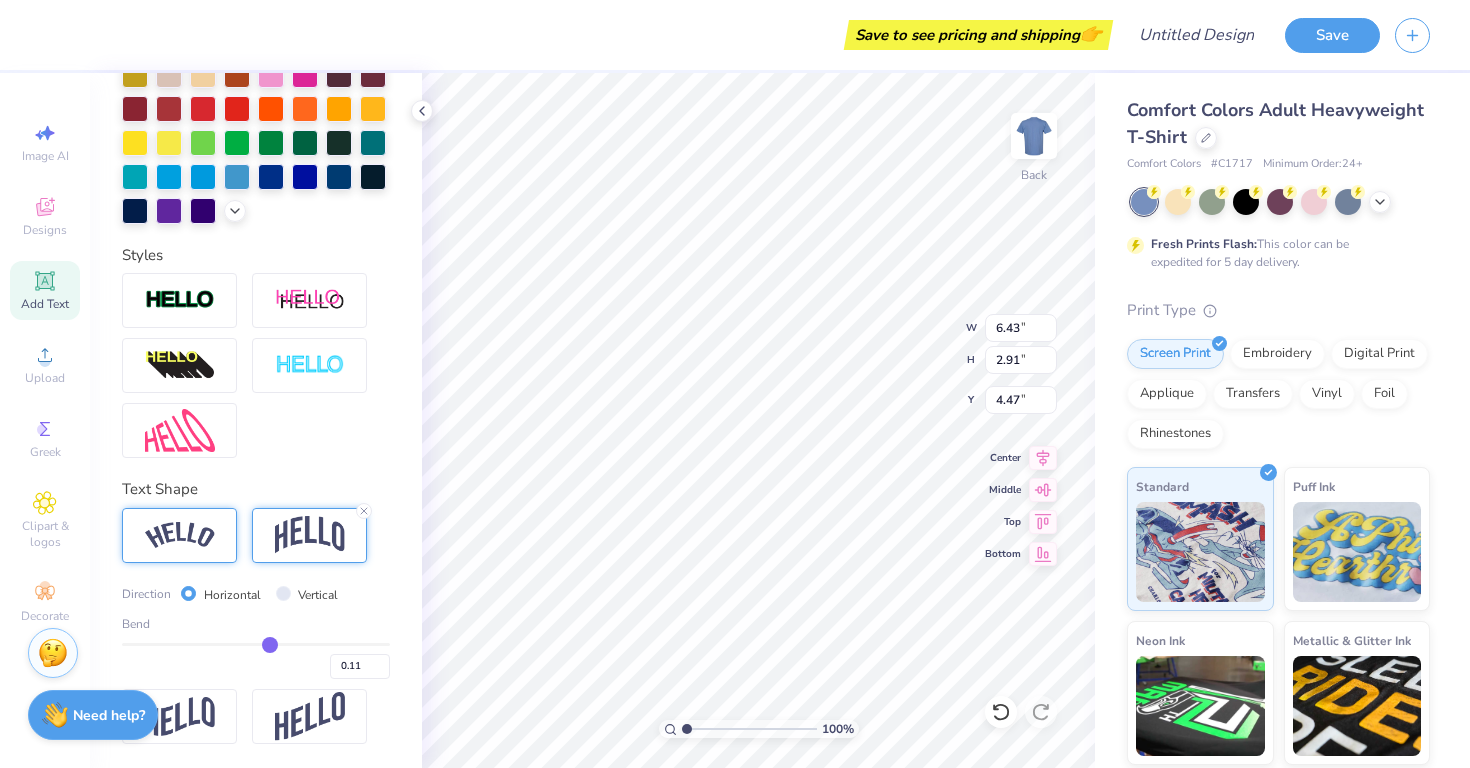 type on "0.1" 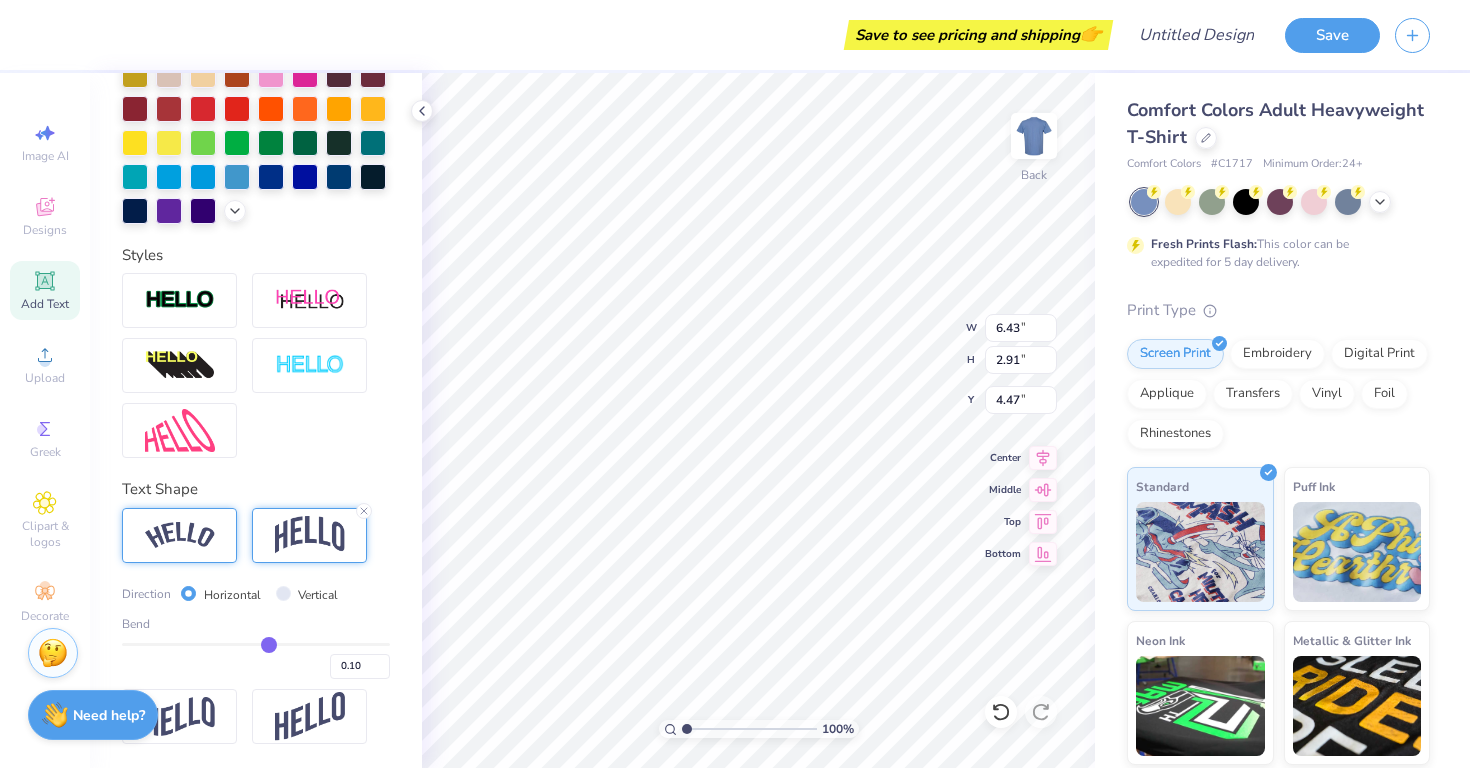type on "0.08" 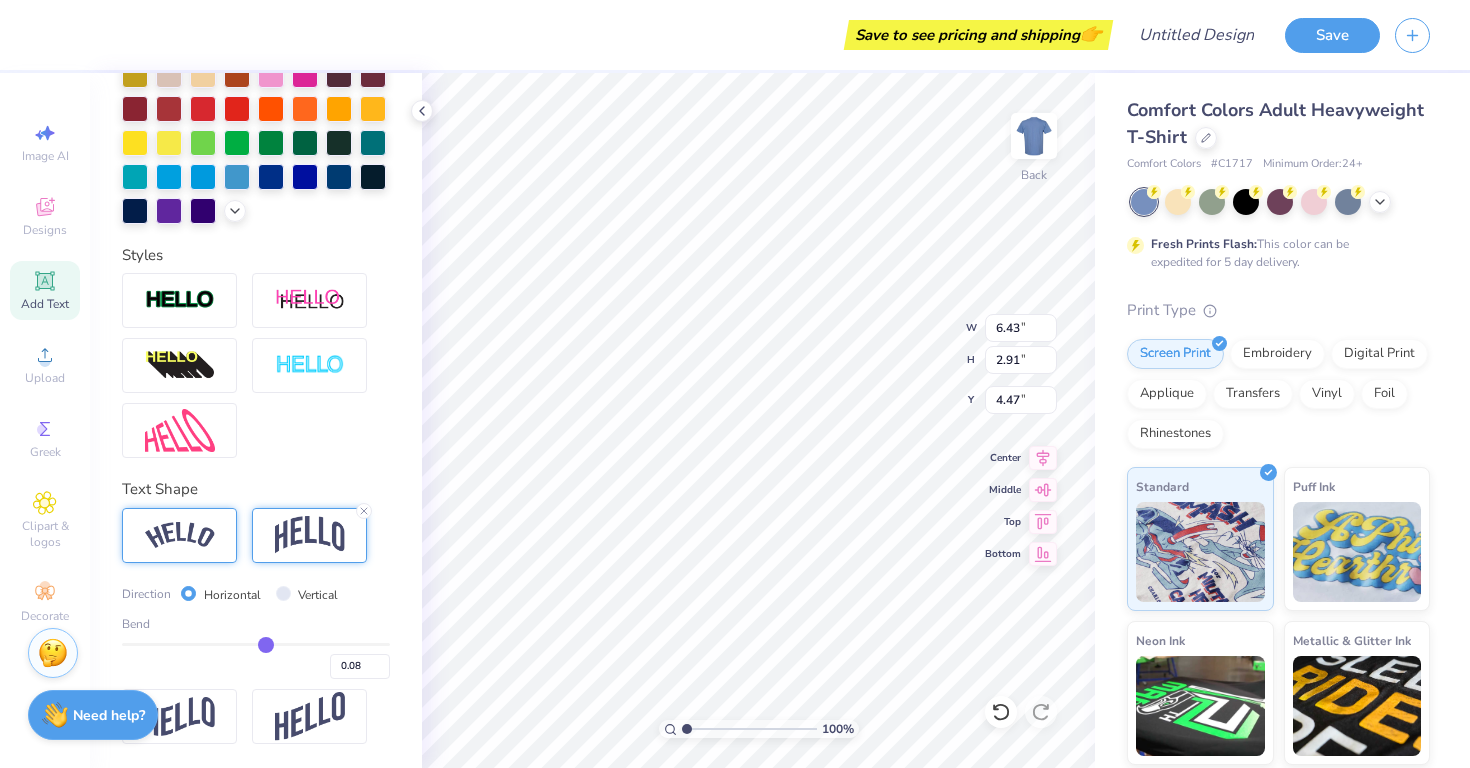 type on "0.07" 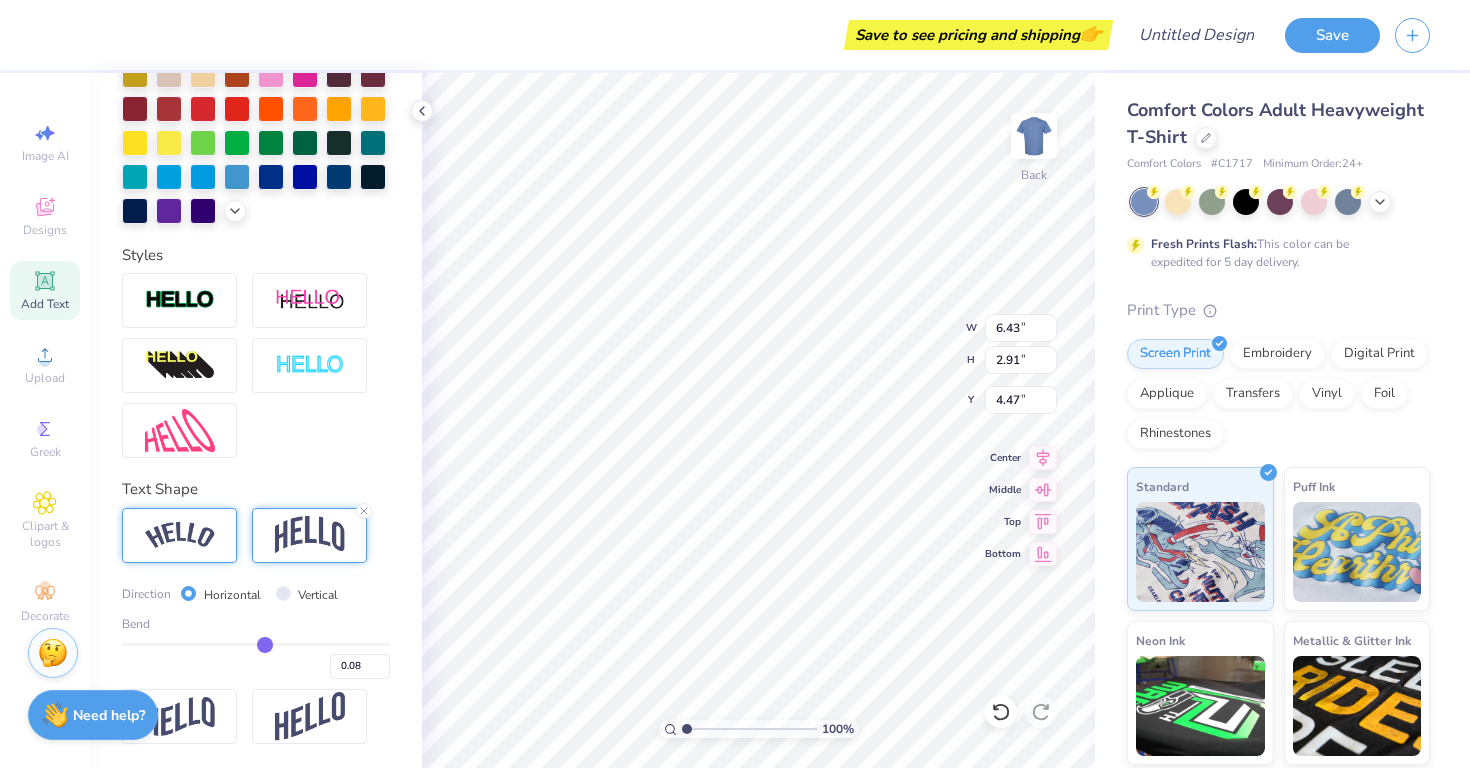 type on "0.07" 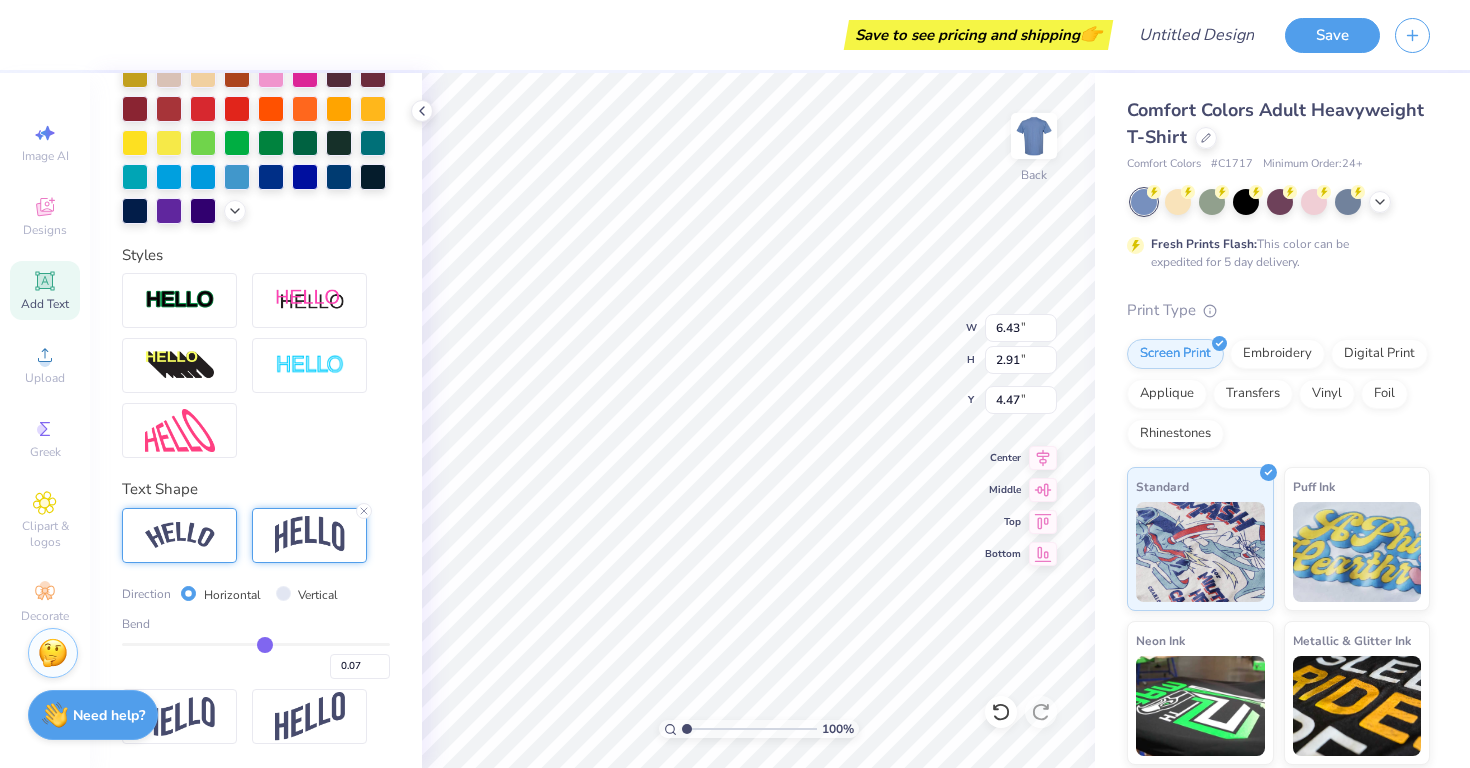 type on "0.05" 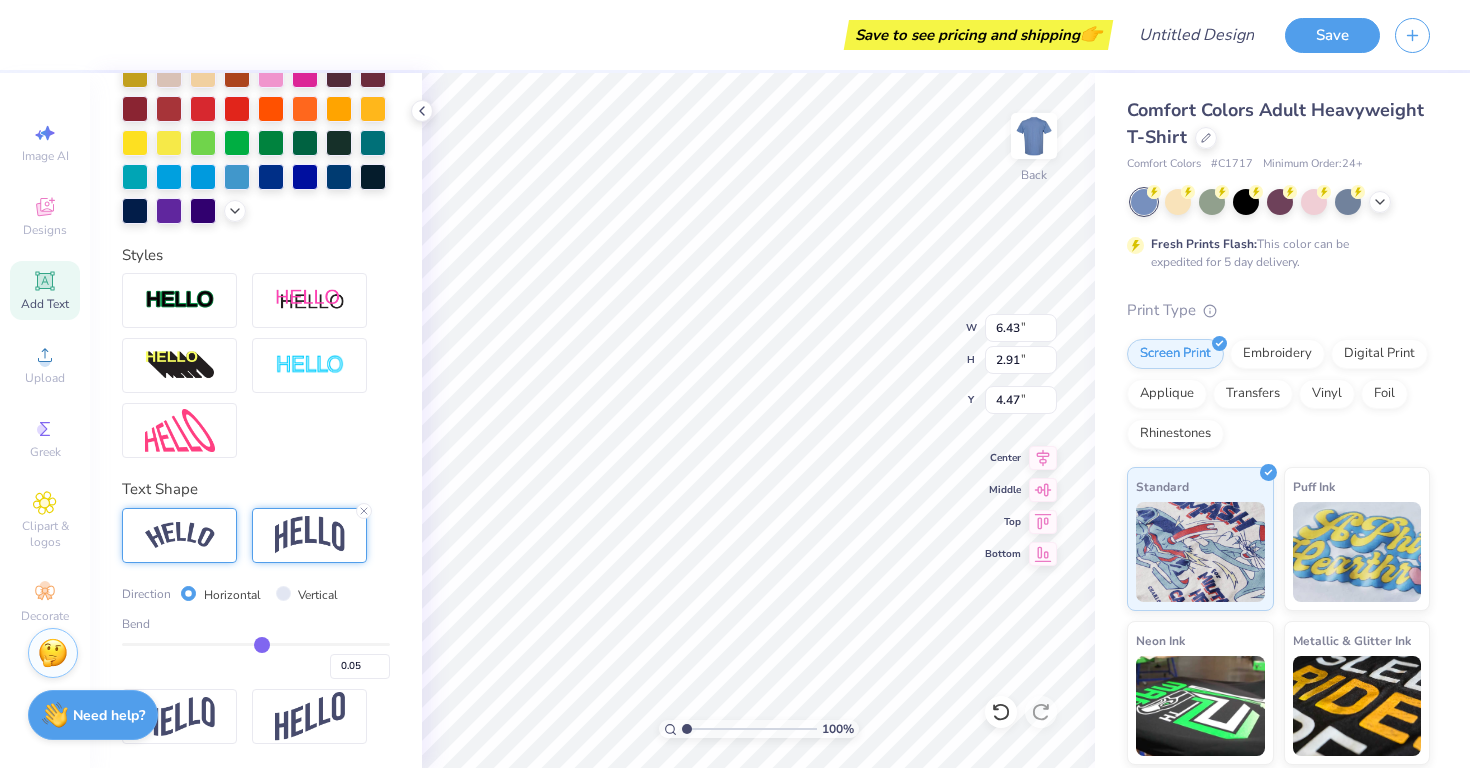 type on "0.04" 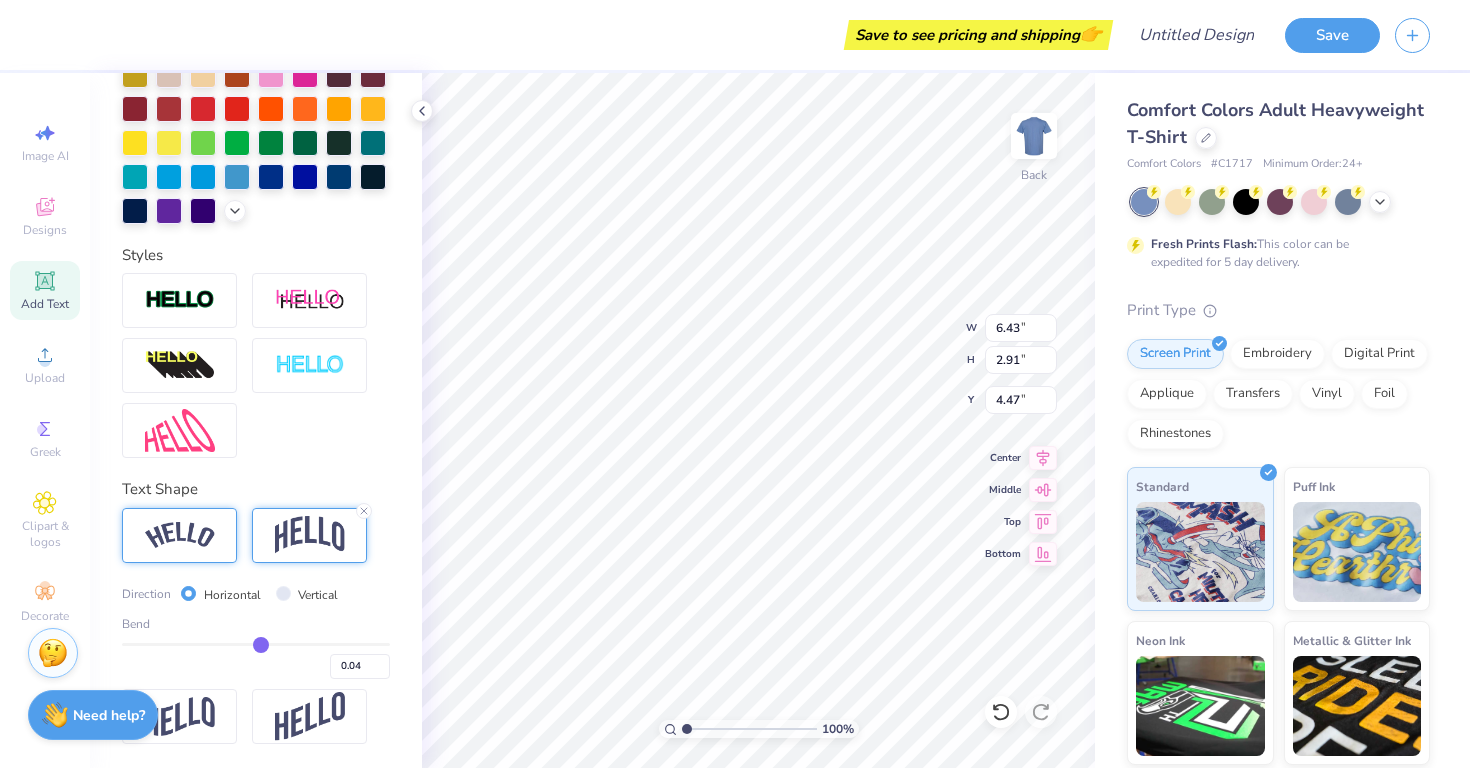 type on "0.02" 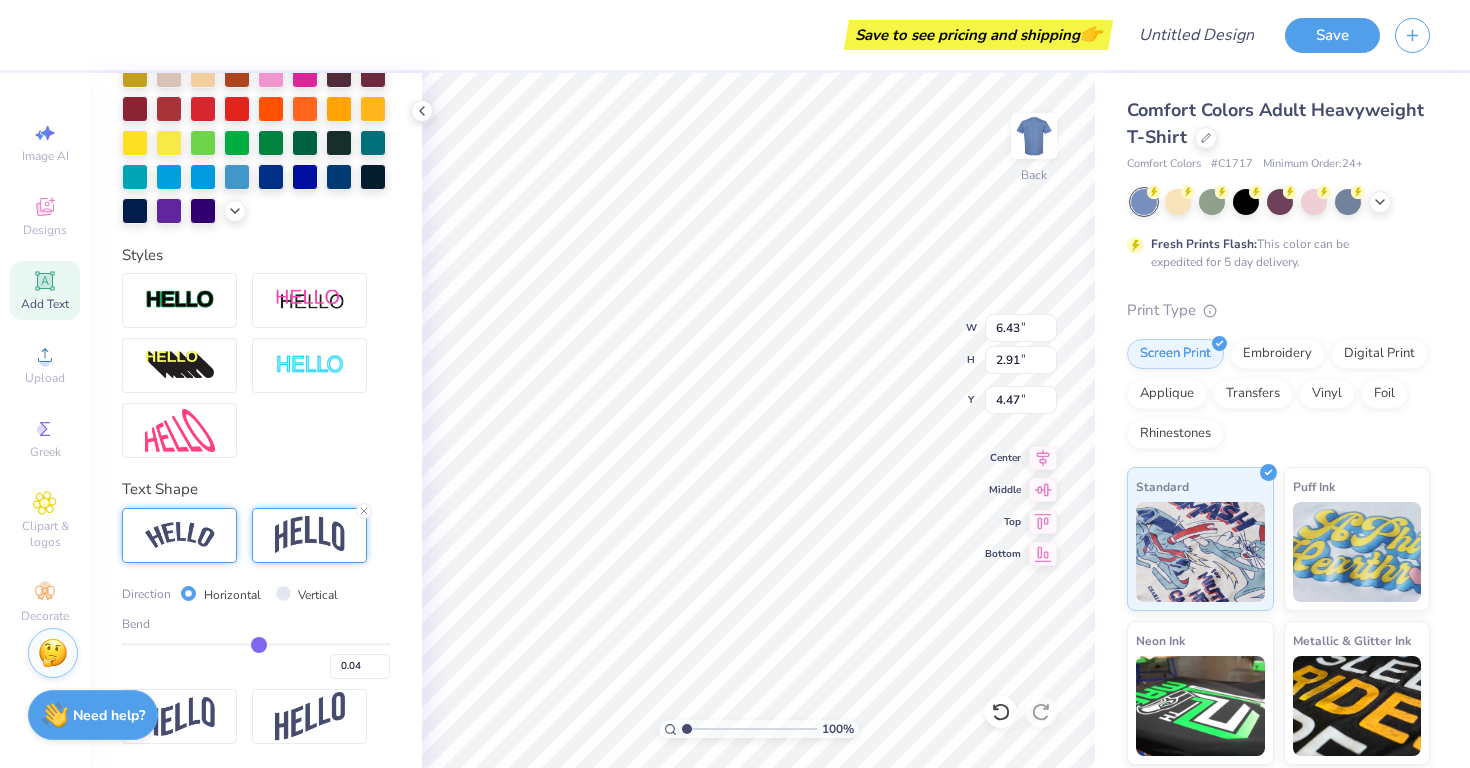 type on "0.02" 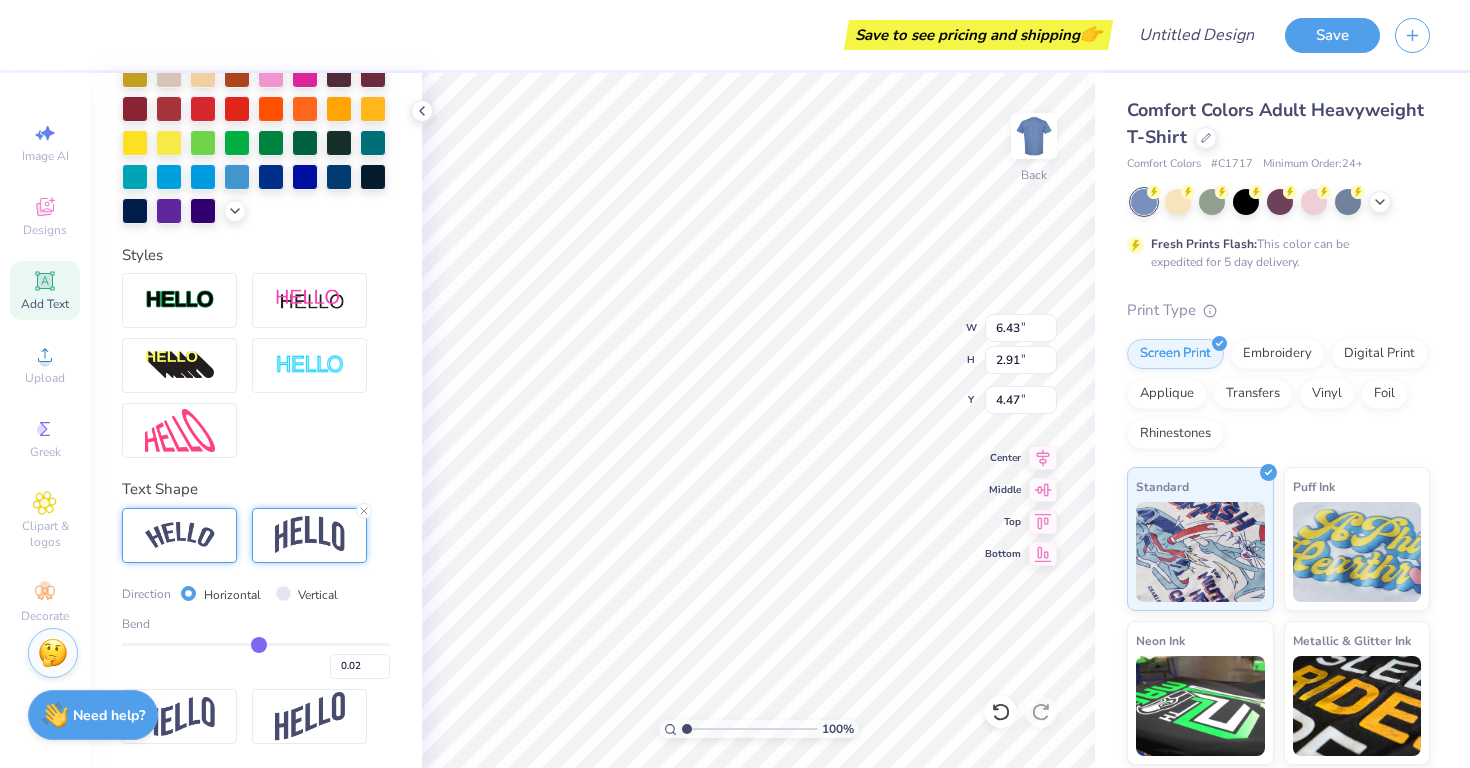 type on "0.01" 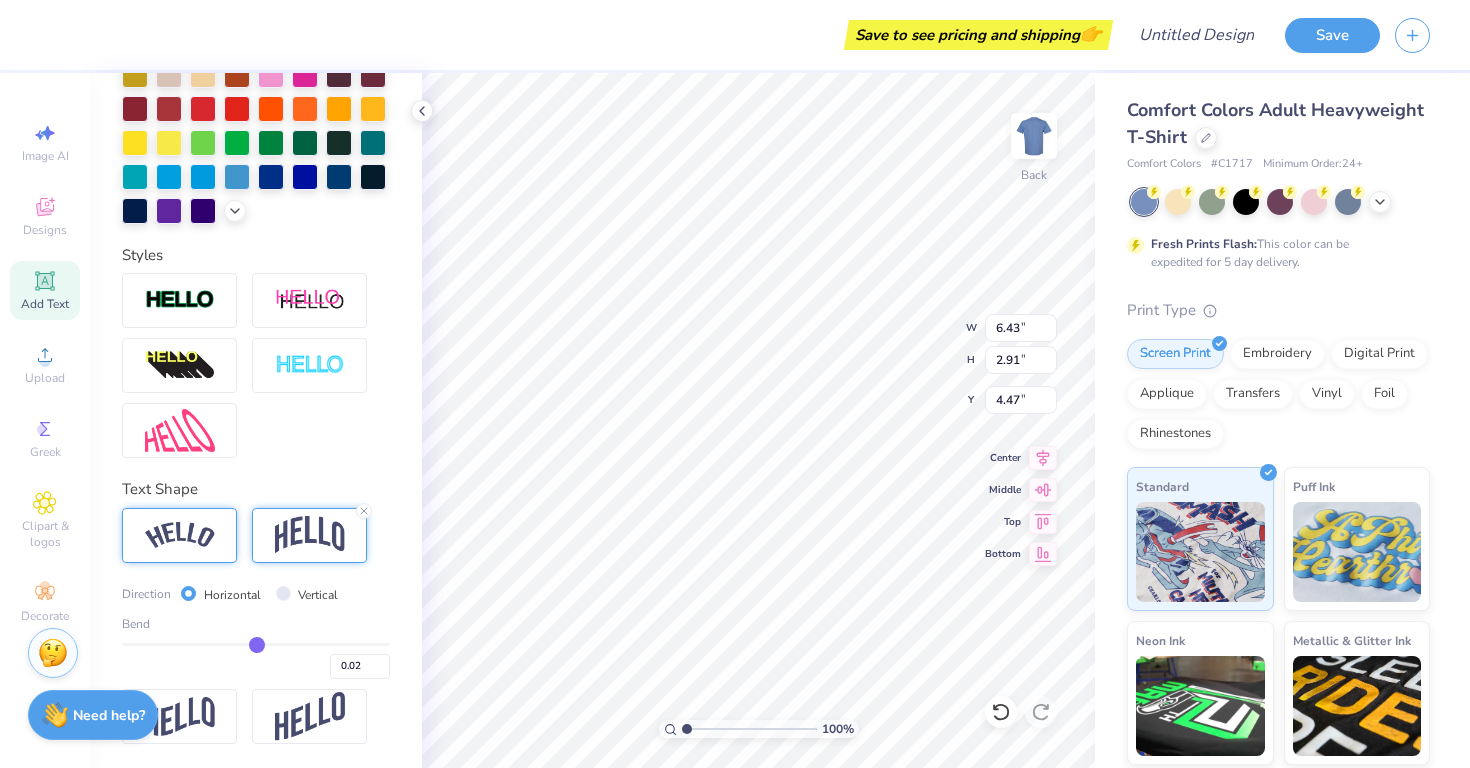 type on "0.01" 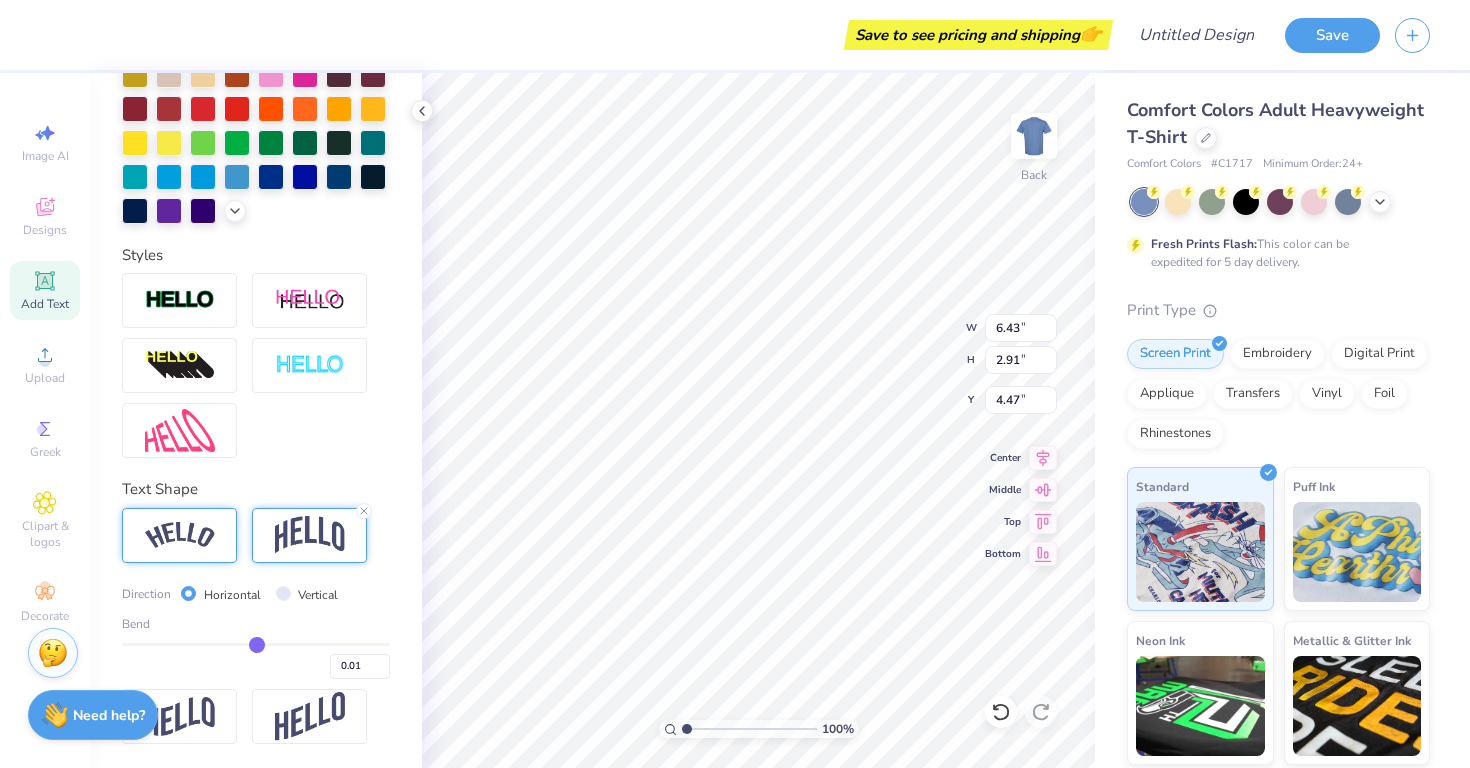 type on "-0.01" 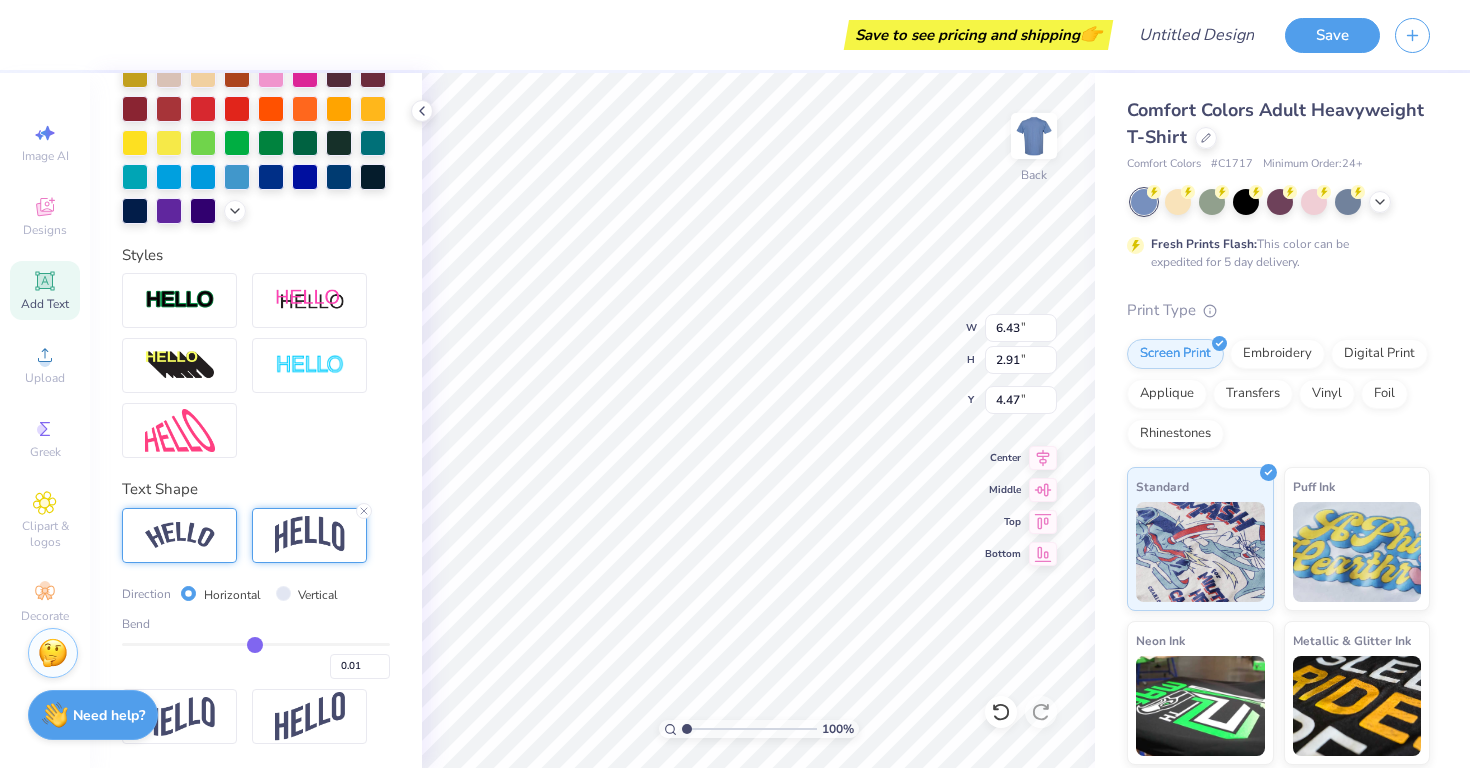 type on "-0.01" 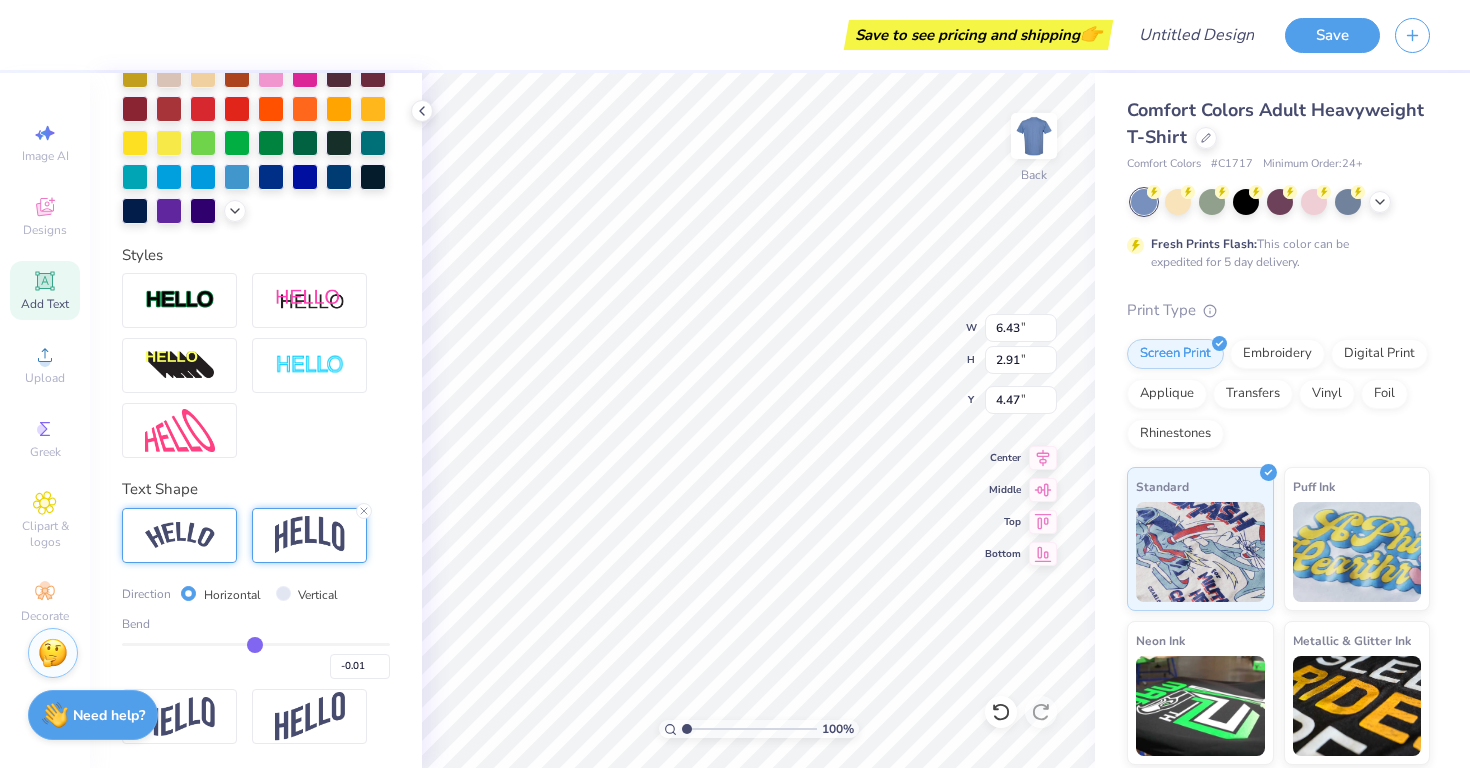 type on "-0.03" 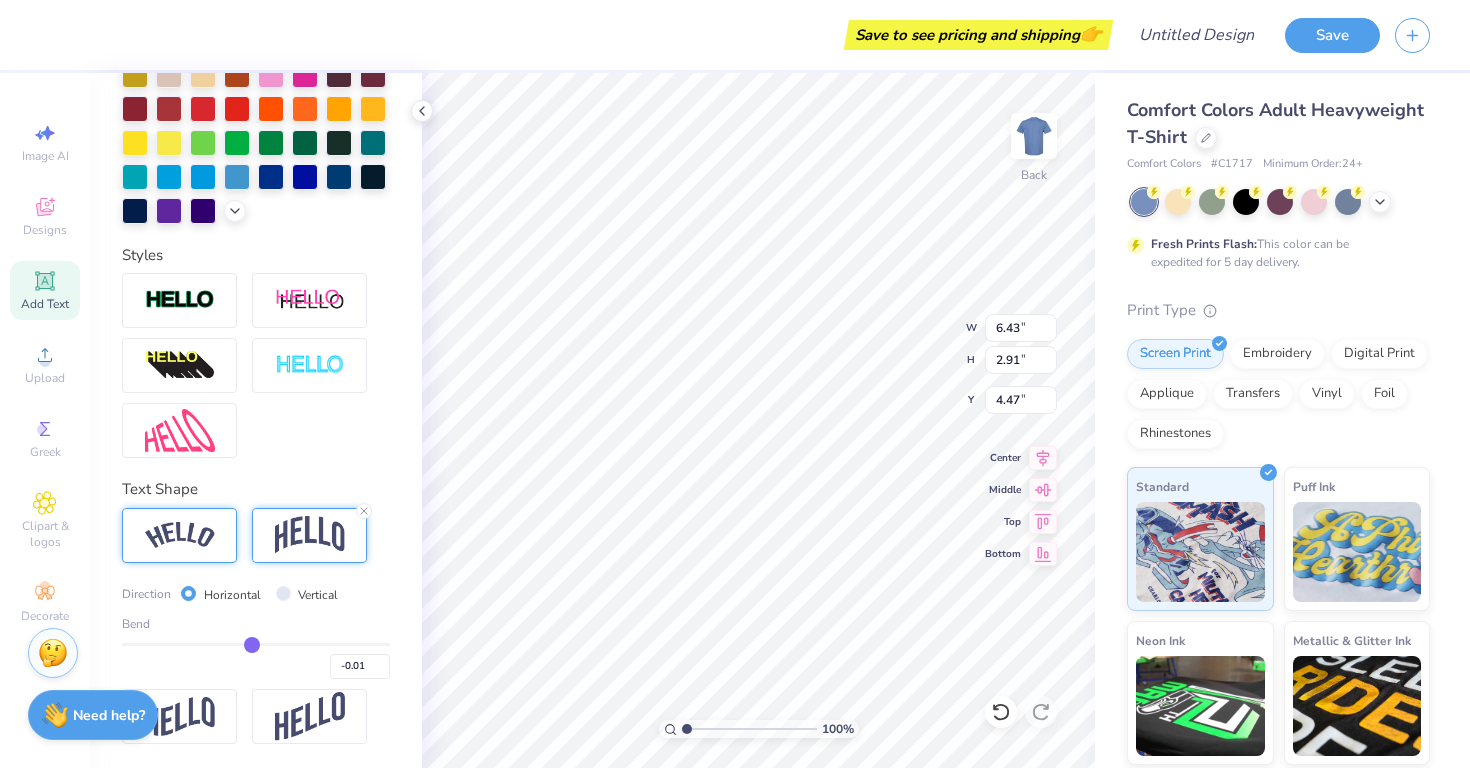 type on "-0.03" 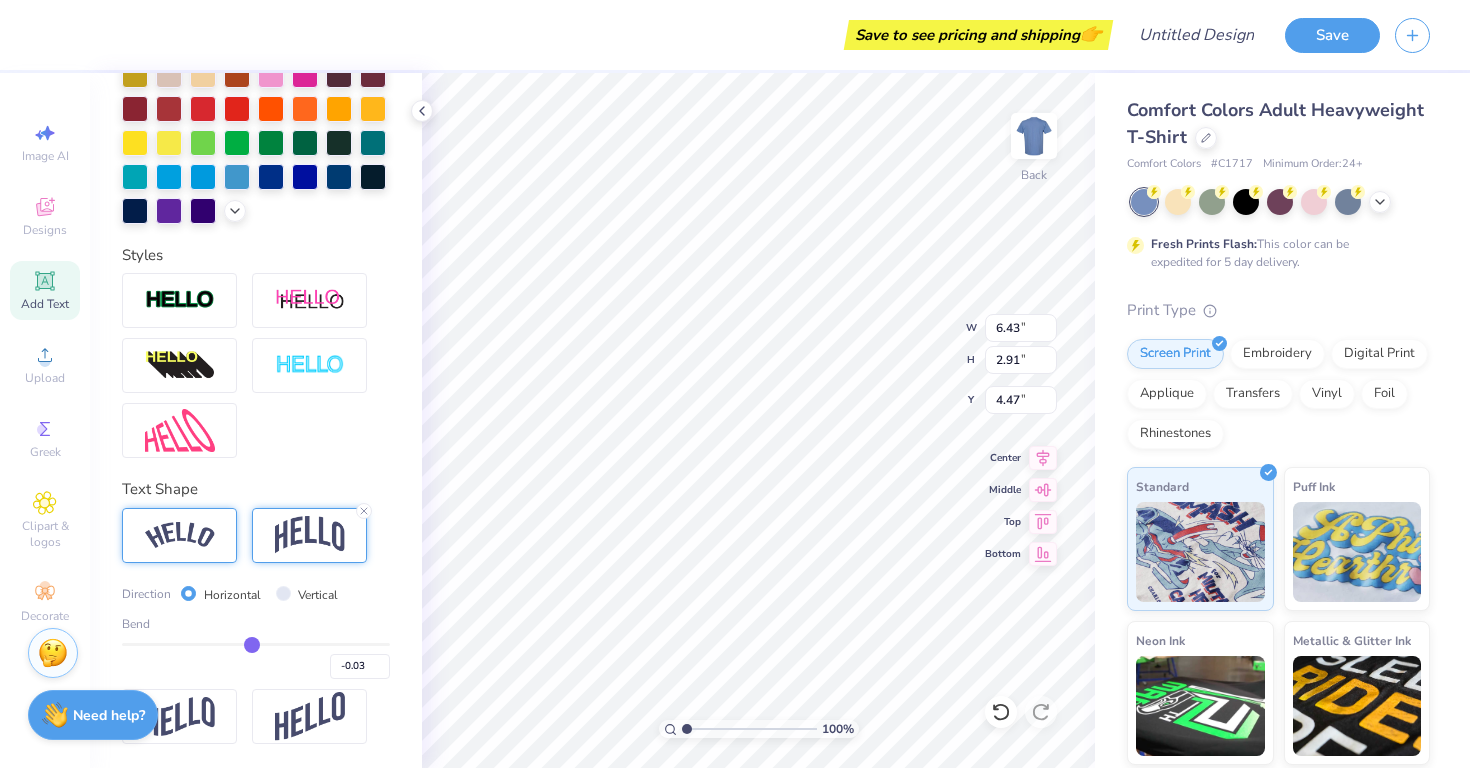 type on "-0.06" 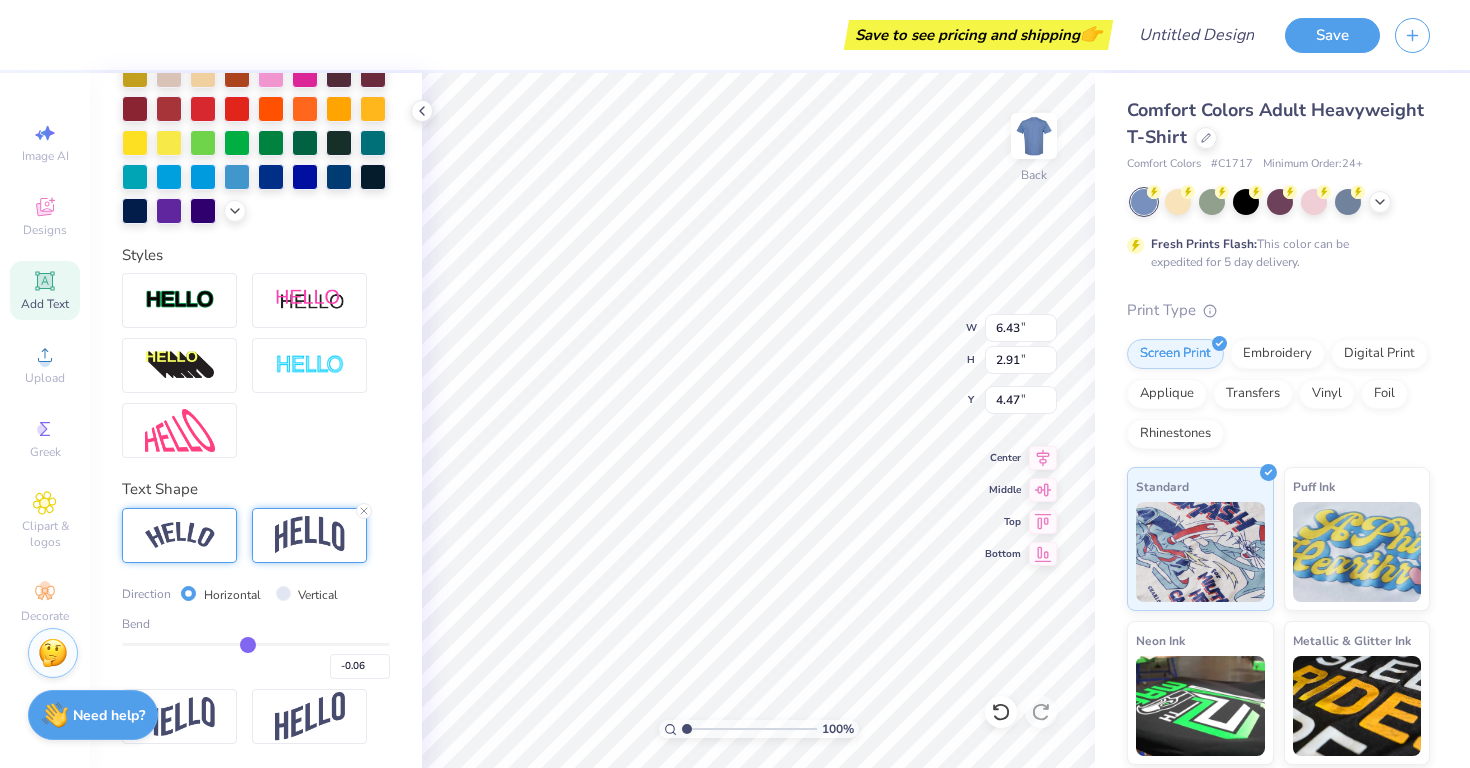 type on "-0.09" 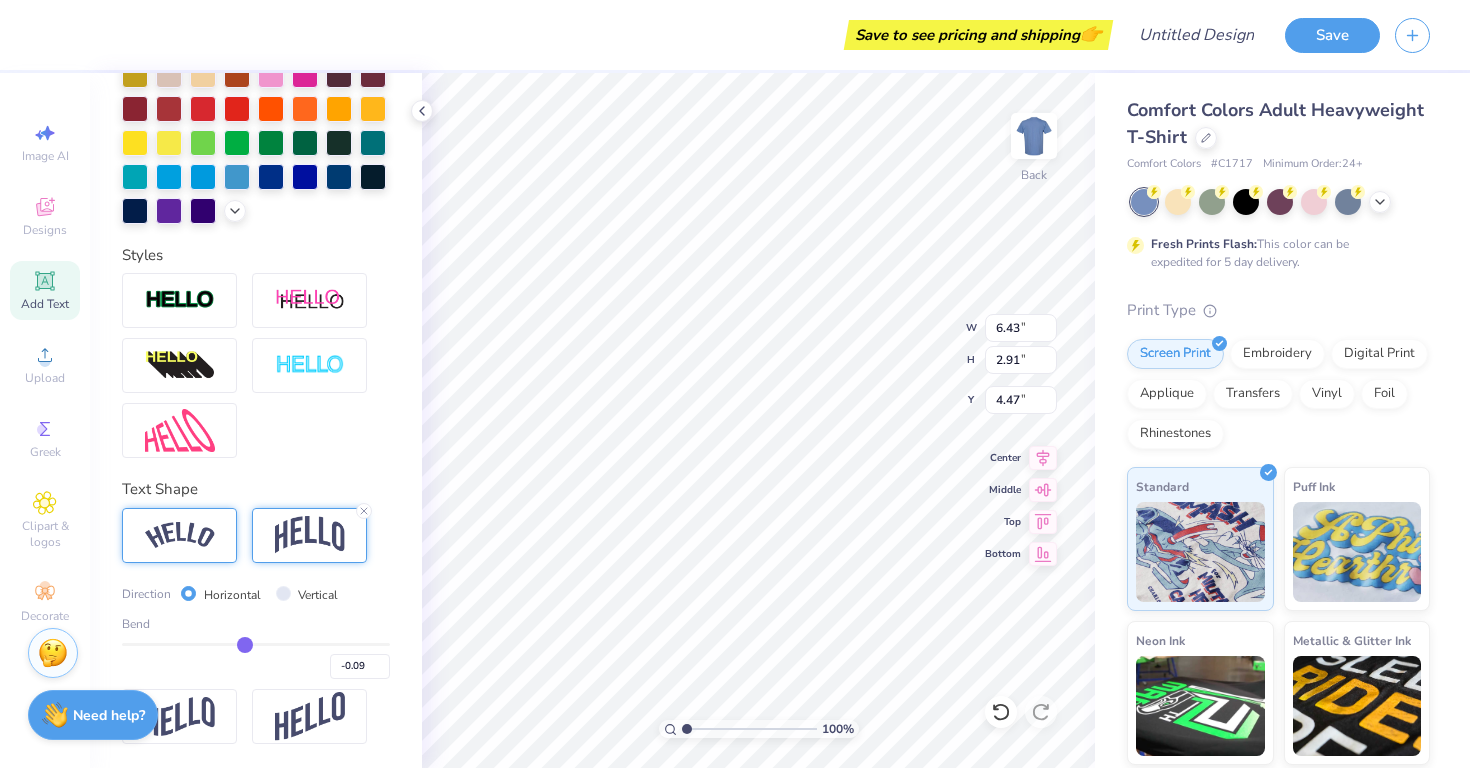 type on "-0.11" 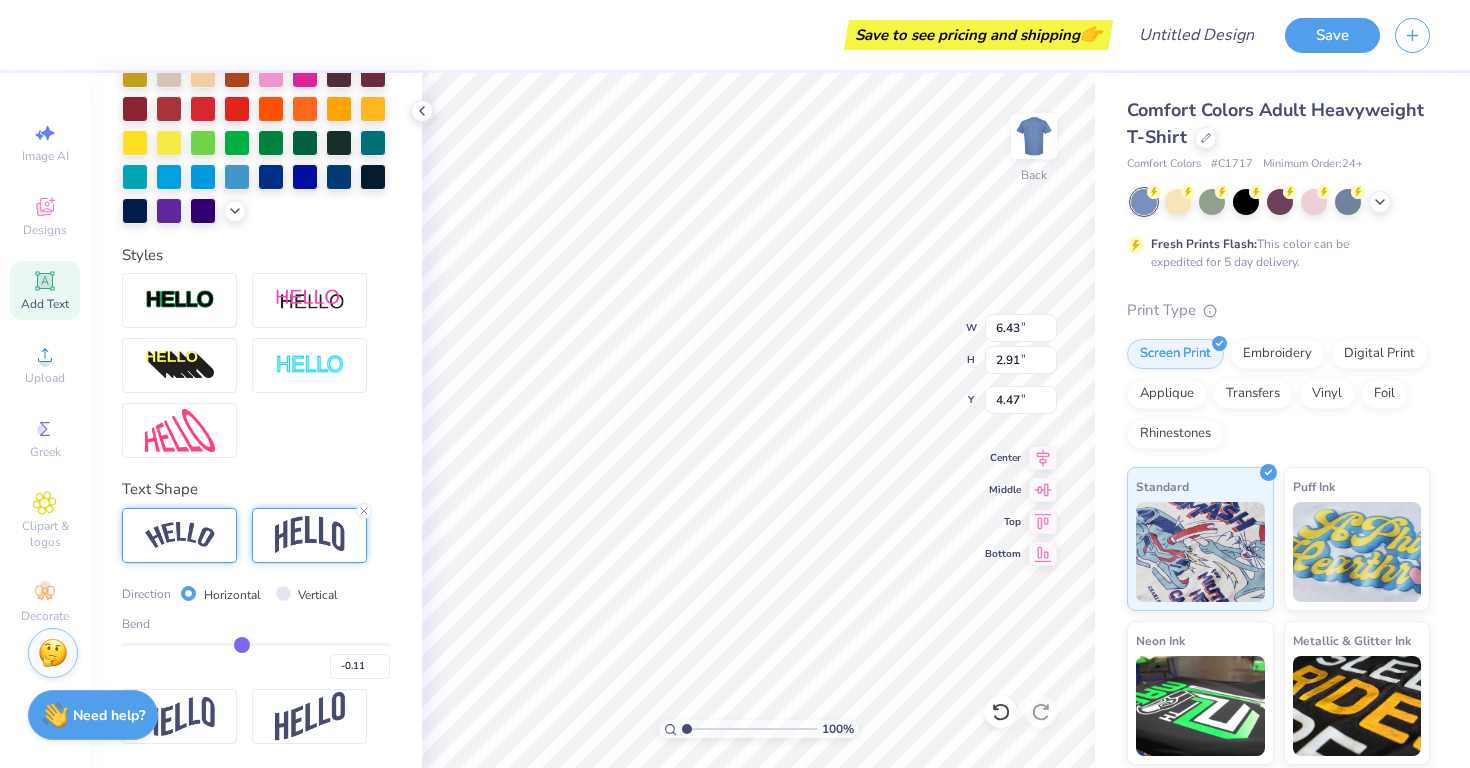 type on "-0.12" 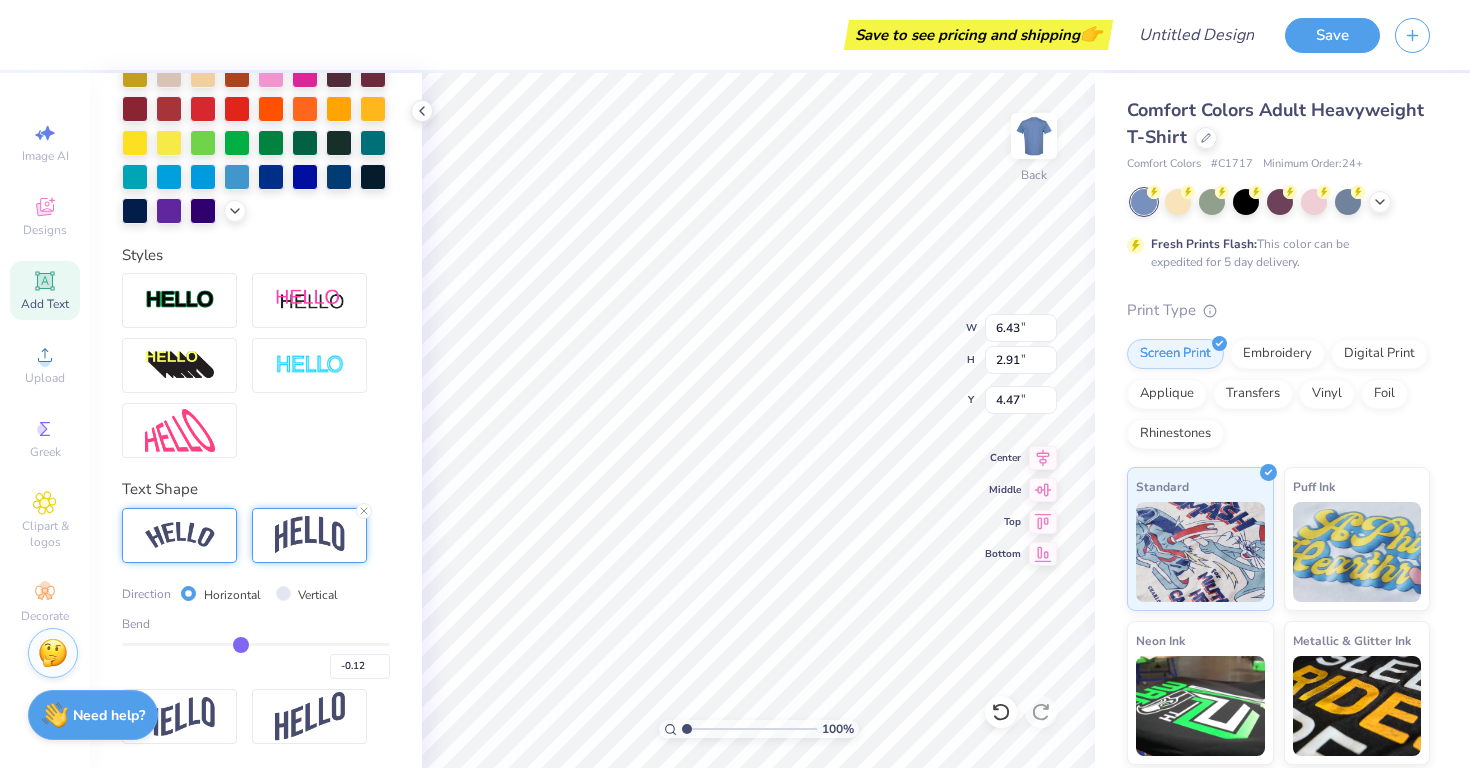 type on "-0.13" 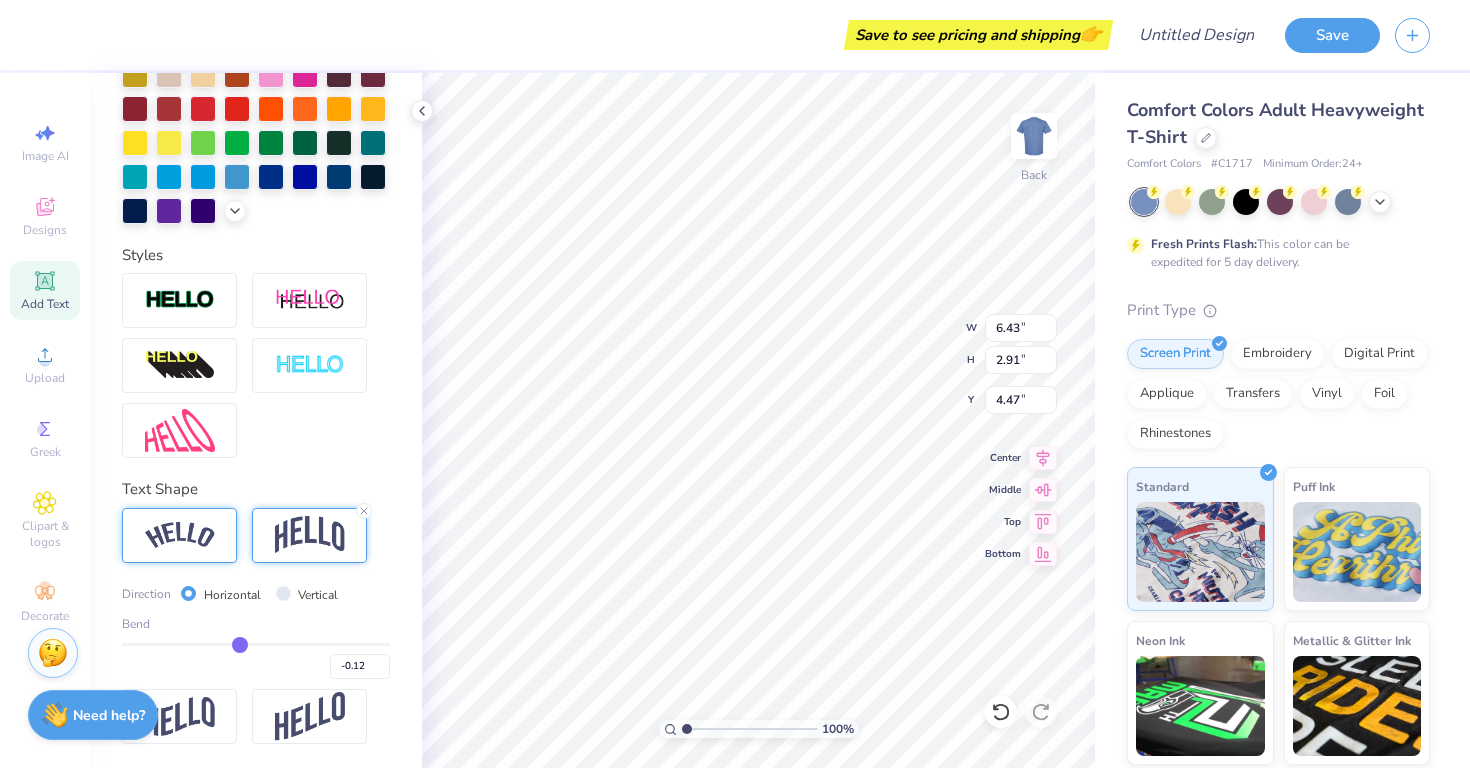 type on "-0.13" 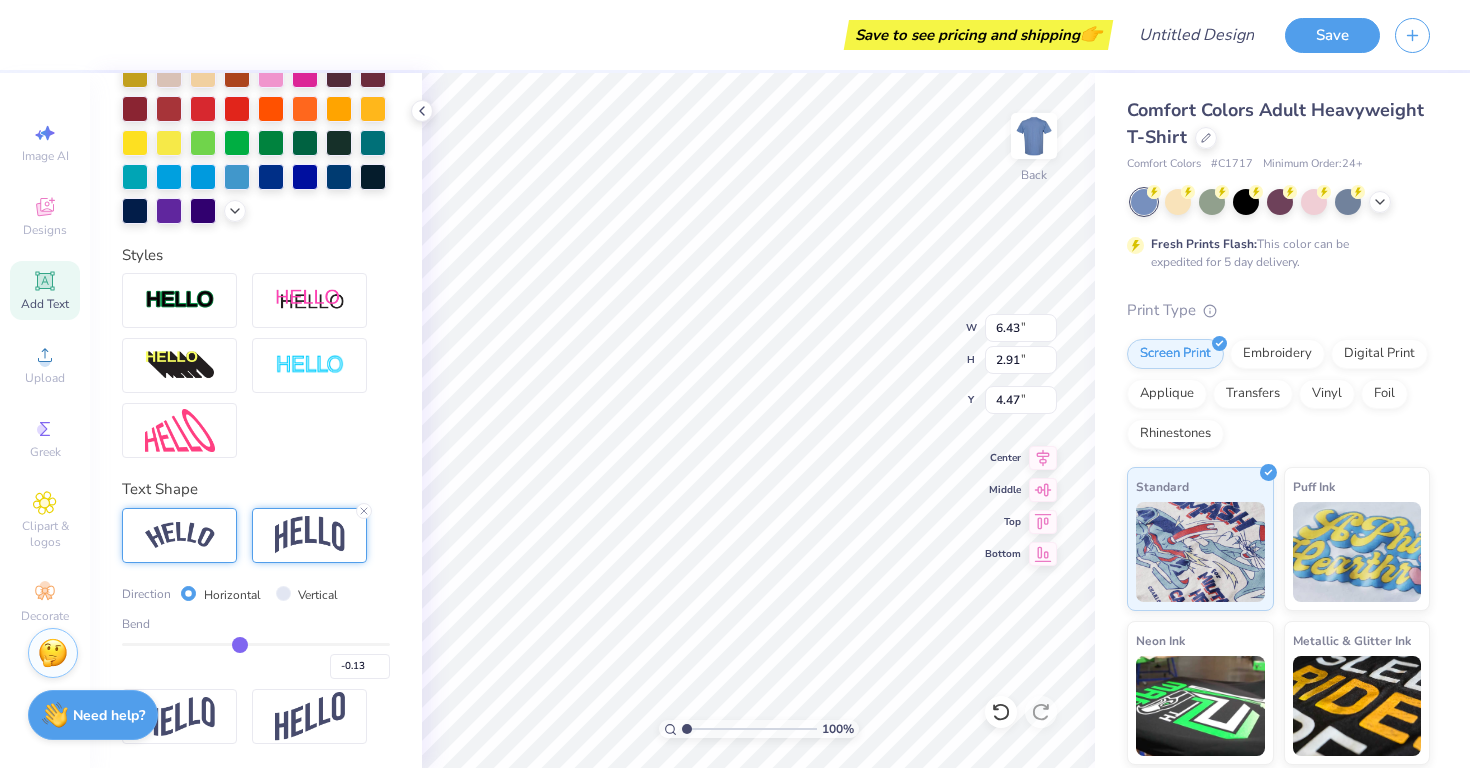 drag, startPoint x: 321, startPoint y: 644, endPoint x: 239, endPoint y: 632, distance: 82.8734 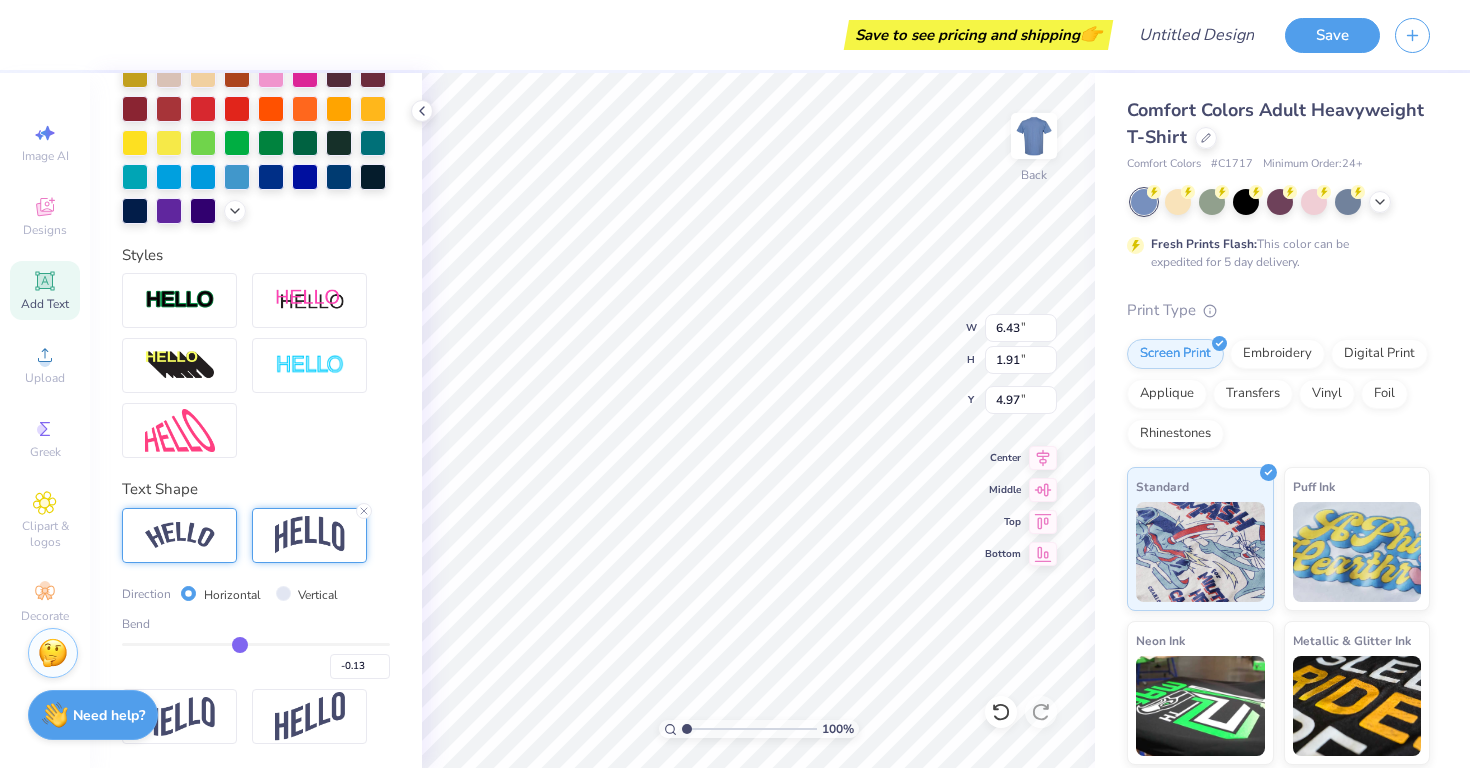 type on "-0.08" 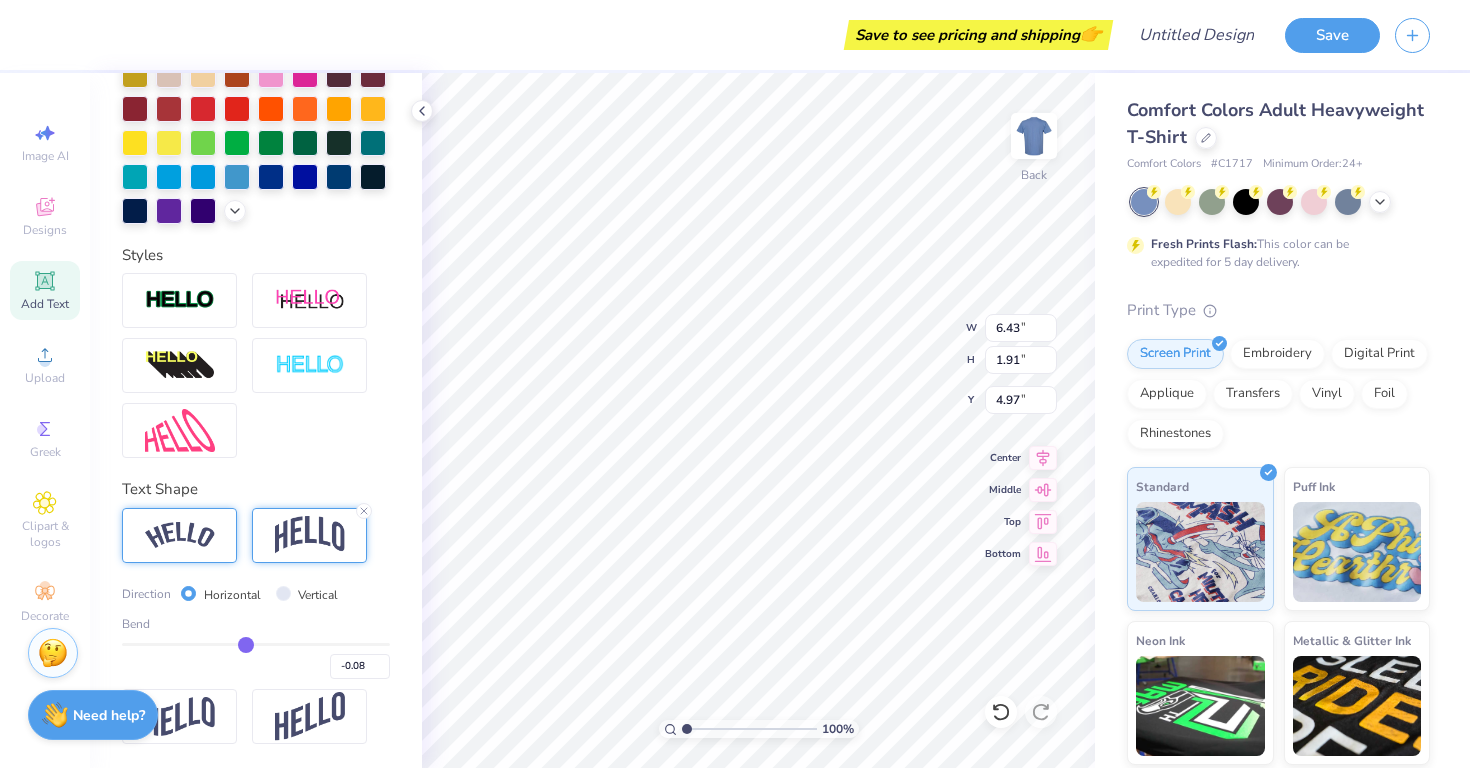 type on "-0.03" 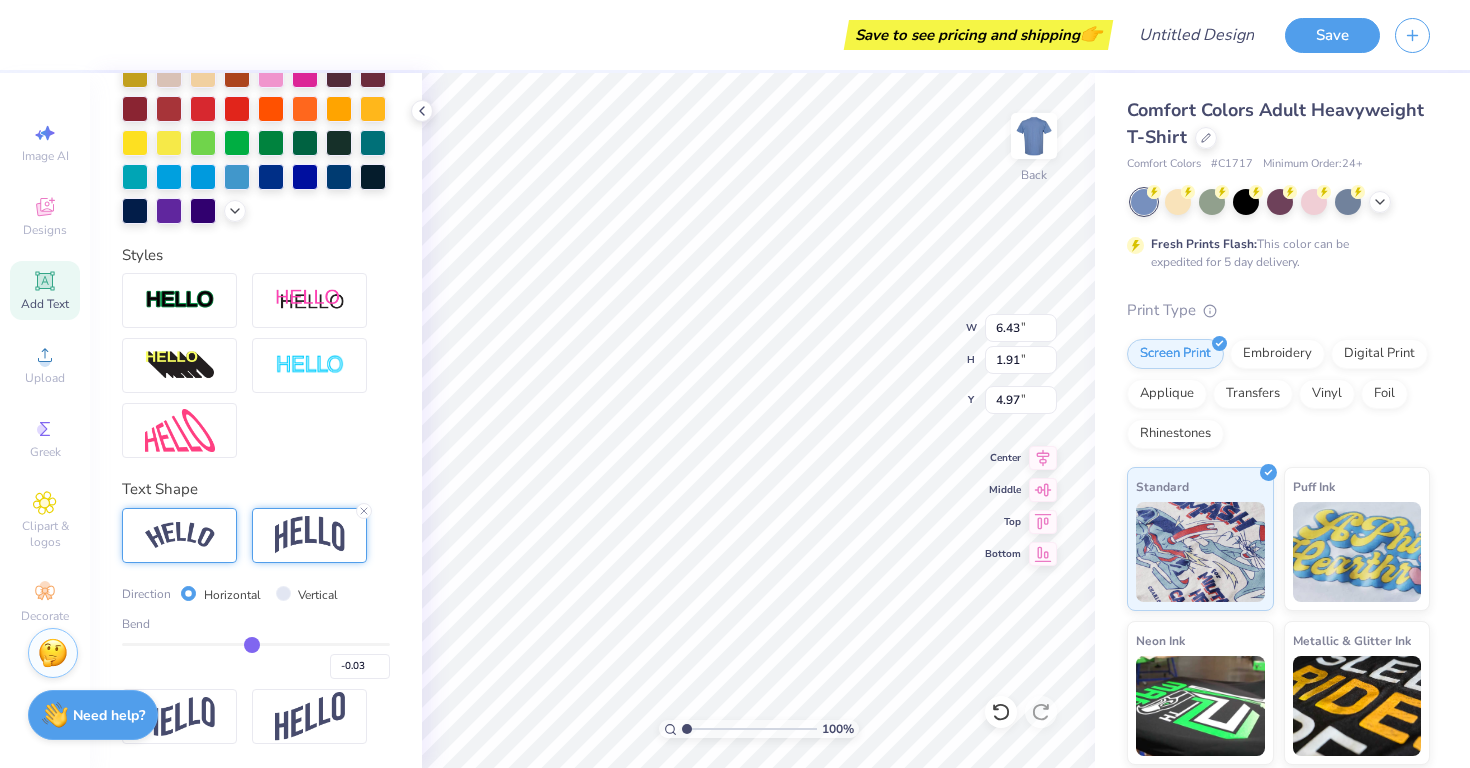 type on "0.01" 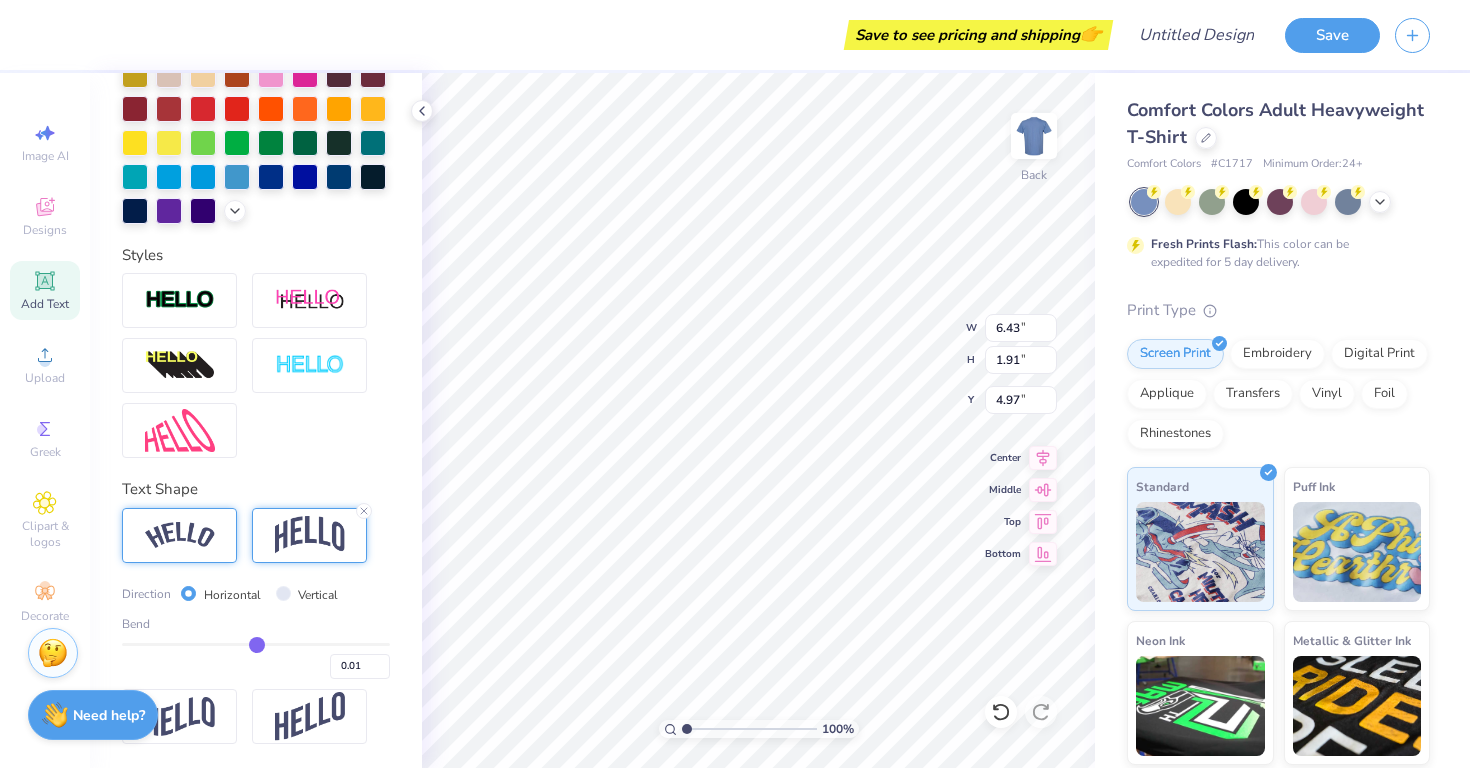 type on "0.07" 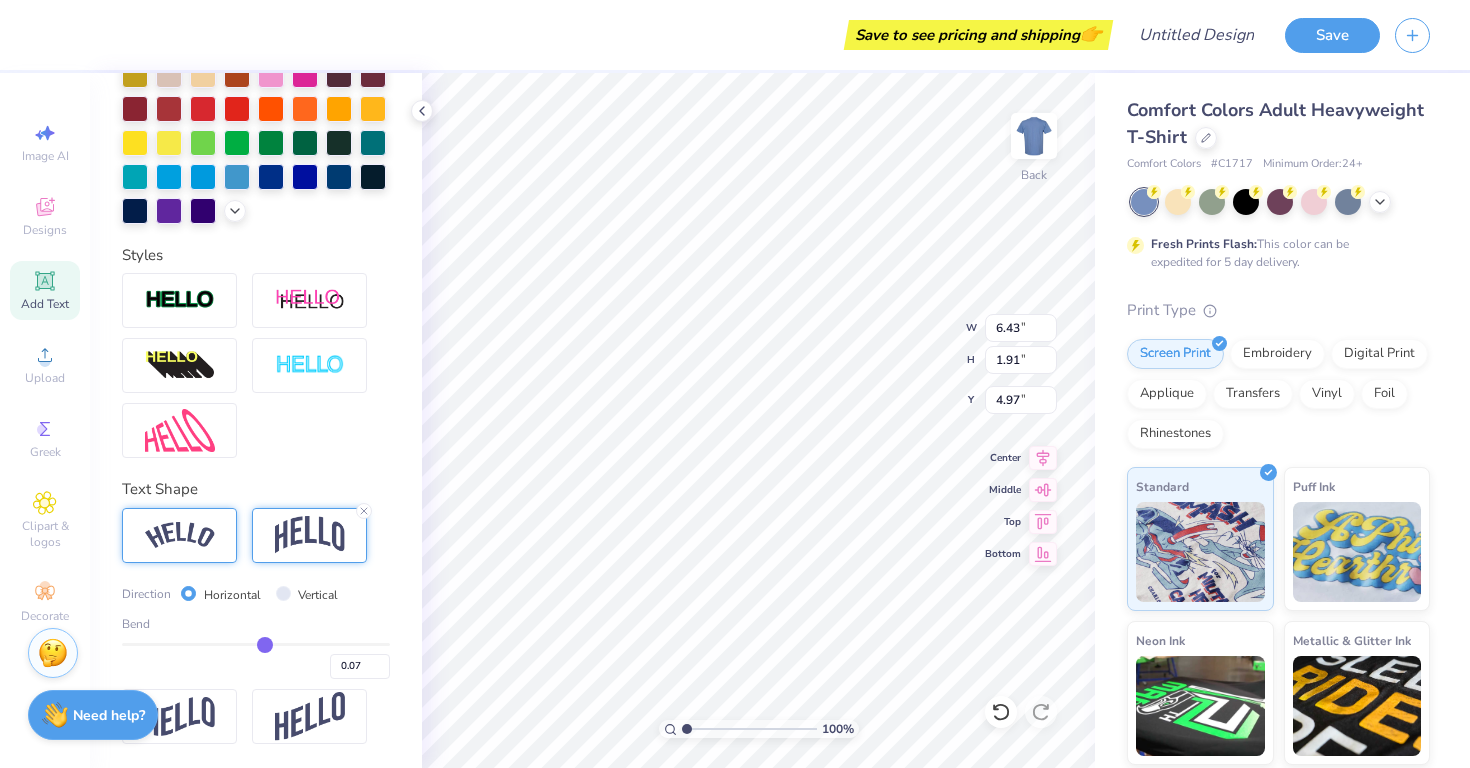 type on "0.08" 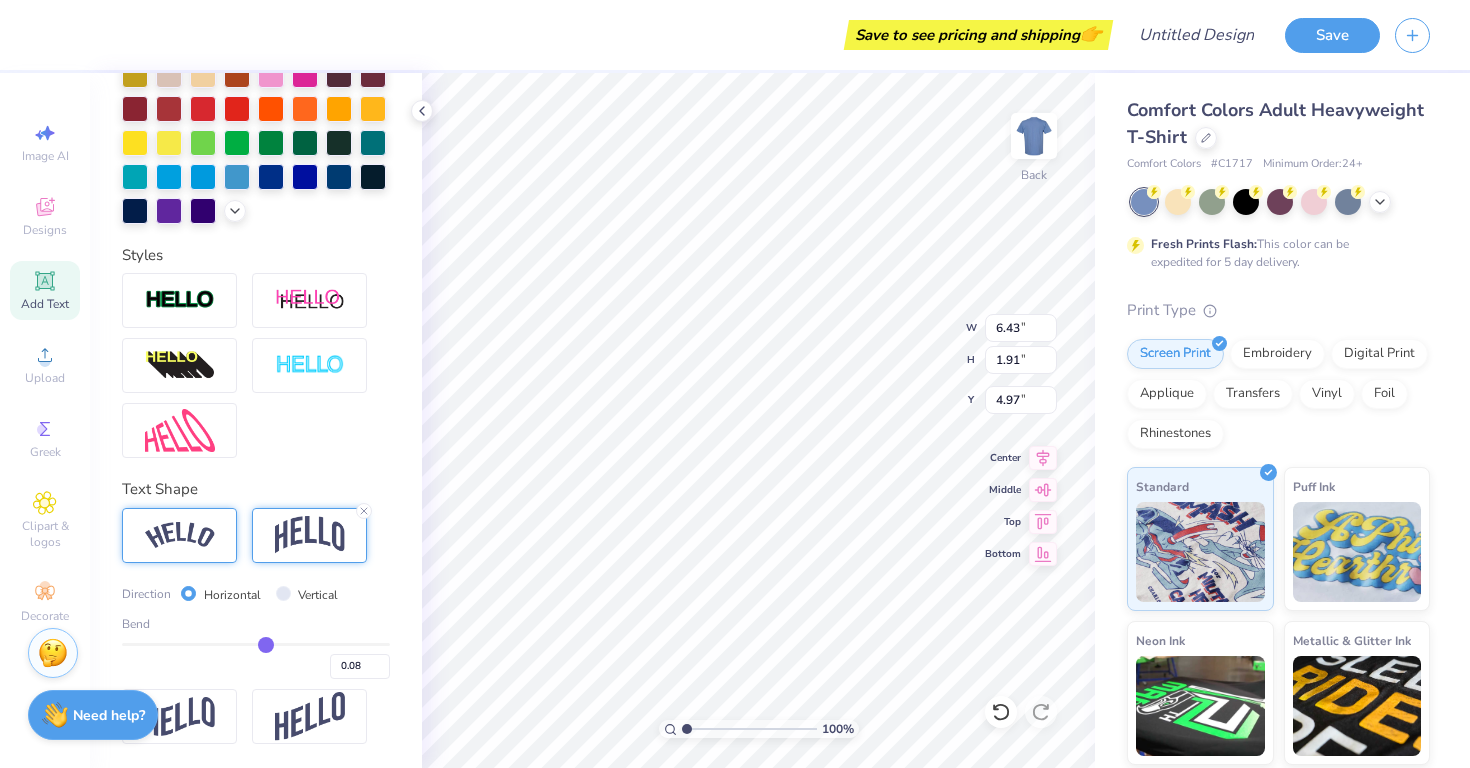 type on "0.09" 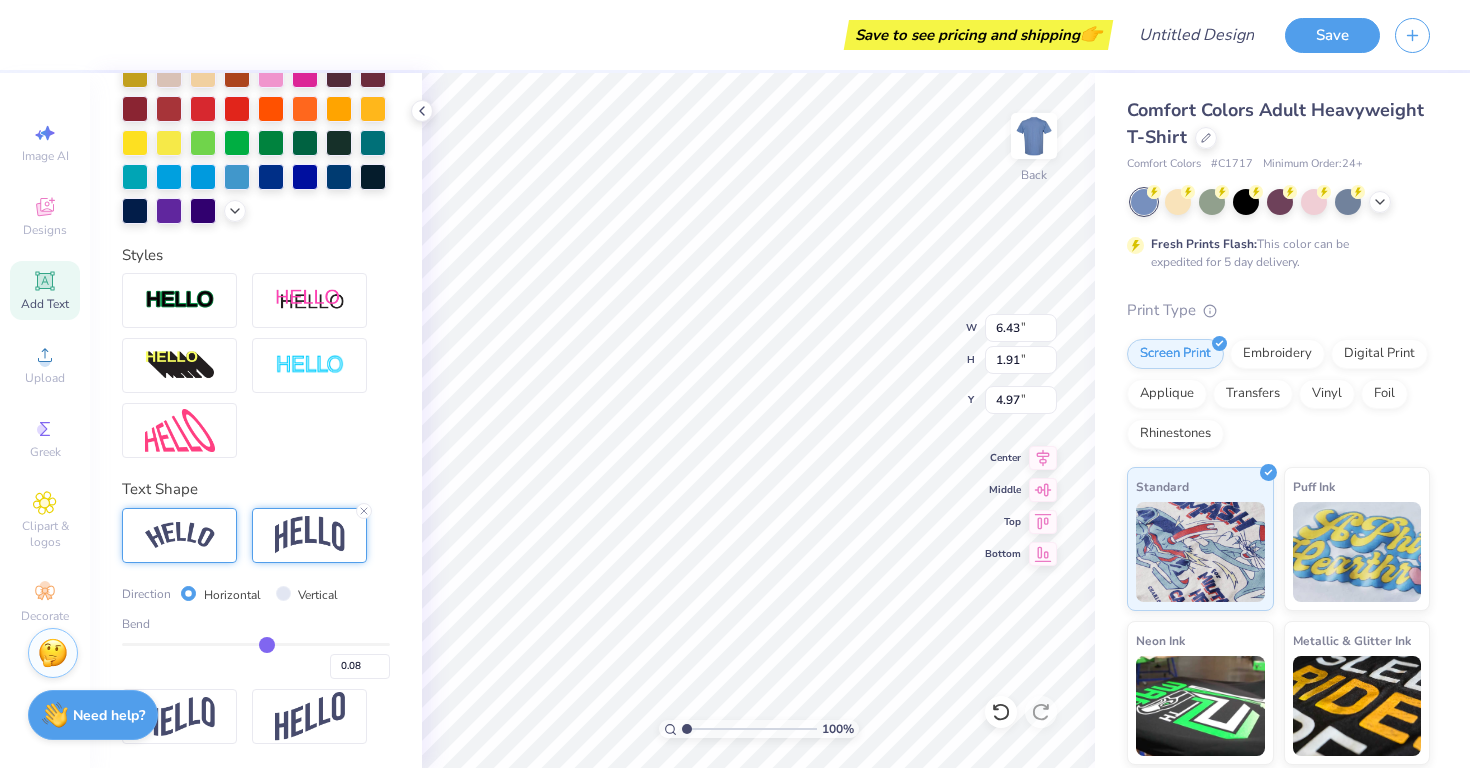 type on "0.09" 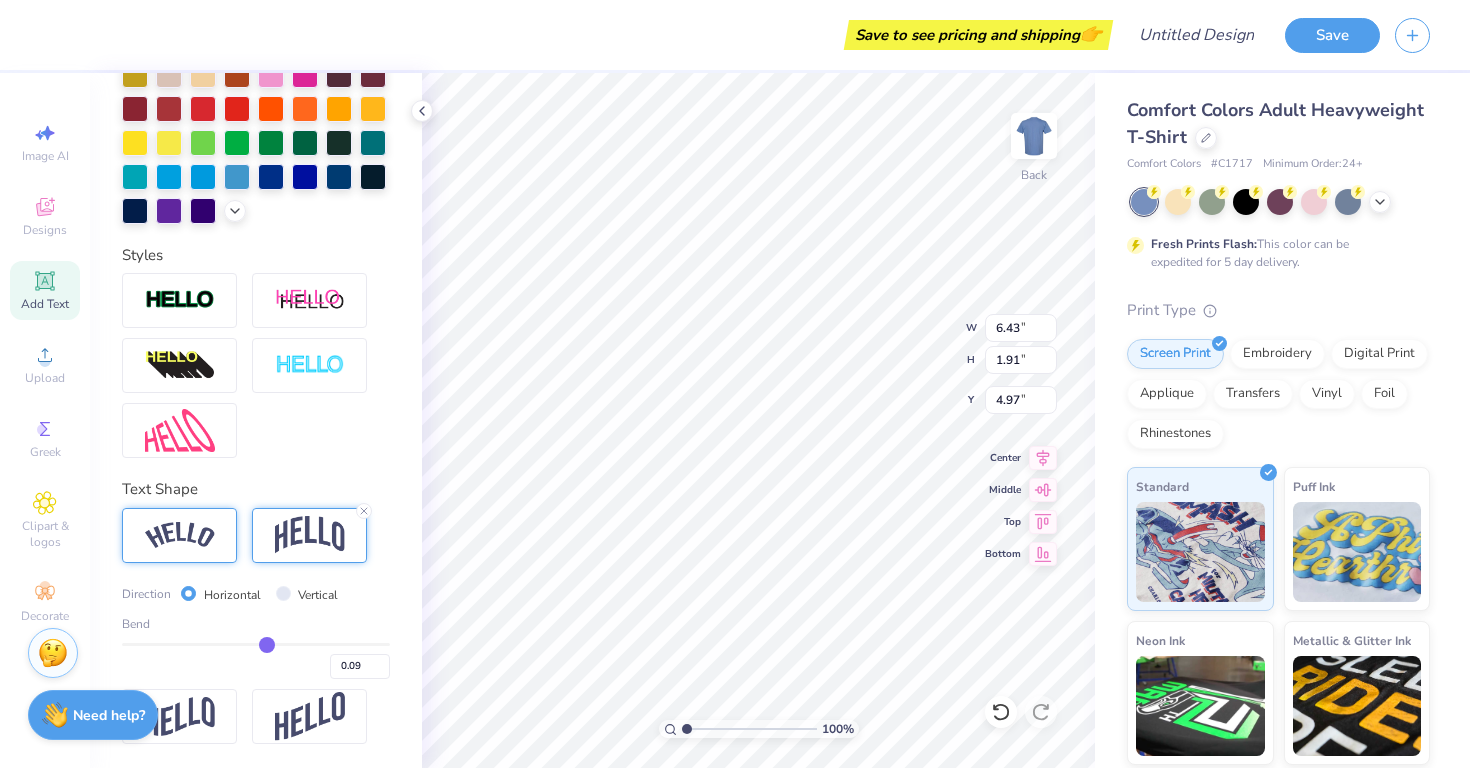 type on "0.1" 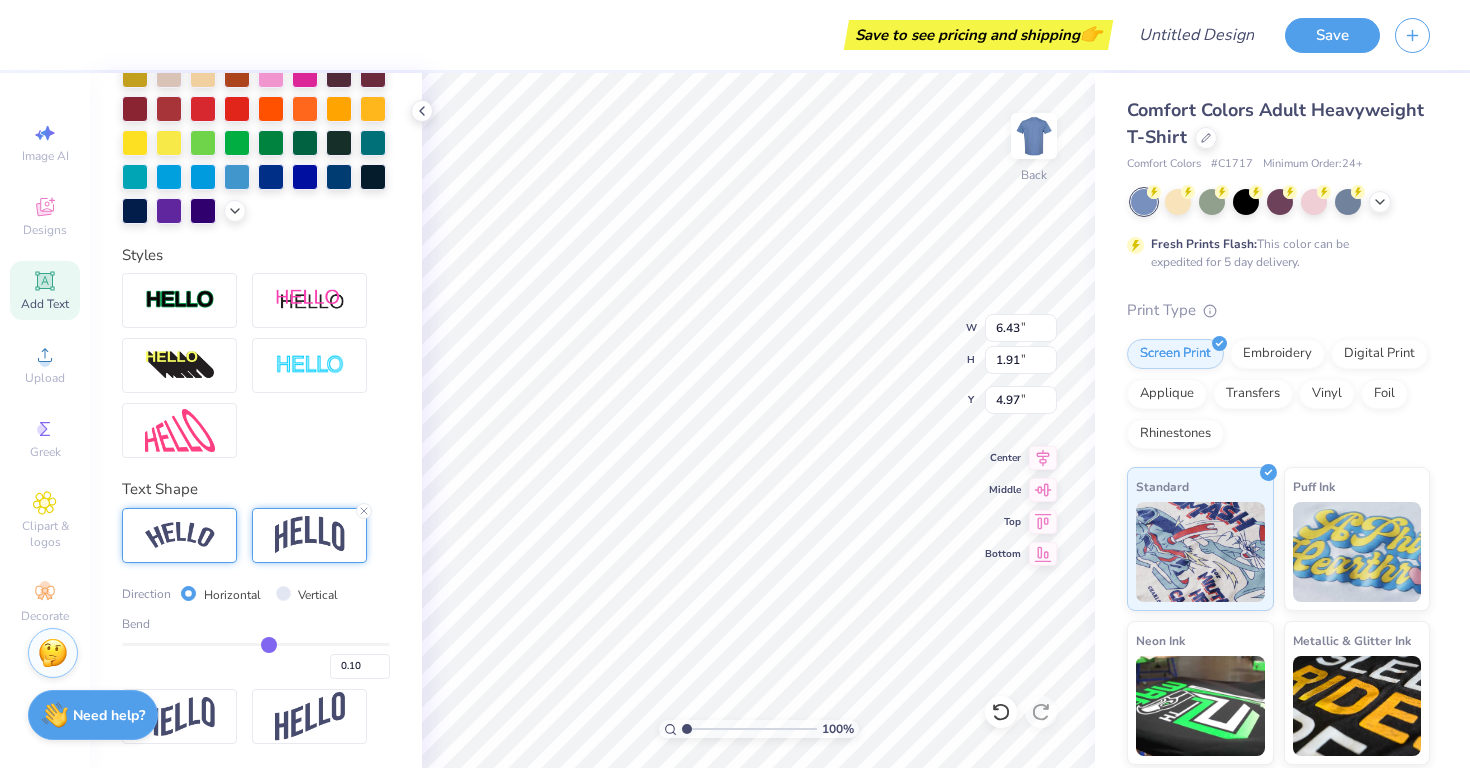 drag, startPoint x: 245, startPoint y: 647, endPoint x: 268, endPoint y: 647, distance: 23 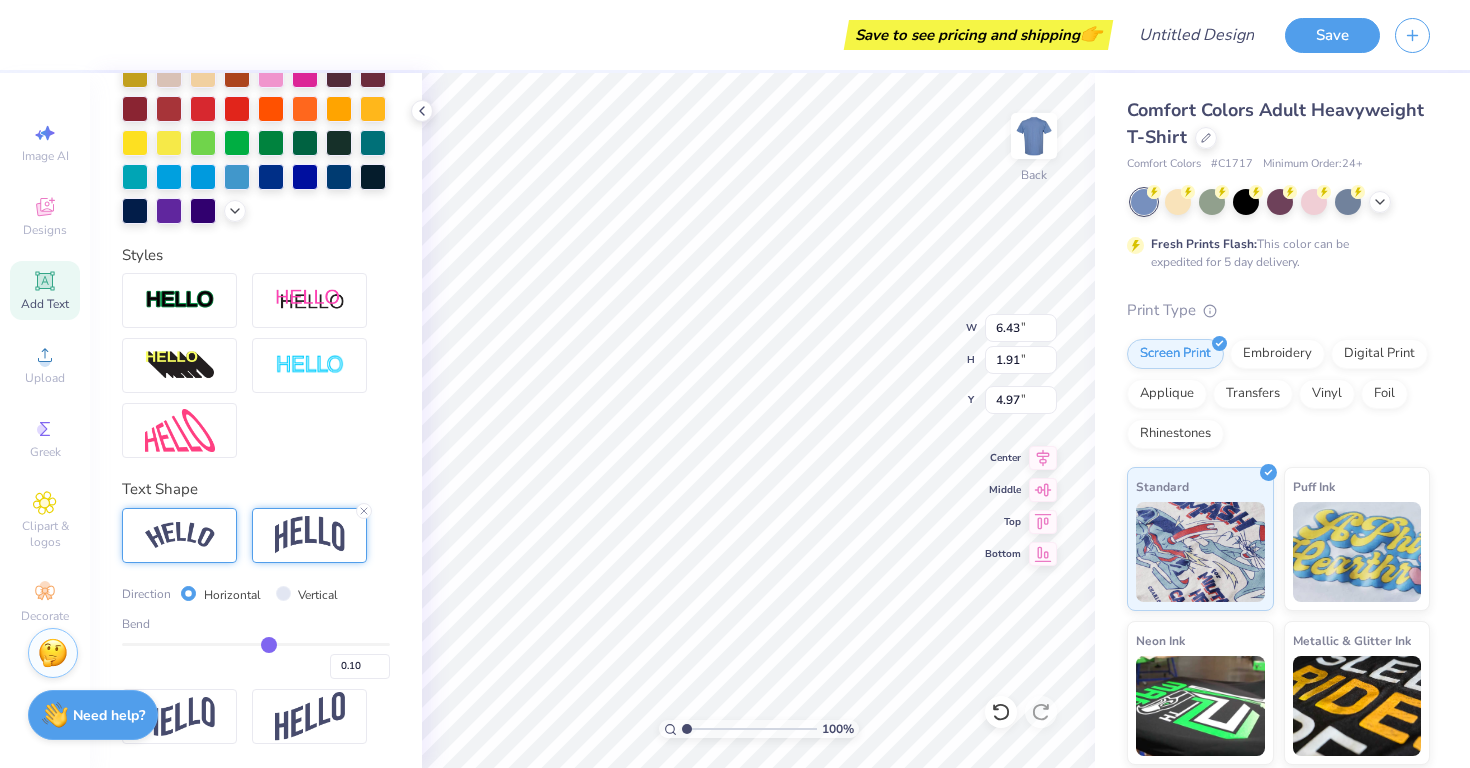 type on "1.83" 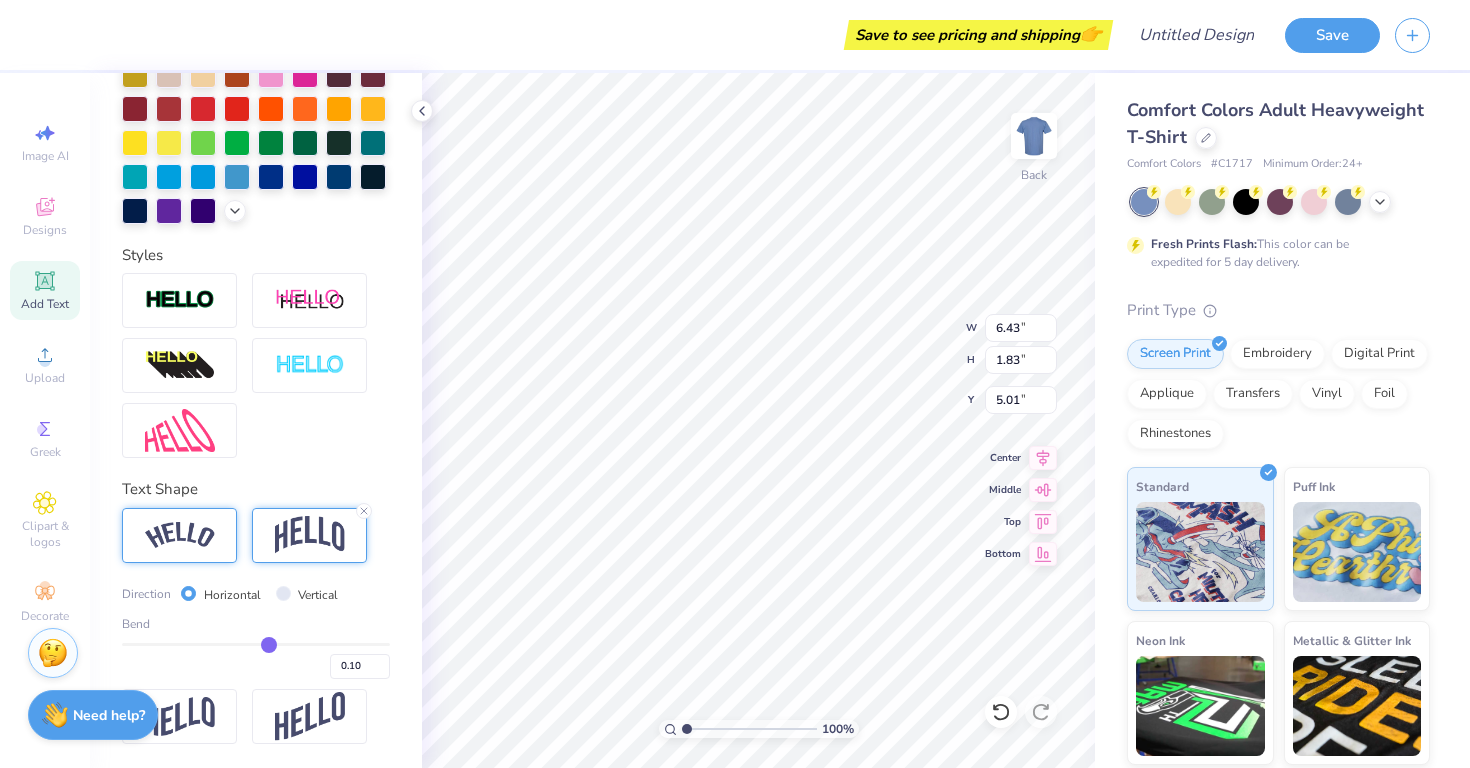 type on "0.11" 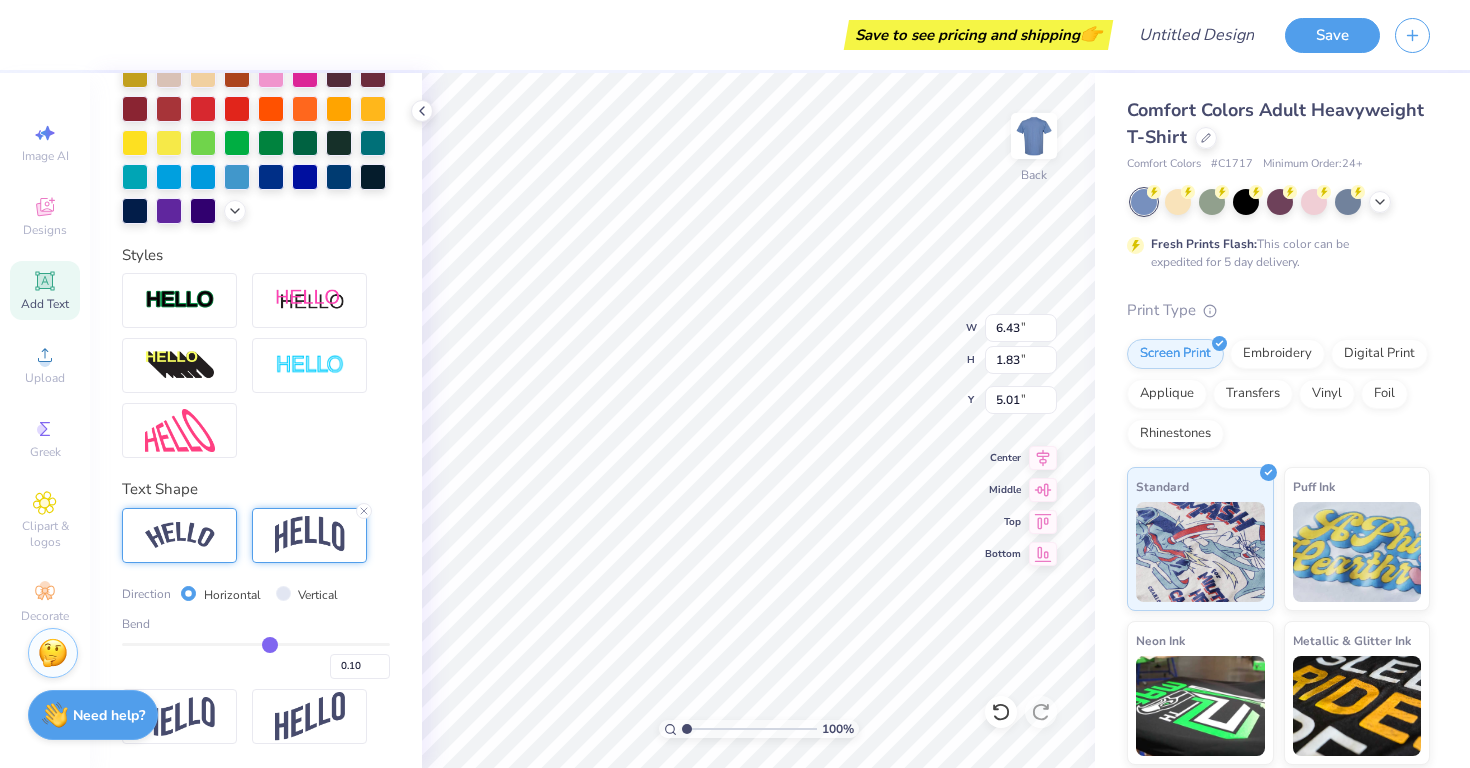 type on "0.11" 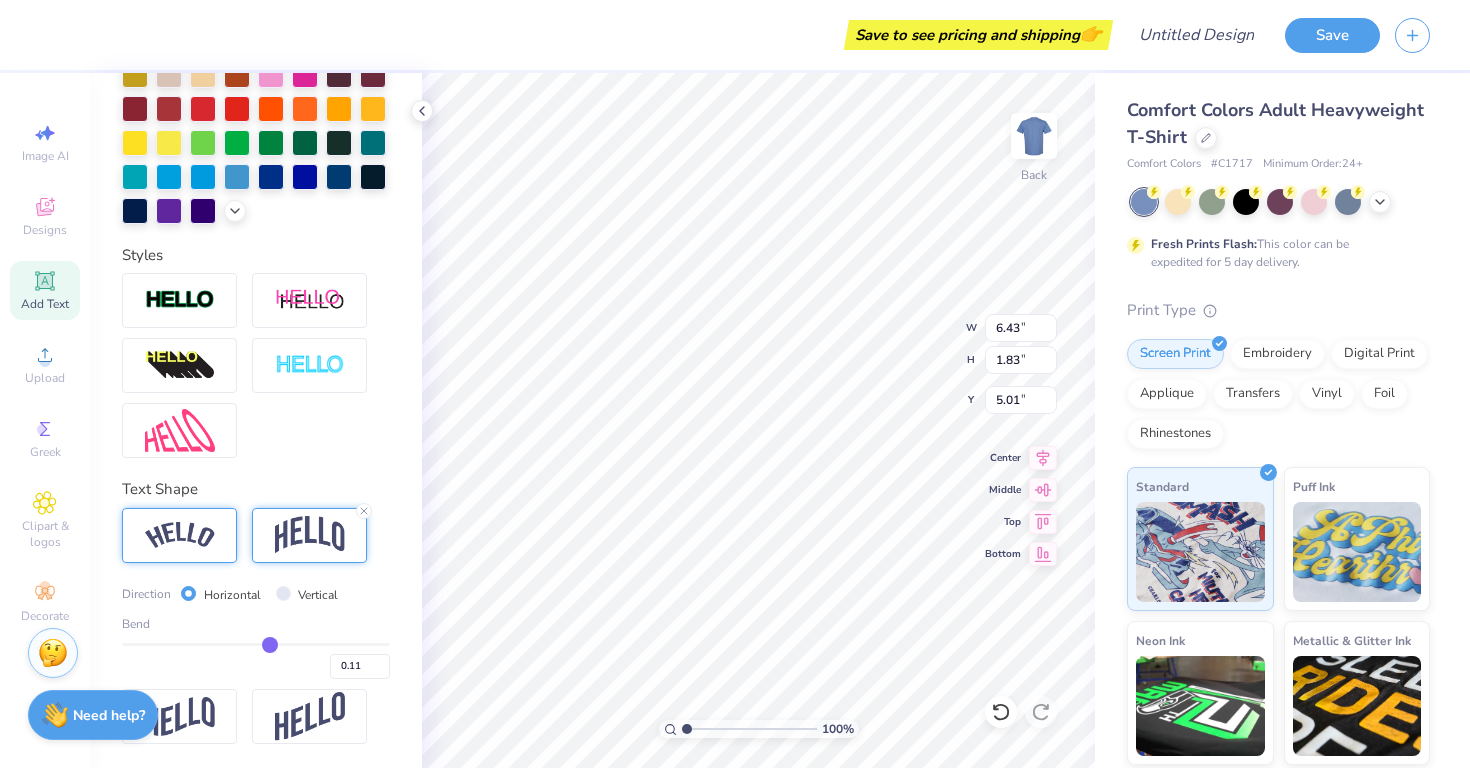 type on "0.12" 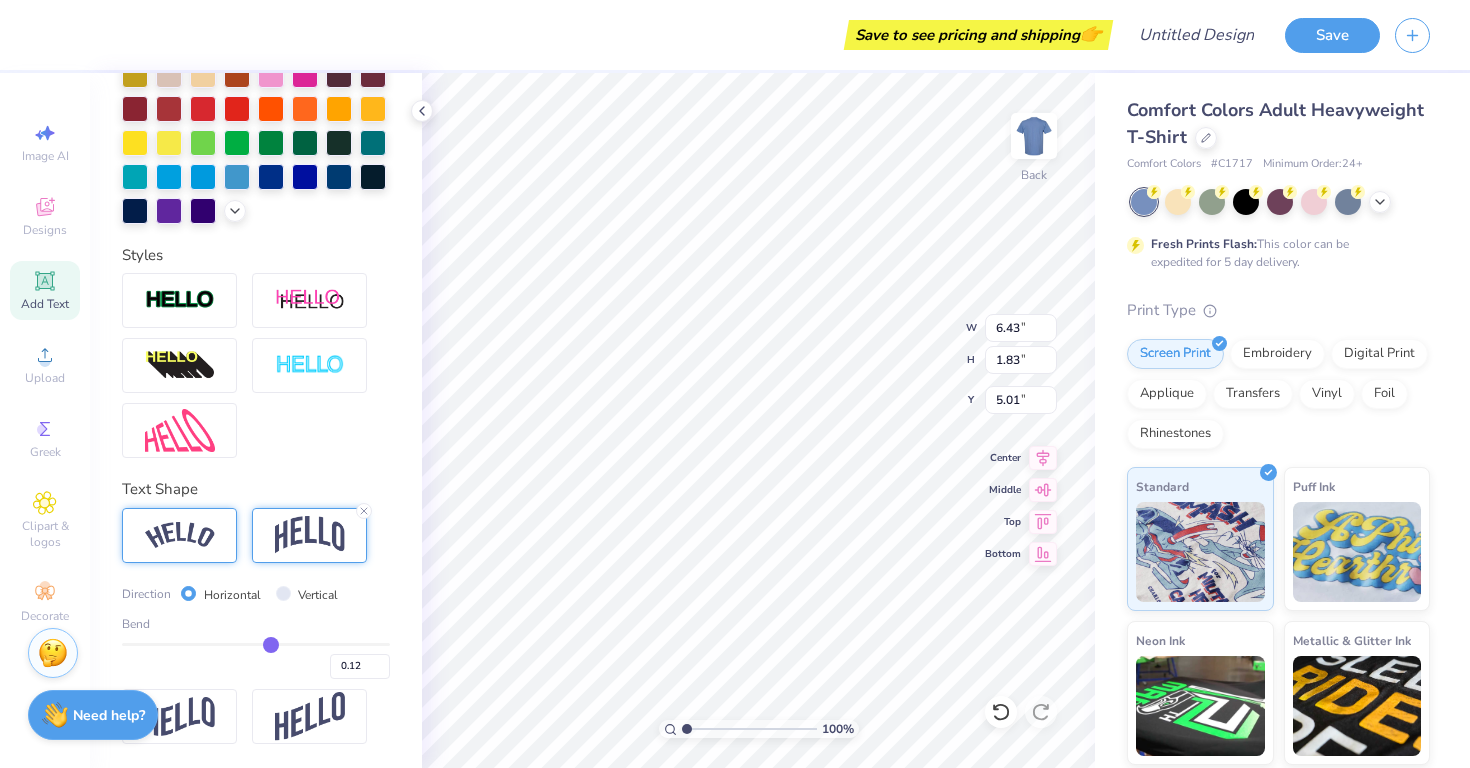 type on "0.15" 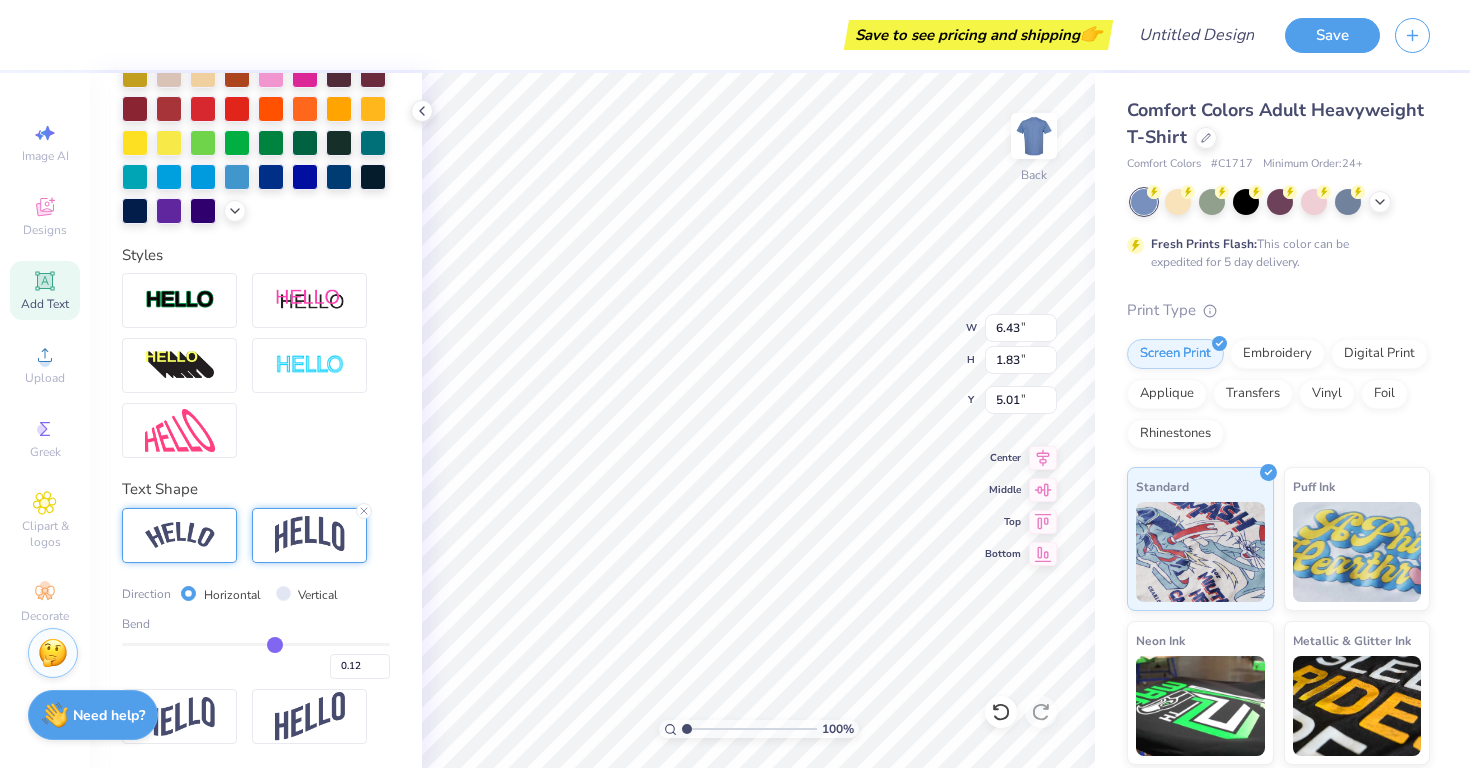 type on "0.15" 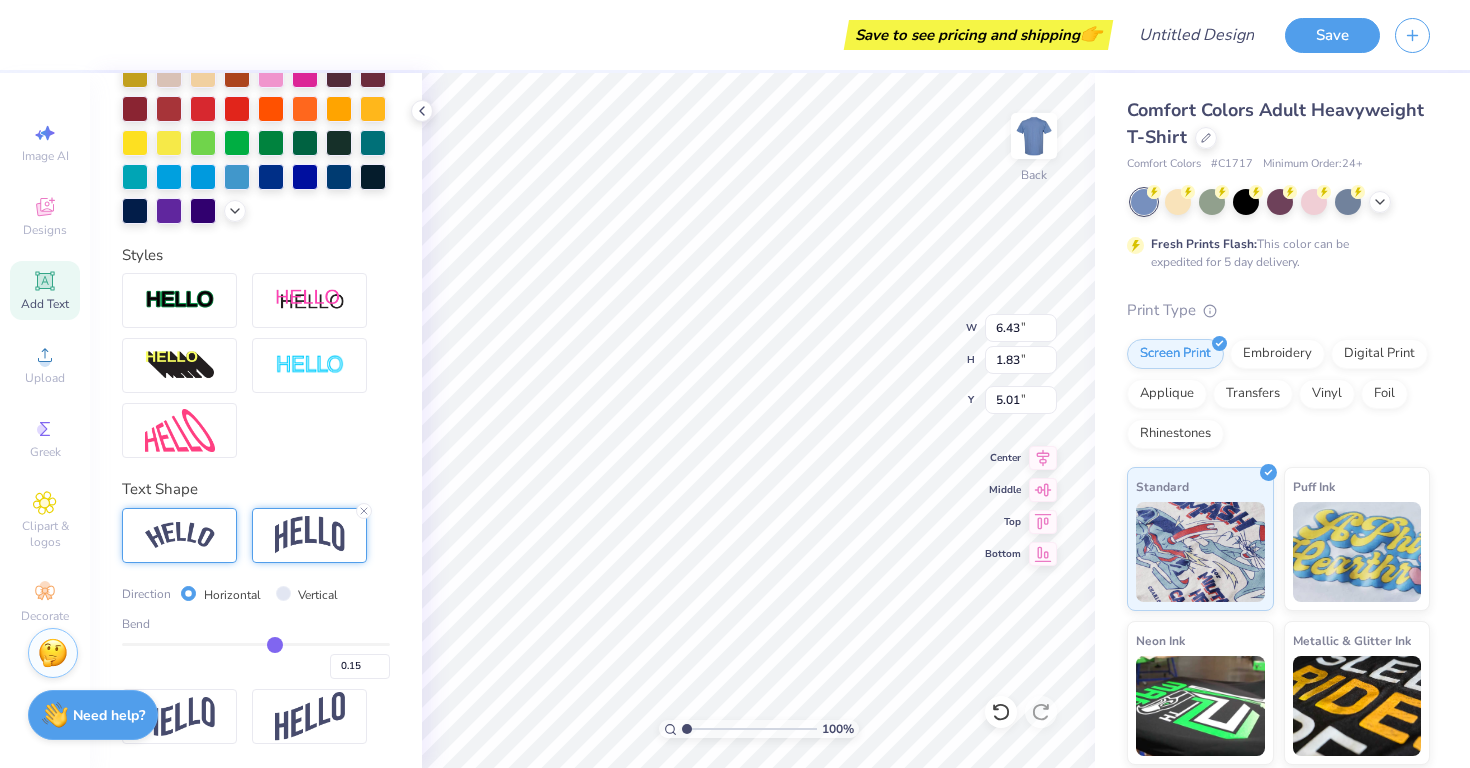 type on "0.17" 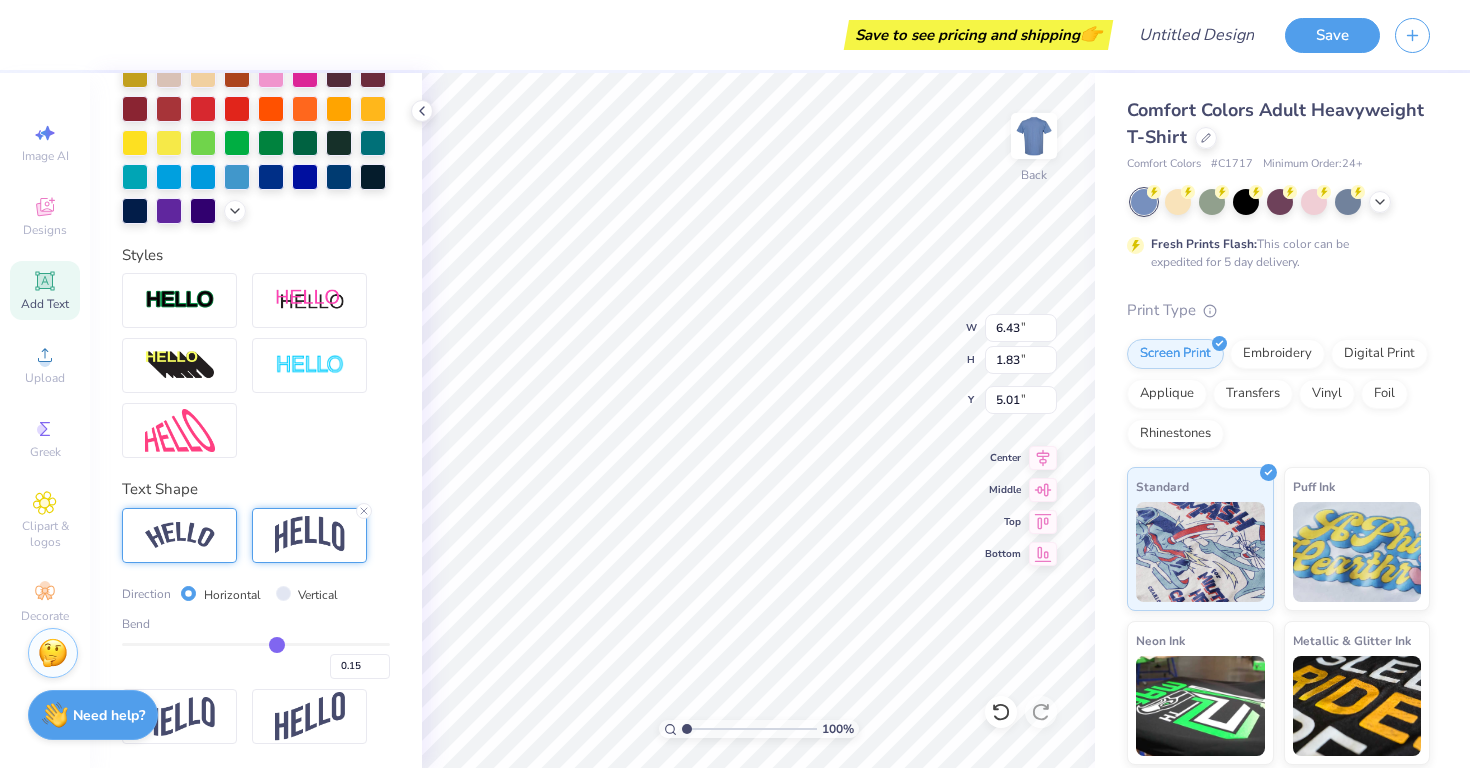 type on "0.17" 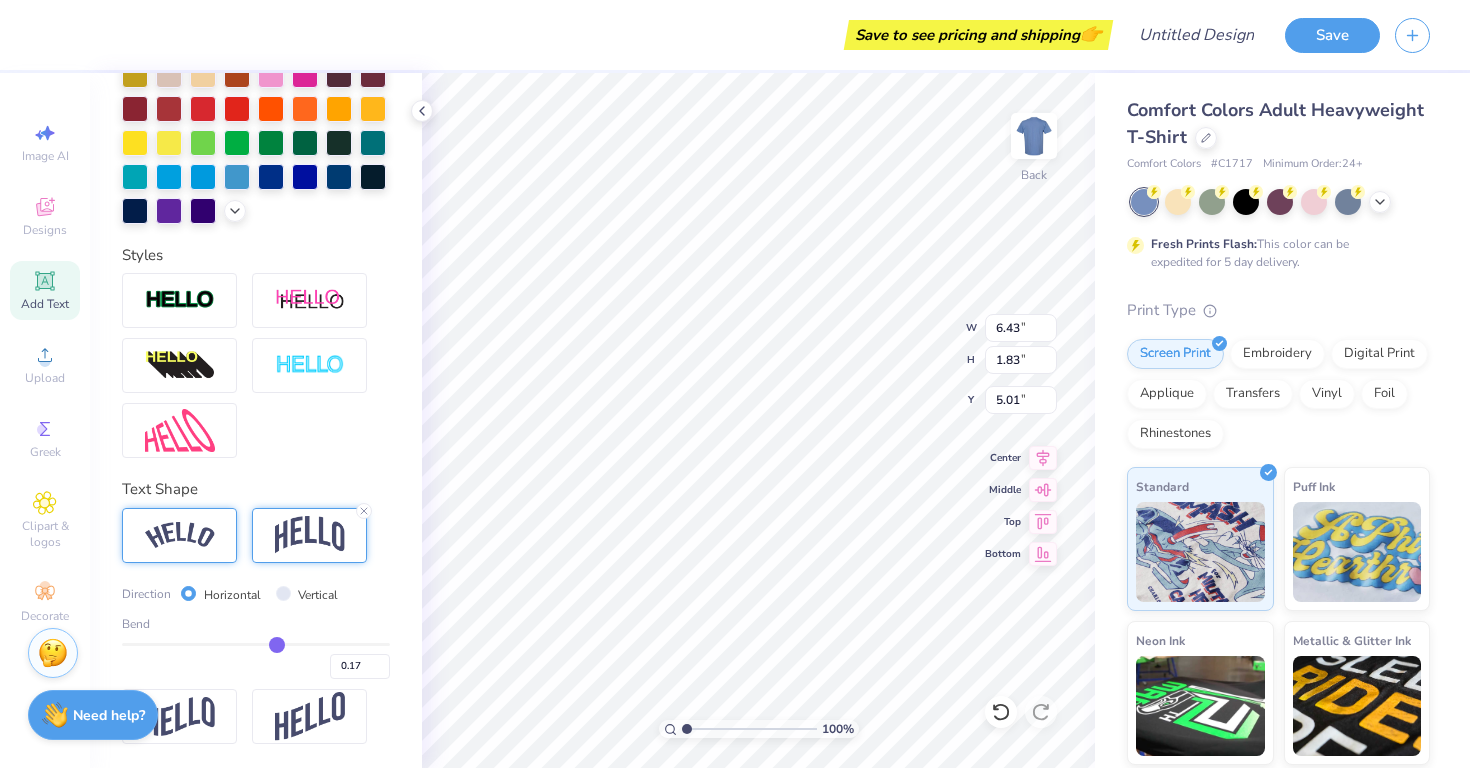 type on "0.19" 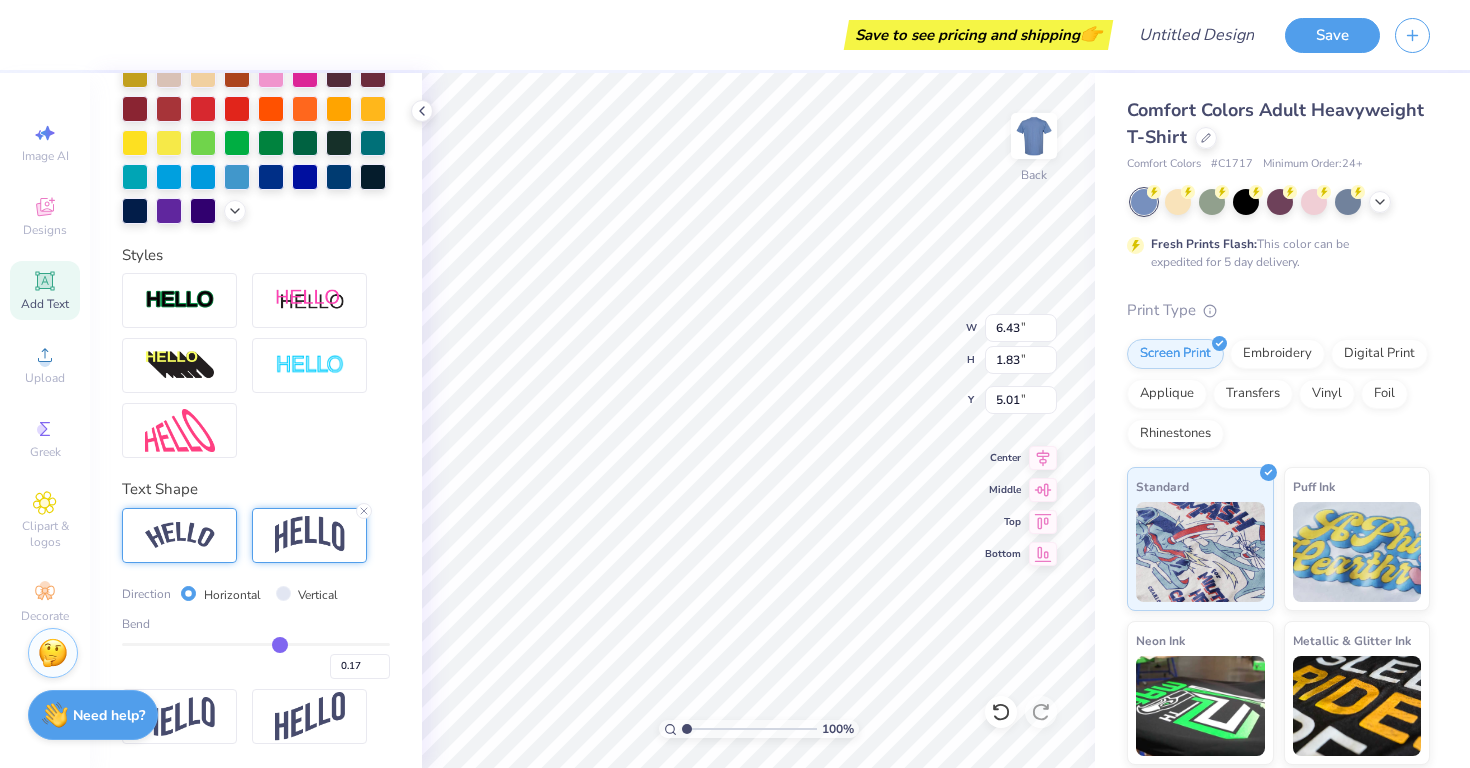 type on "0.19" 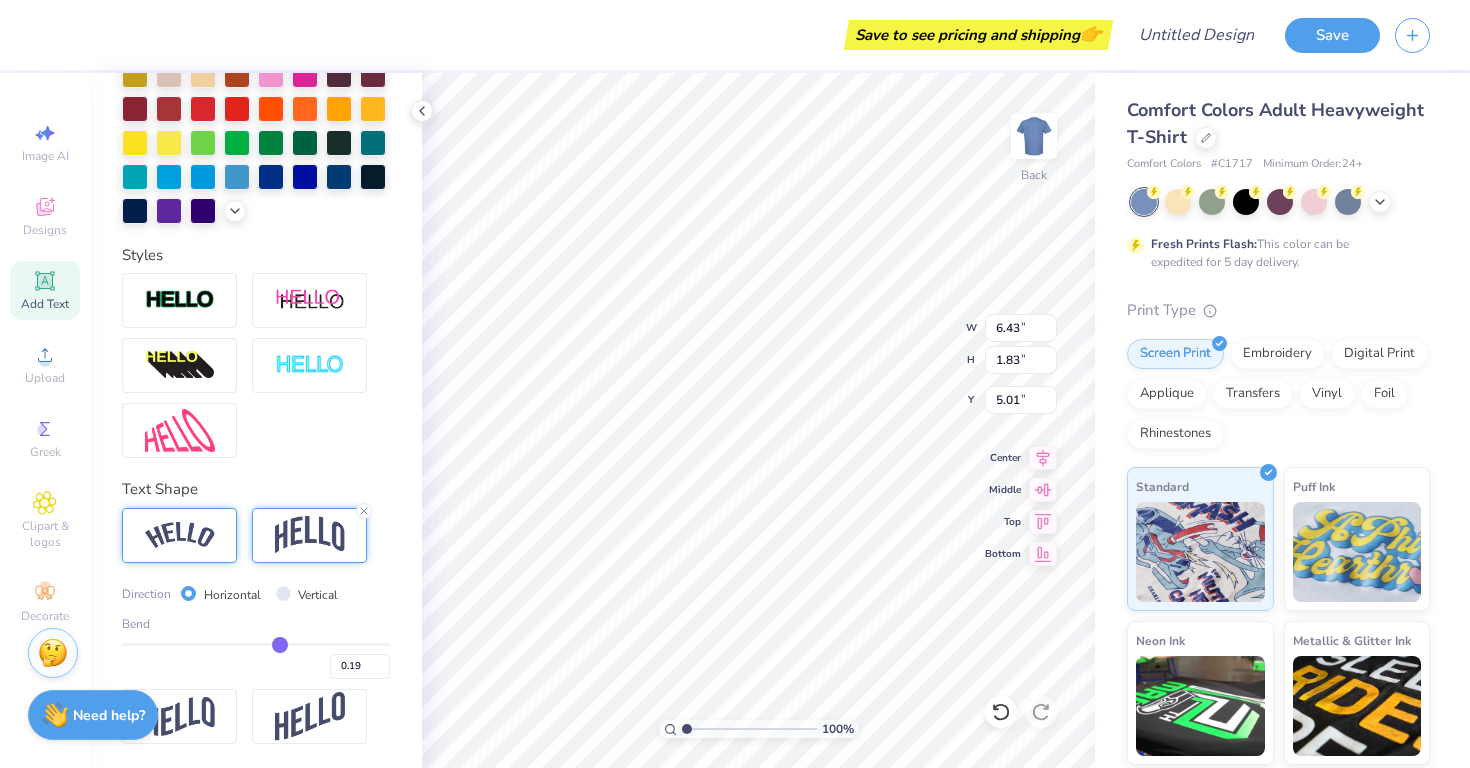 type on "0.2" 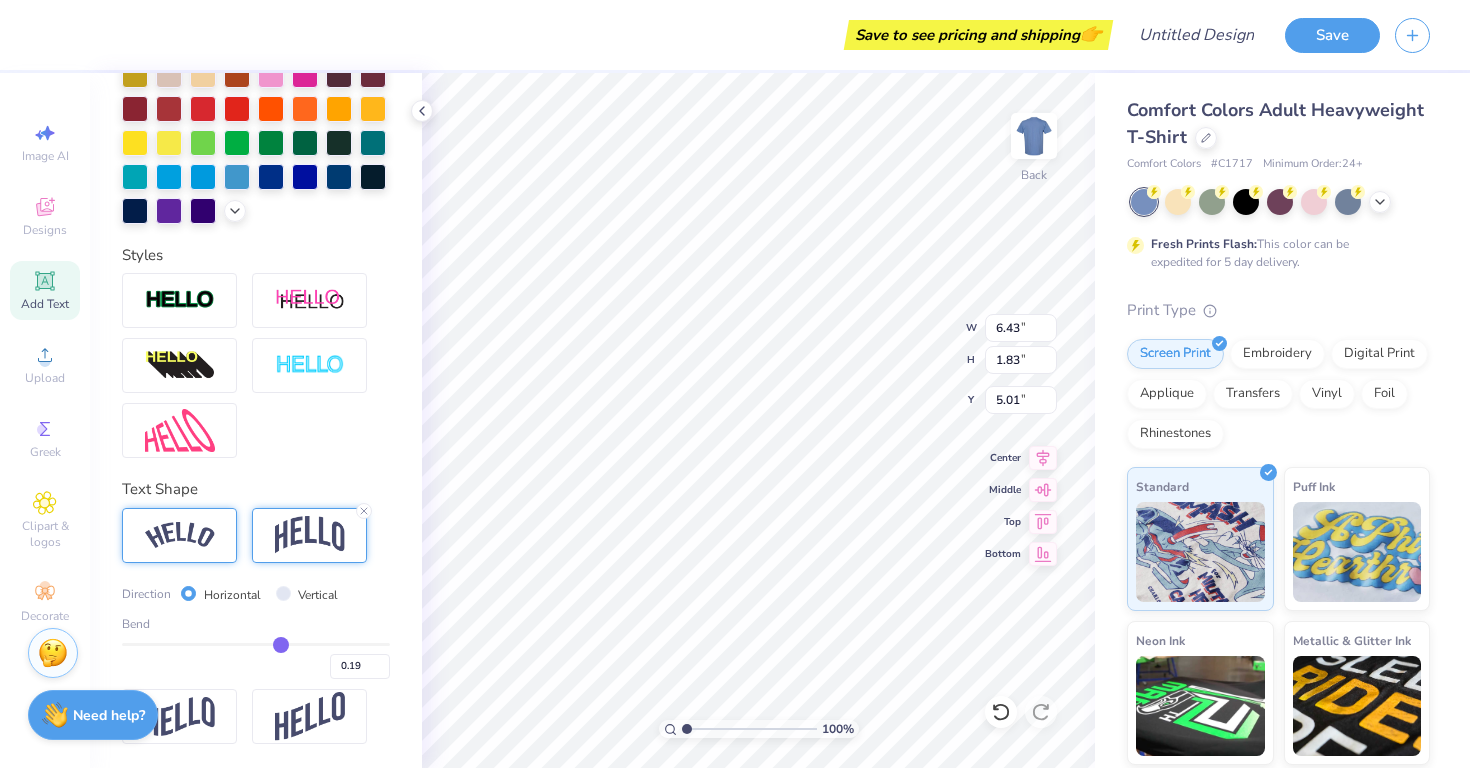 type on "0.20" 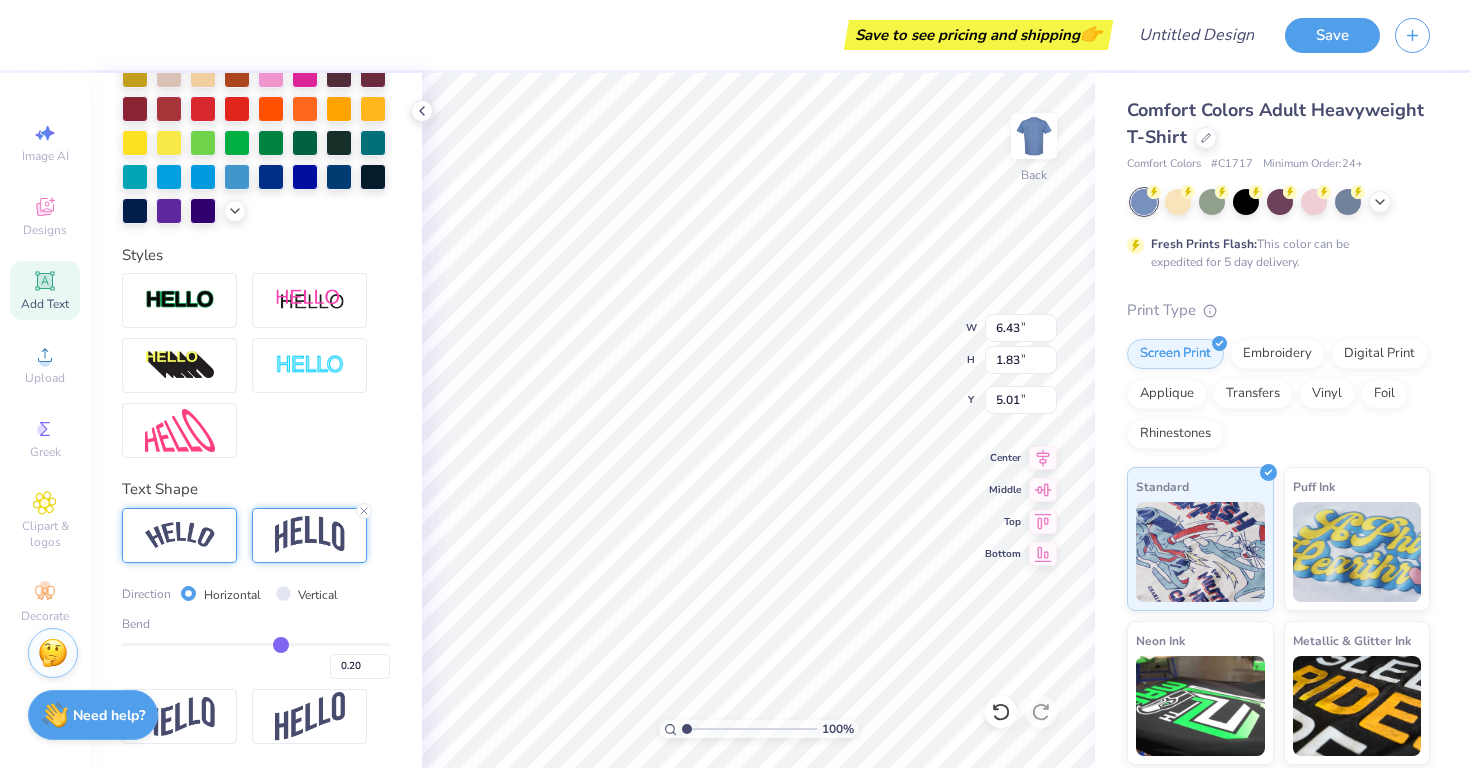 type on "0.21" 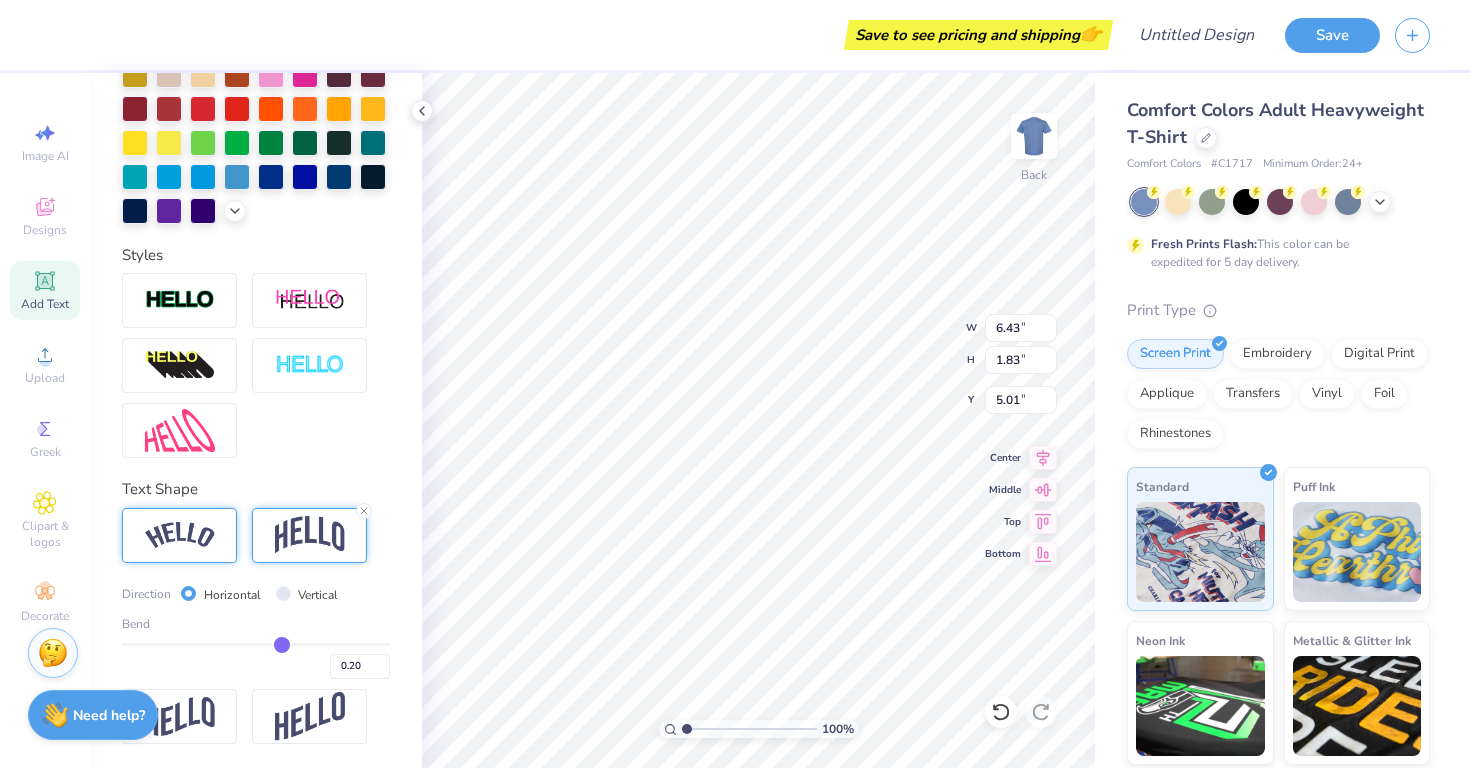 type on "0.21" 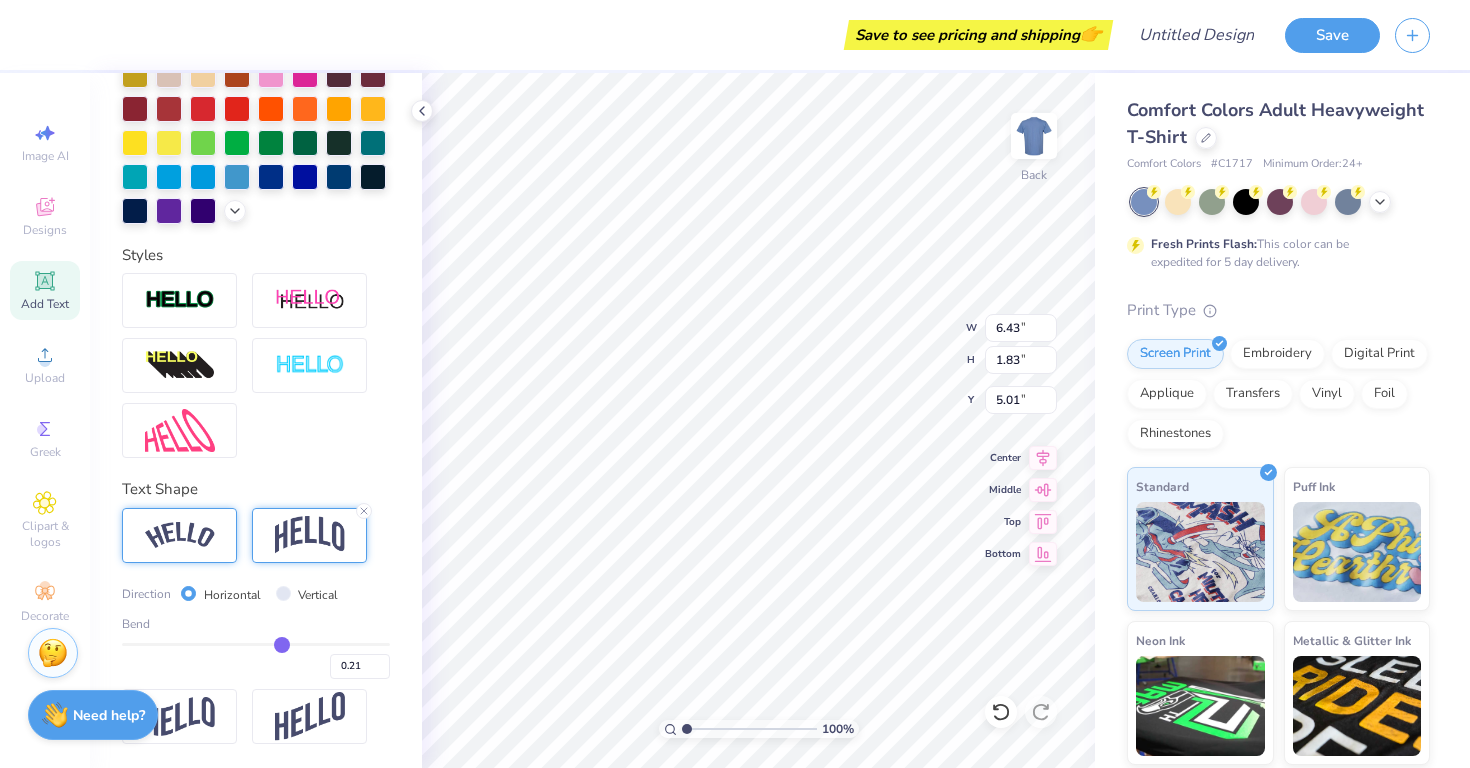 type on "0.22" 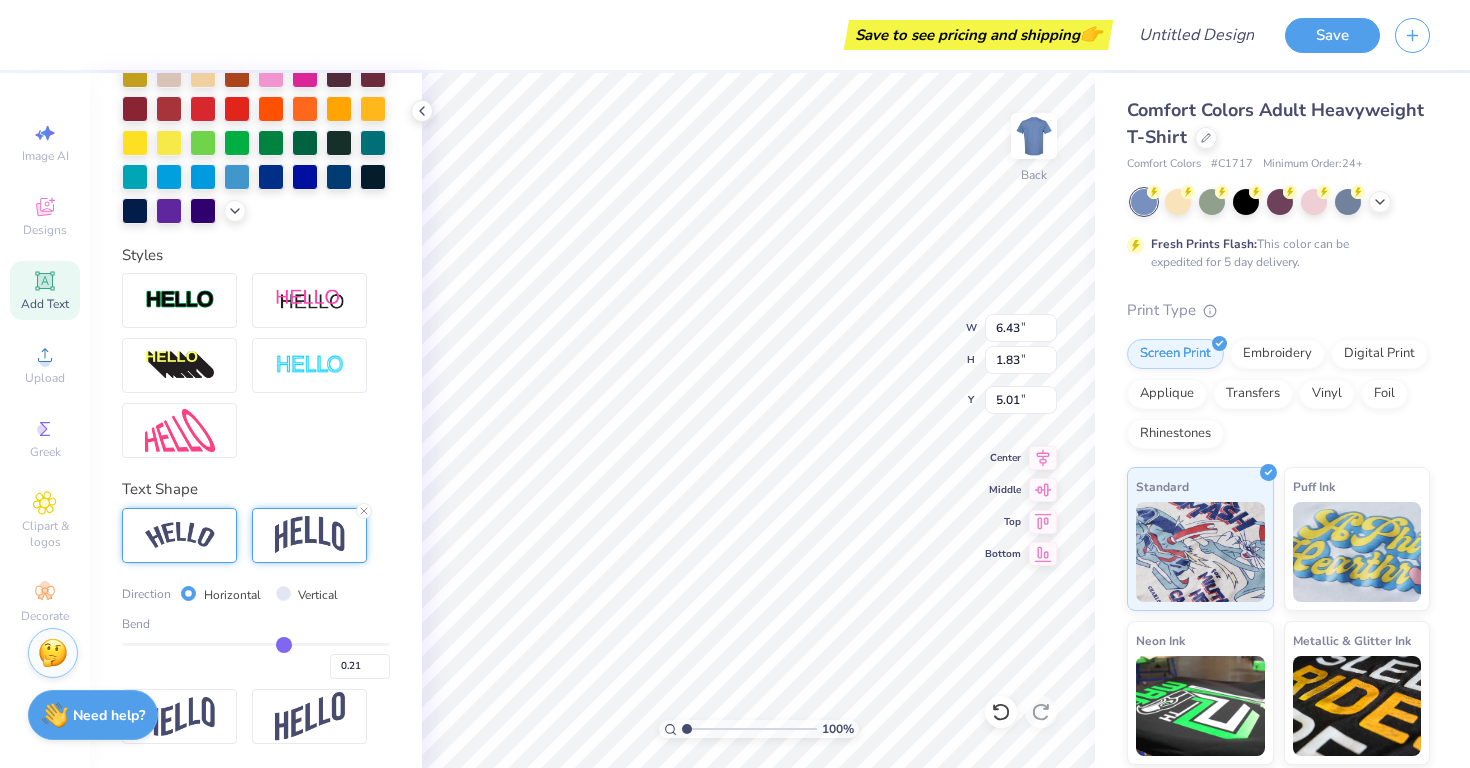 type on "0.22" 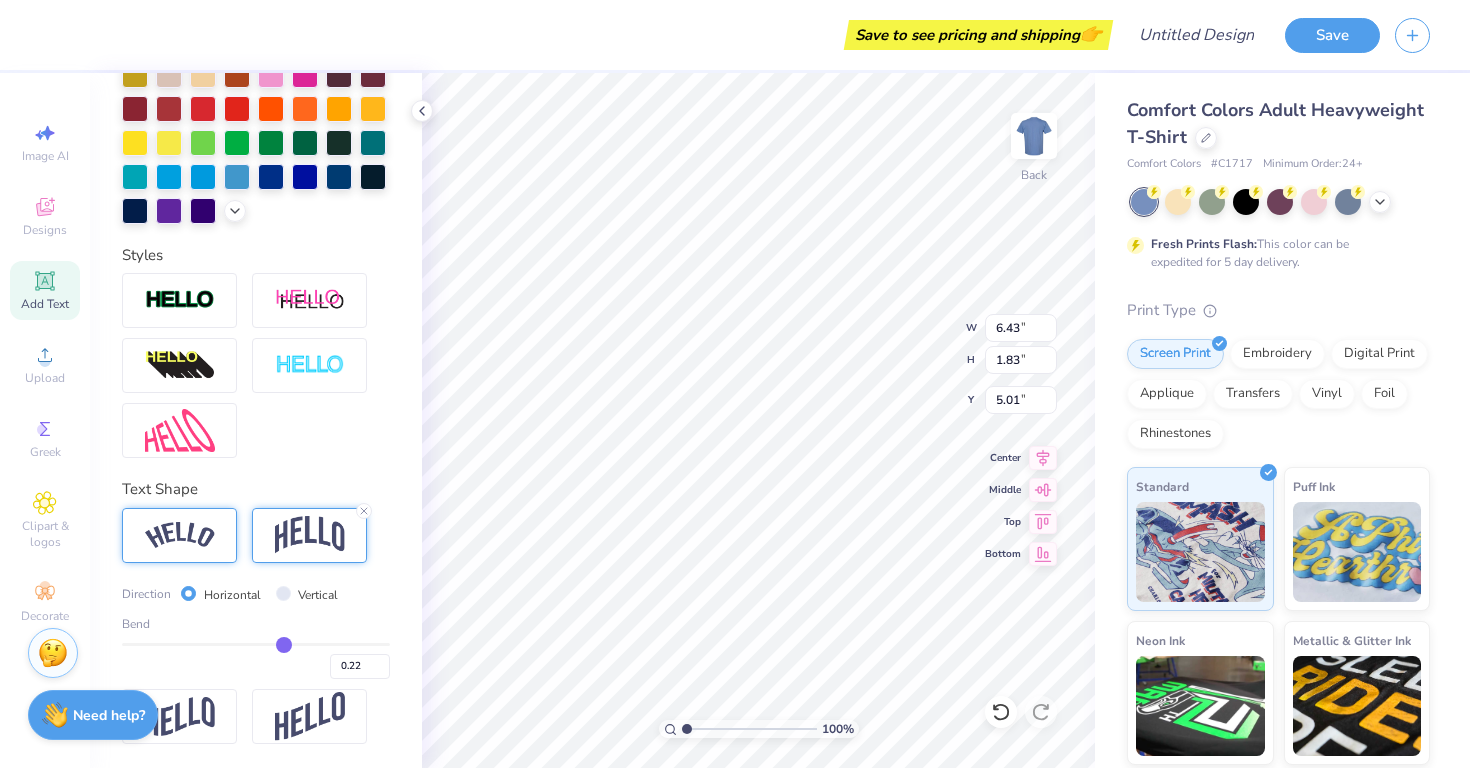 type on "0.23" 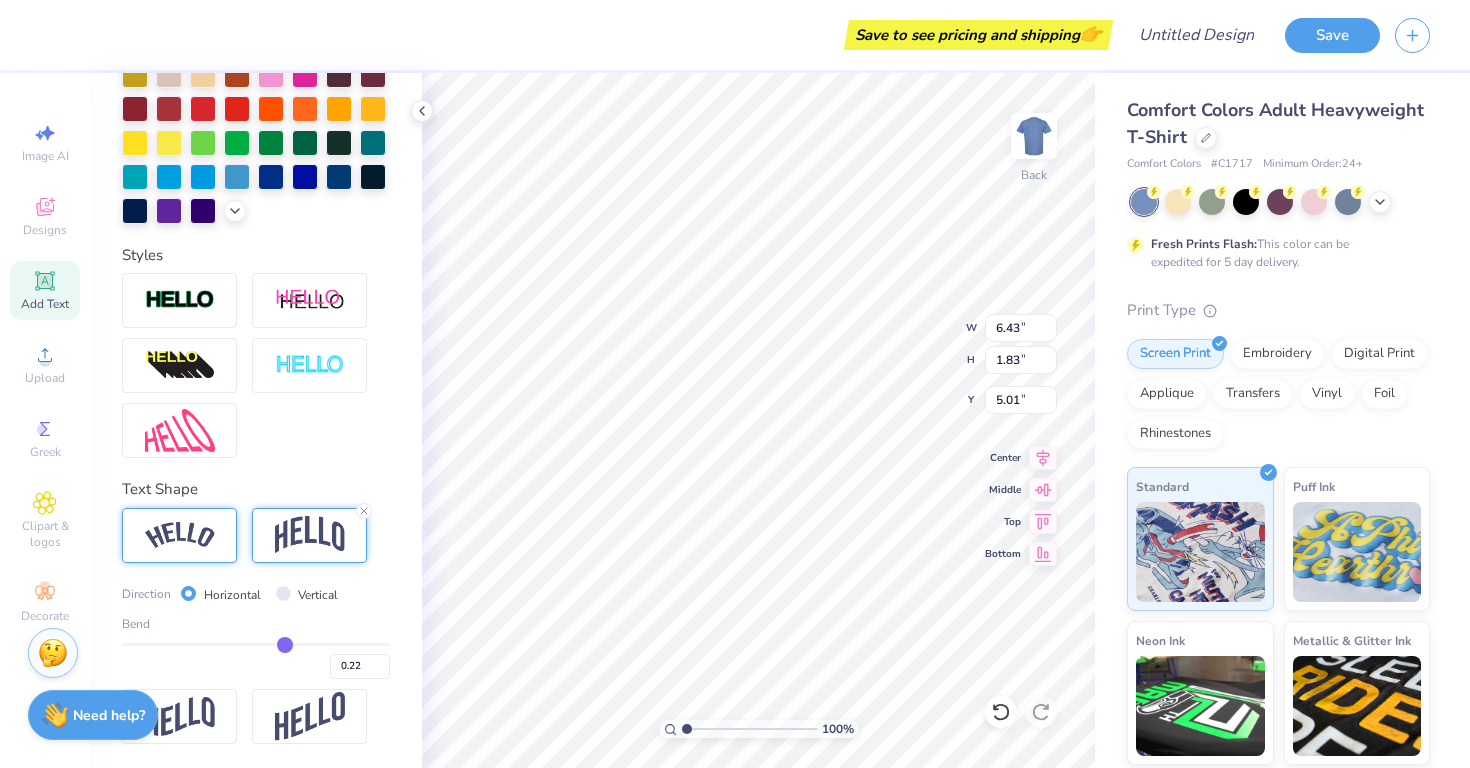 type on "0.23" 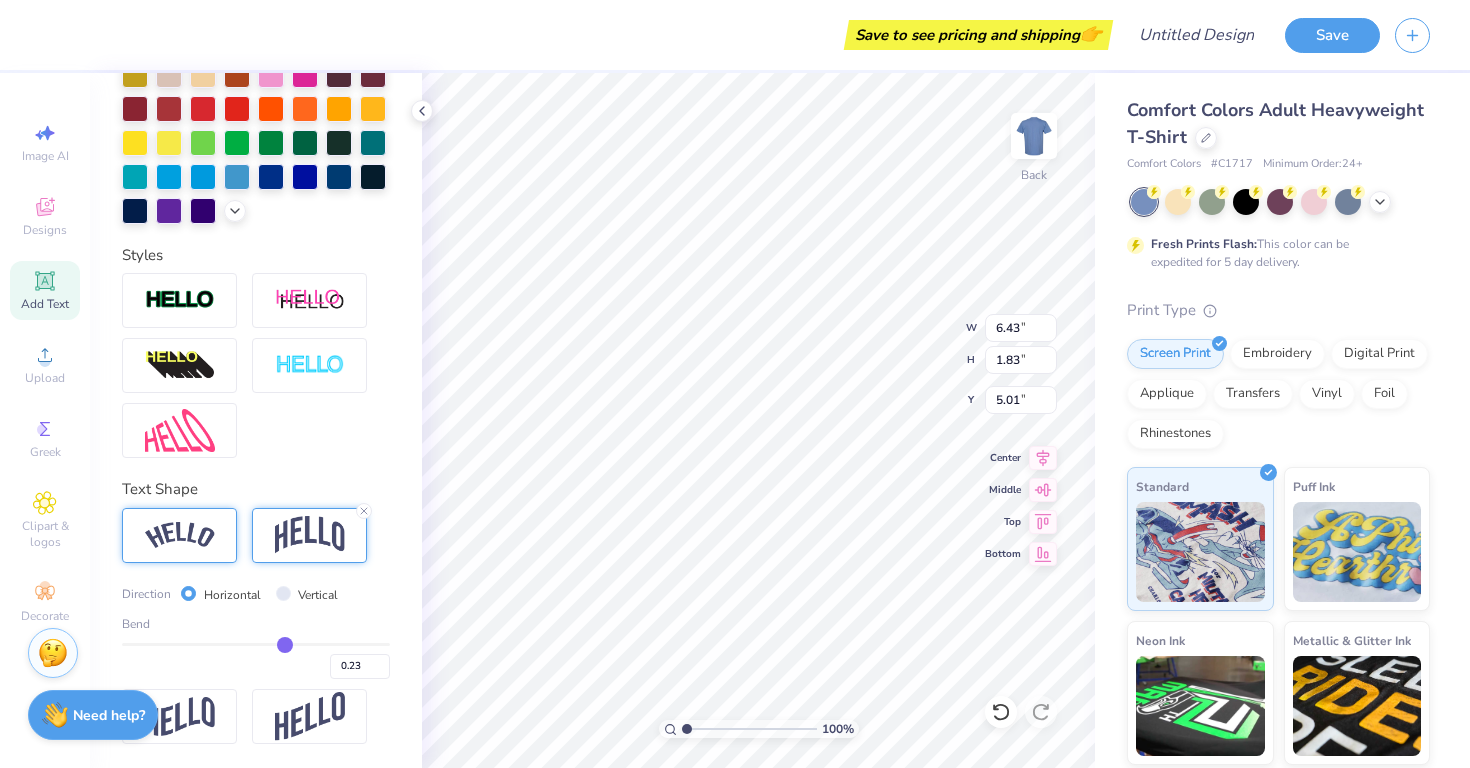 drag, startPoint x: 268, startPoint y: 647, endPoint x: 285, endPoint y: 648, distance: 17.029387 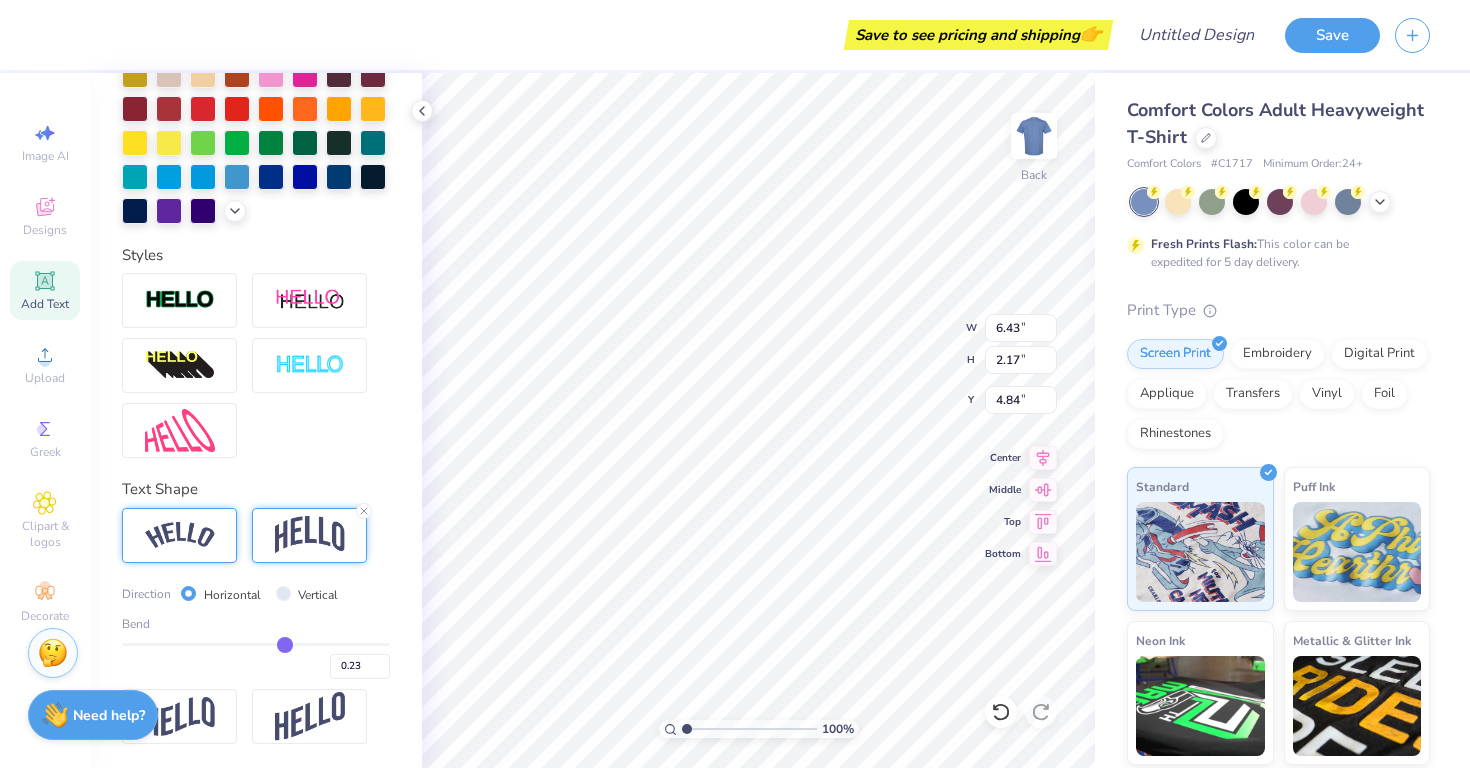 type on "0.22" 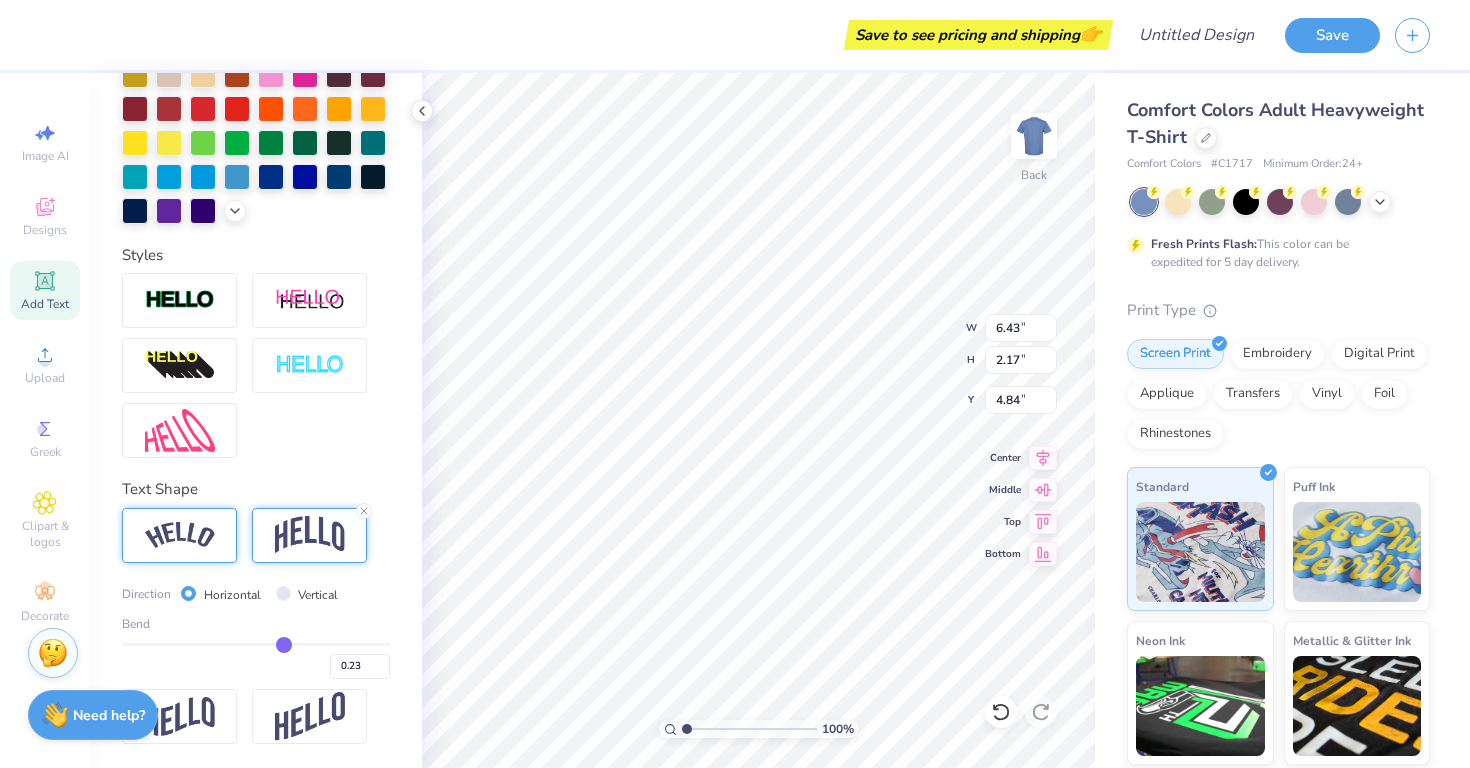 type on "0.22" 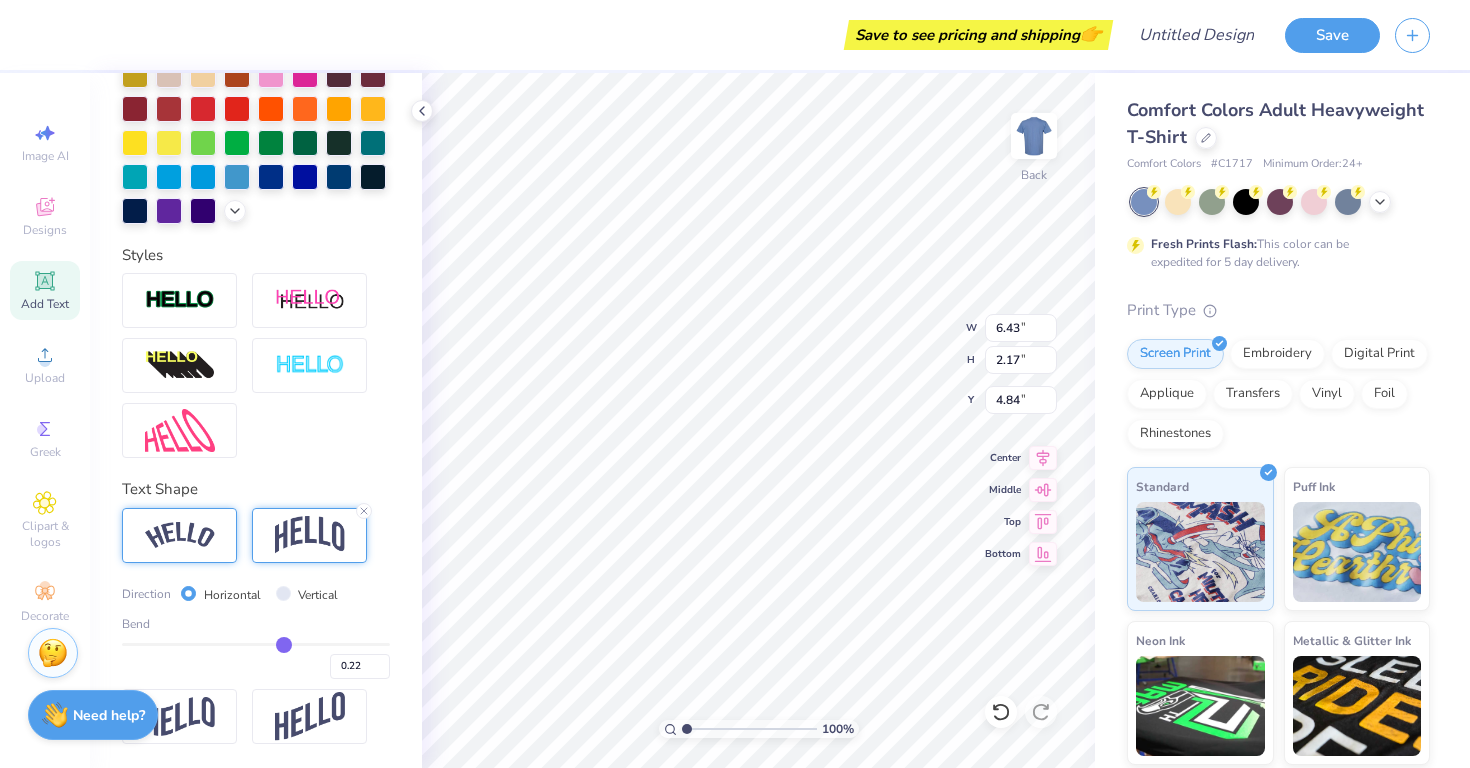 type on "0.21" 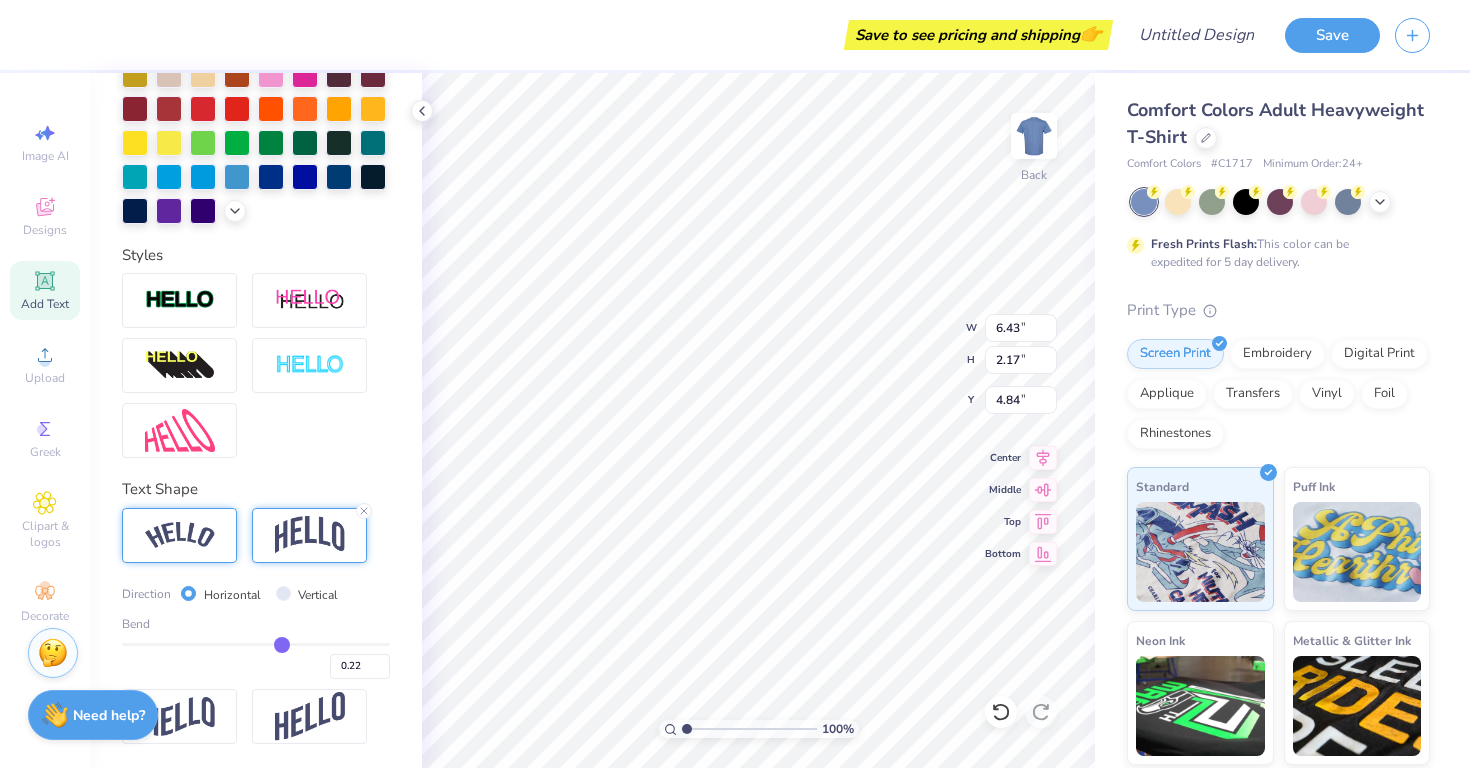 type on "0.21" 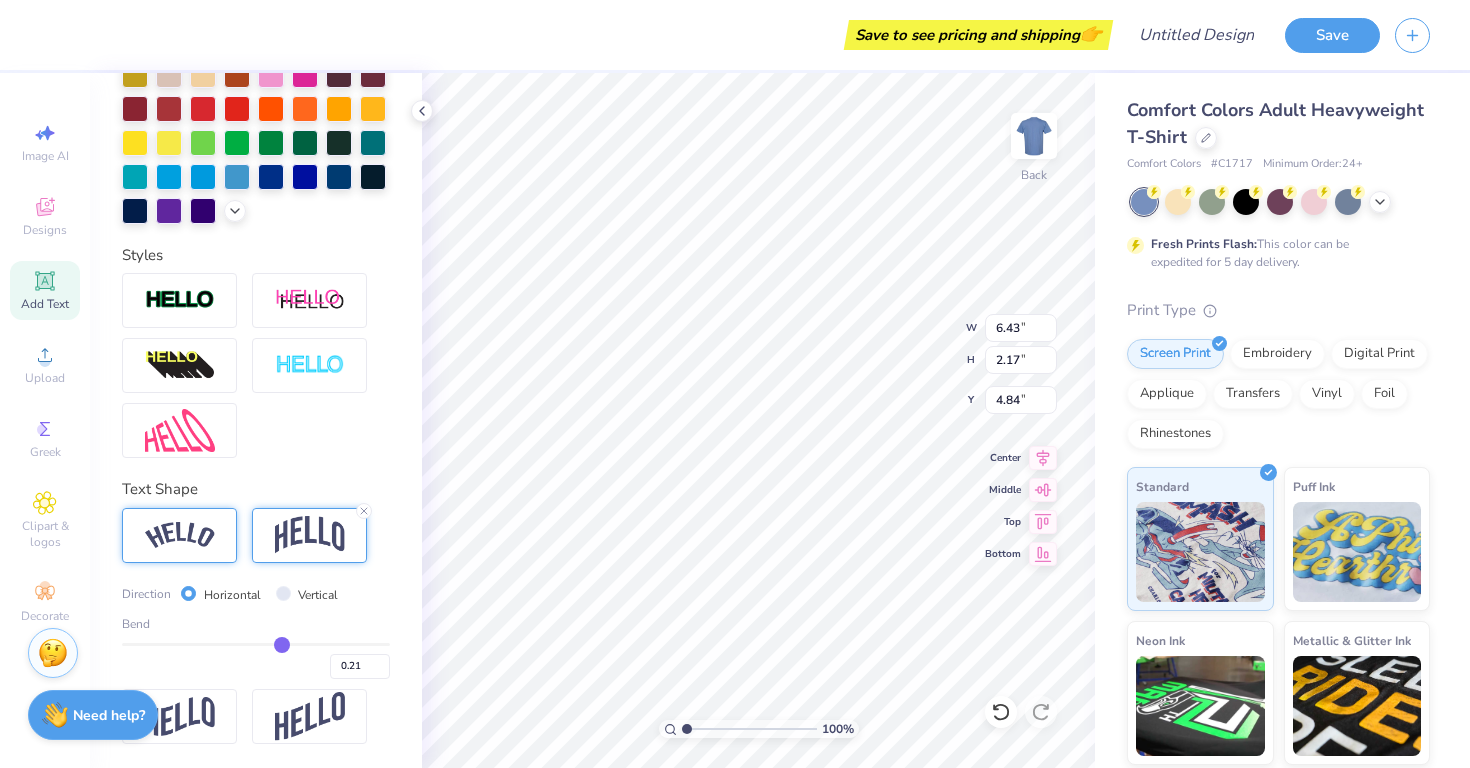 type on "0.2" 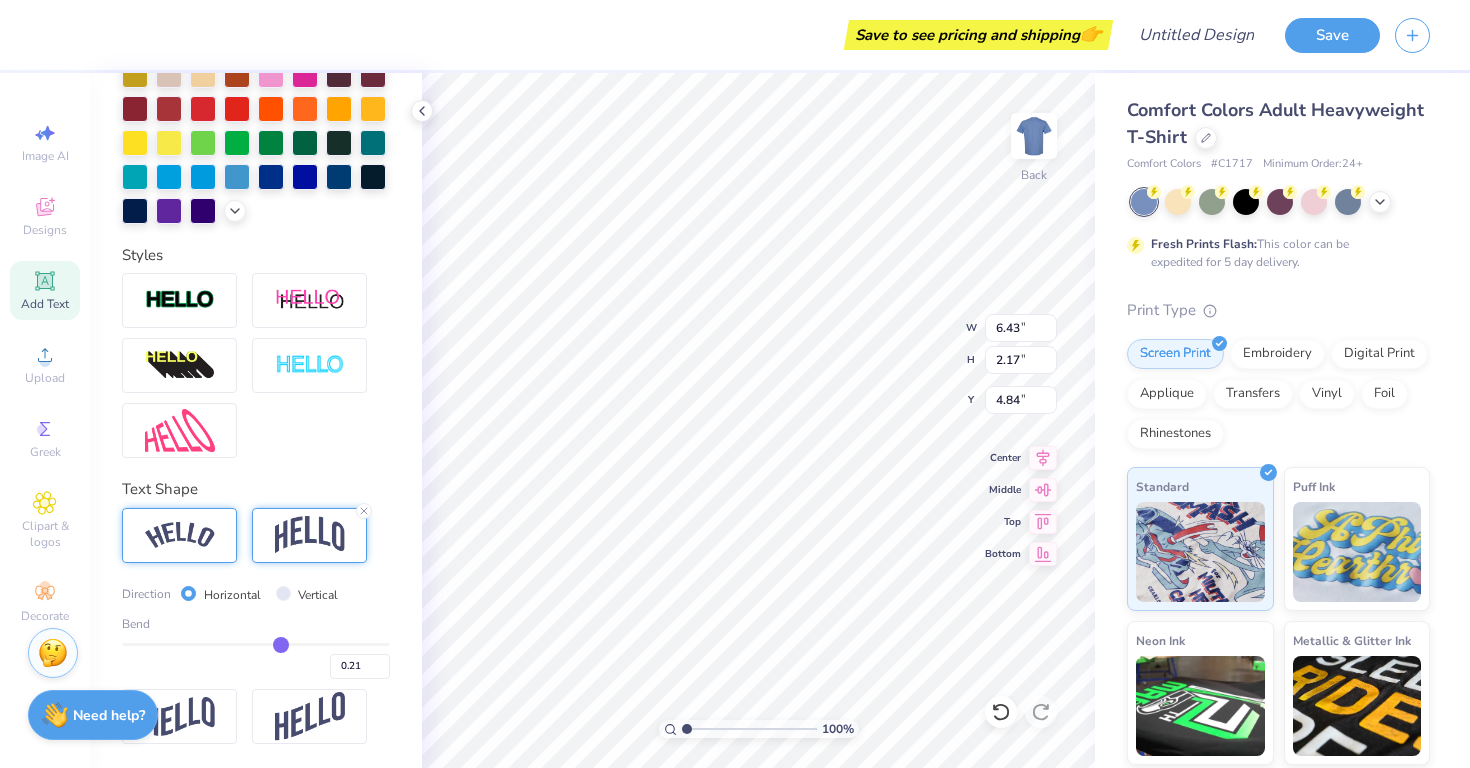 type on "0.20" 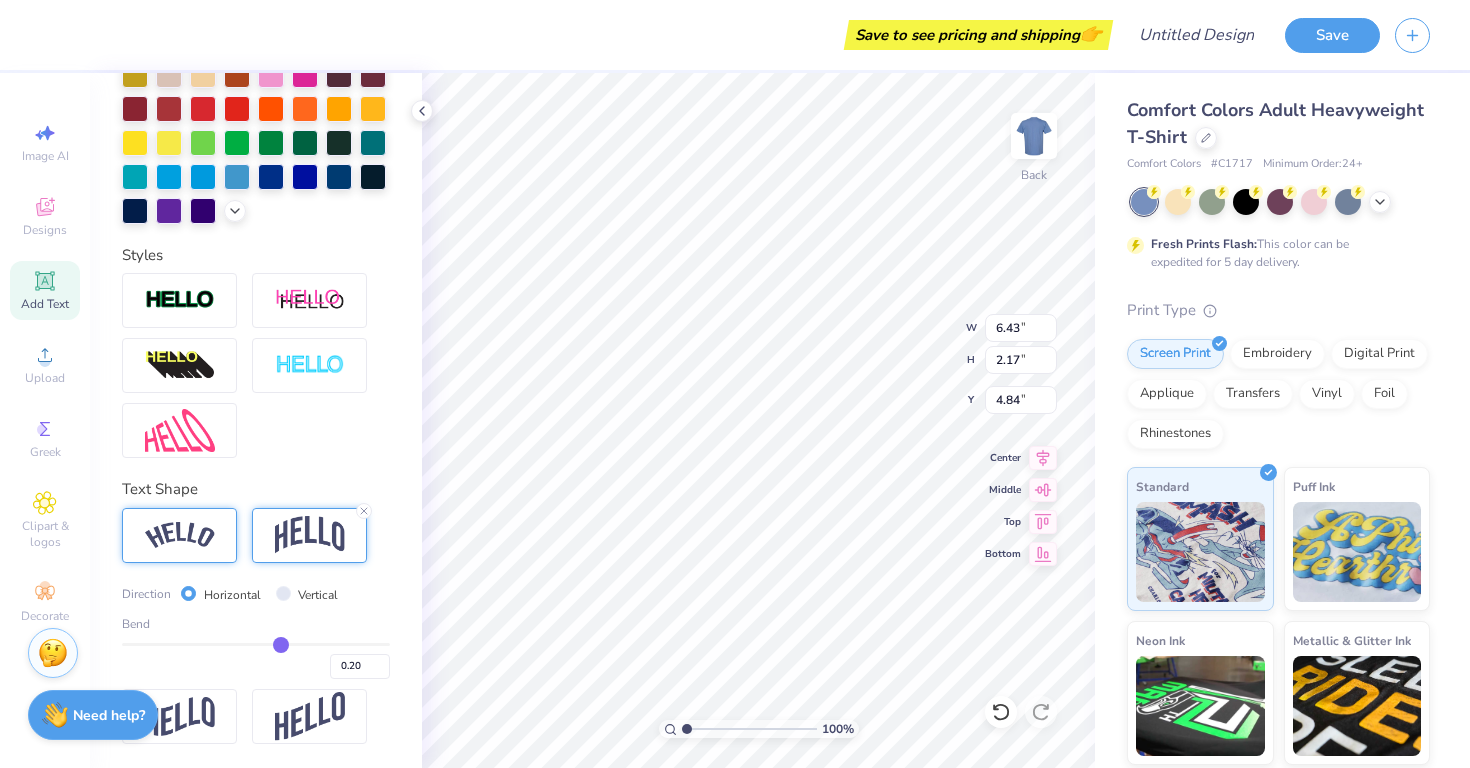 type on "0.19" 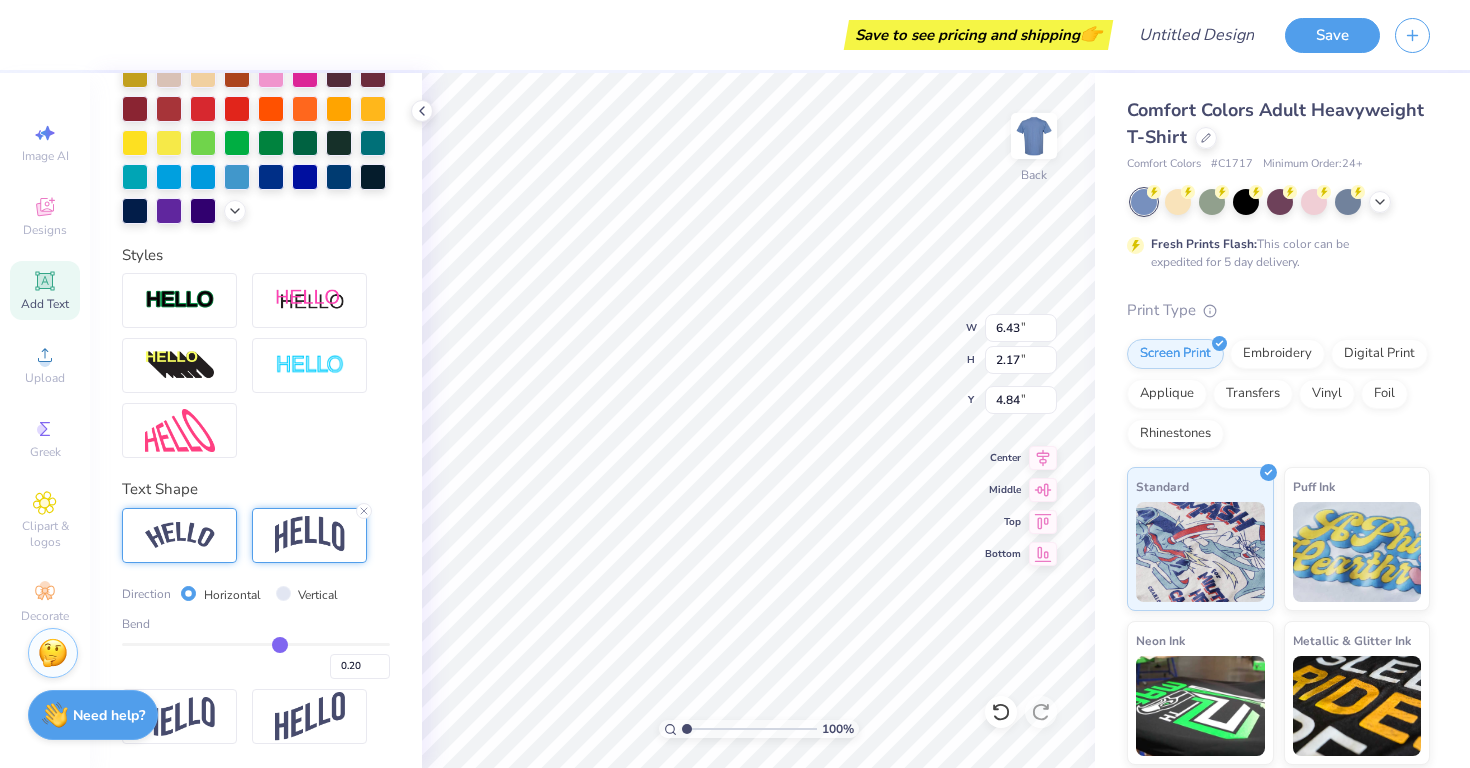 type on "0.19" 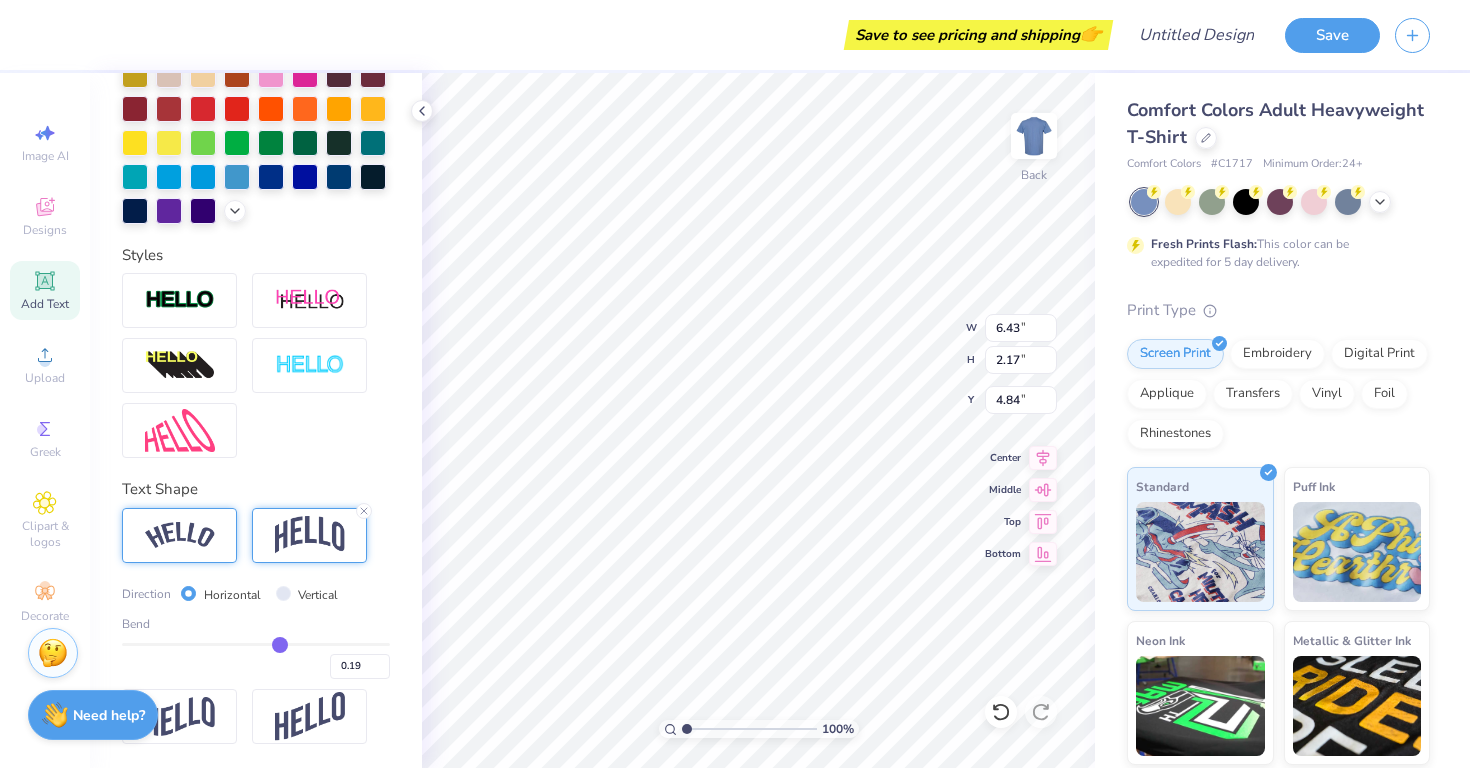 type on "0.18" 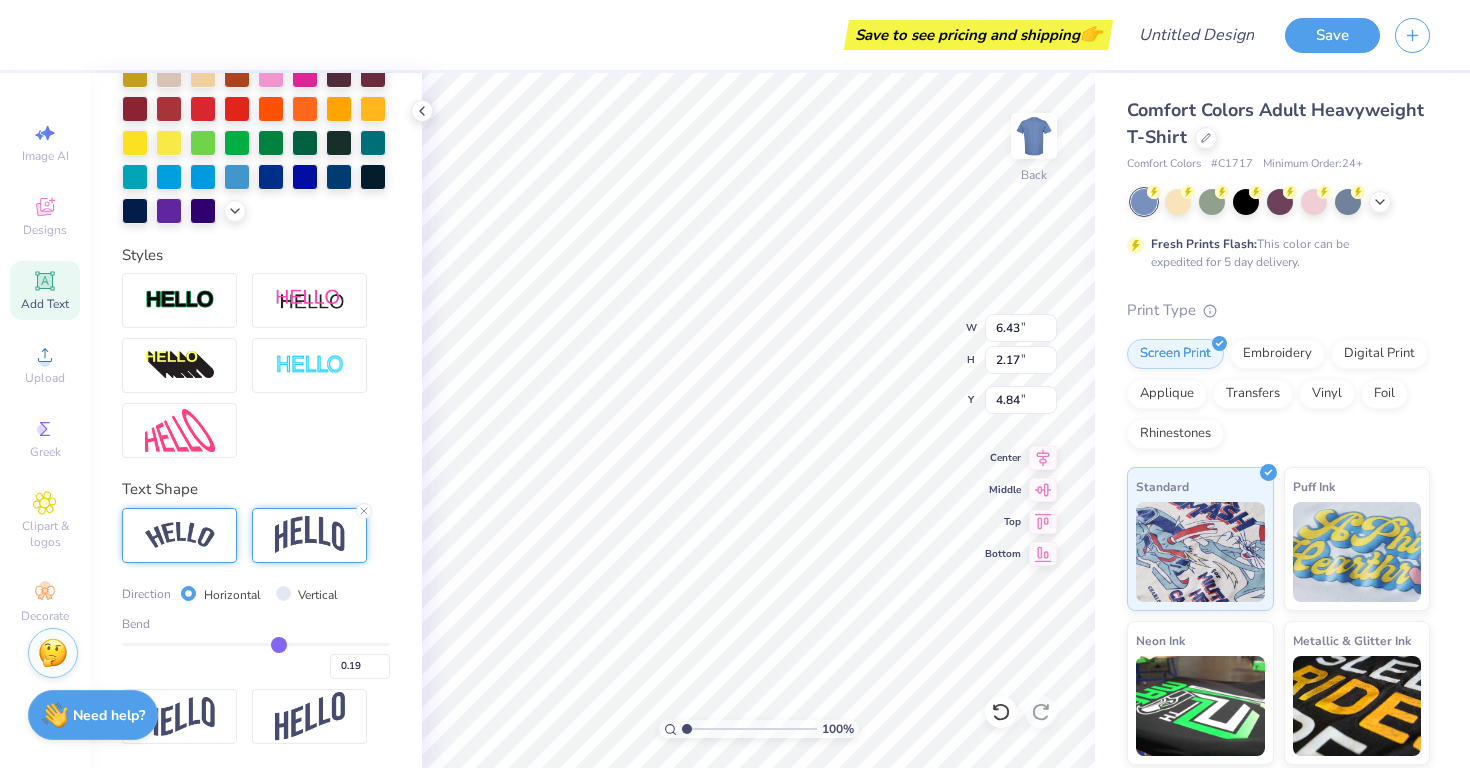 type on "0.18" 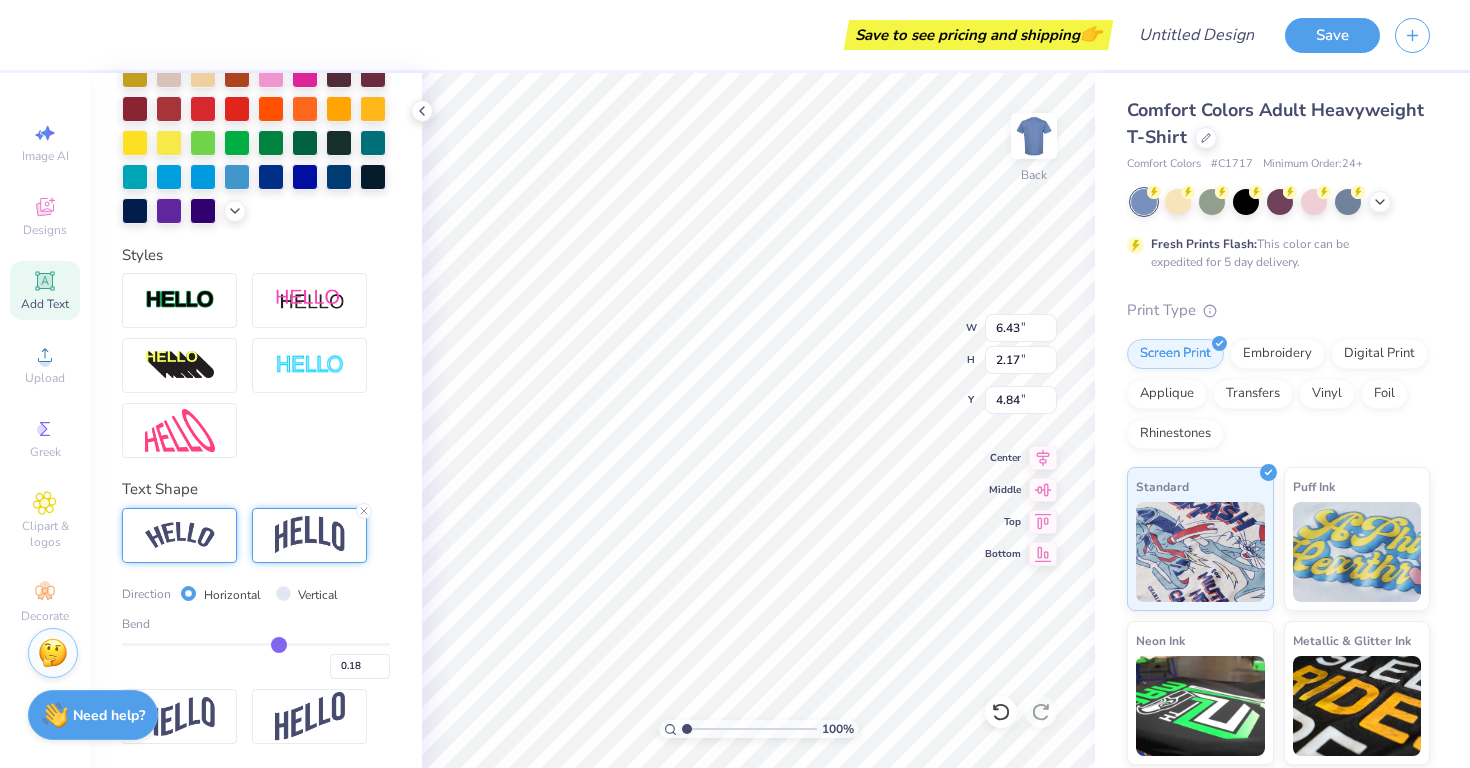 type on "0.17" 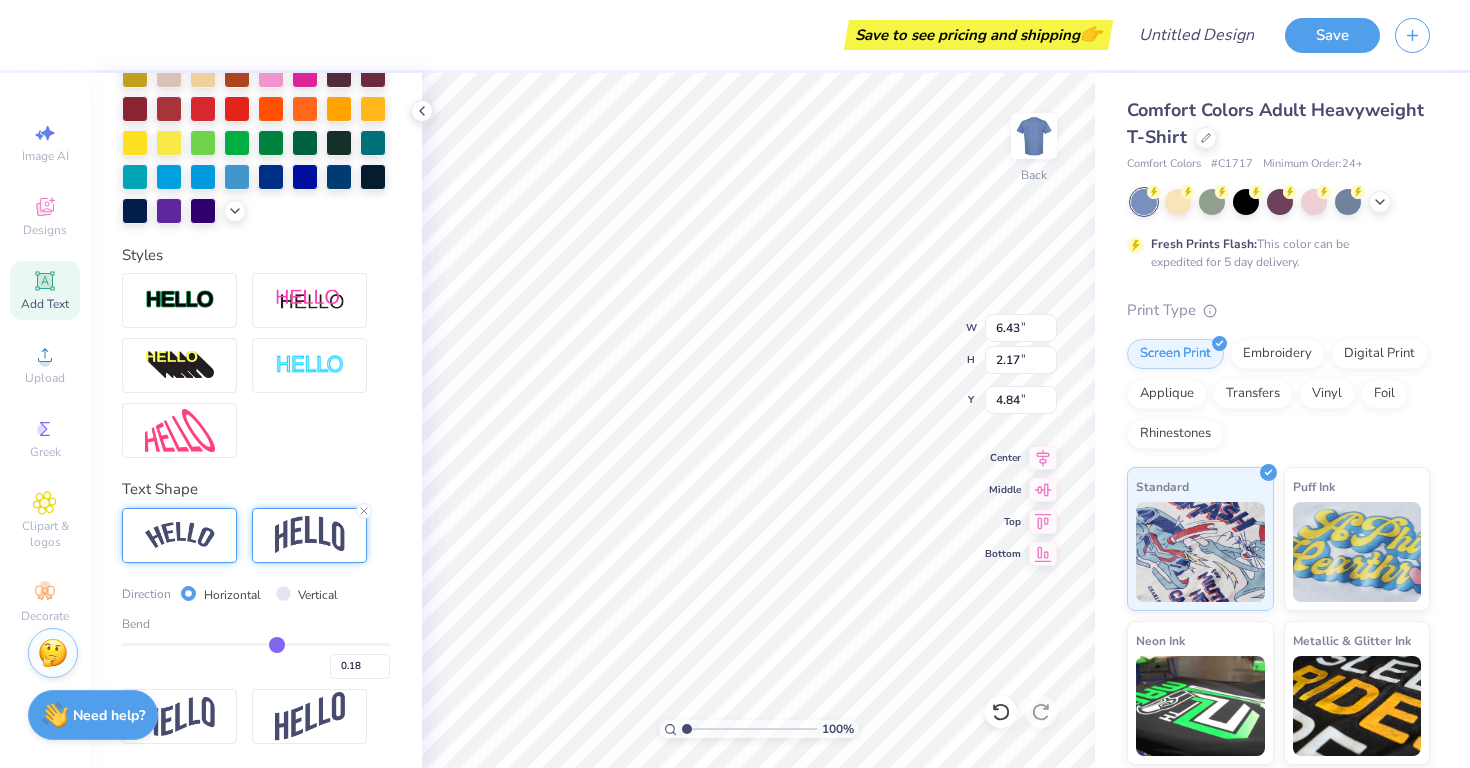 type on "0.17" 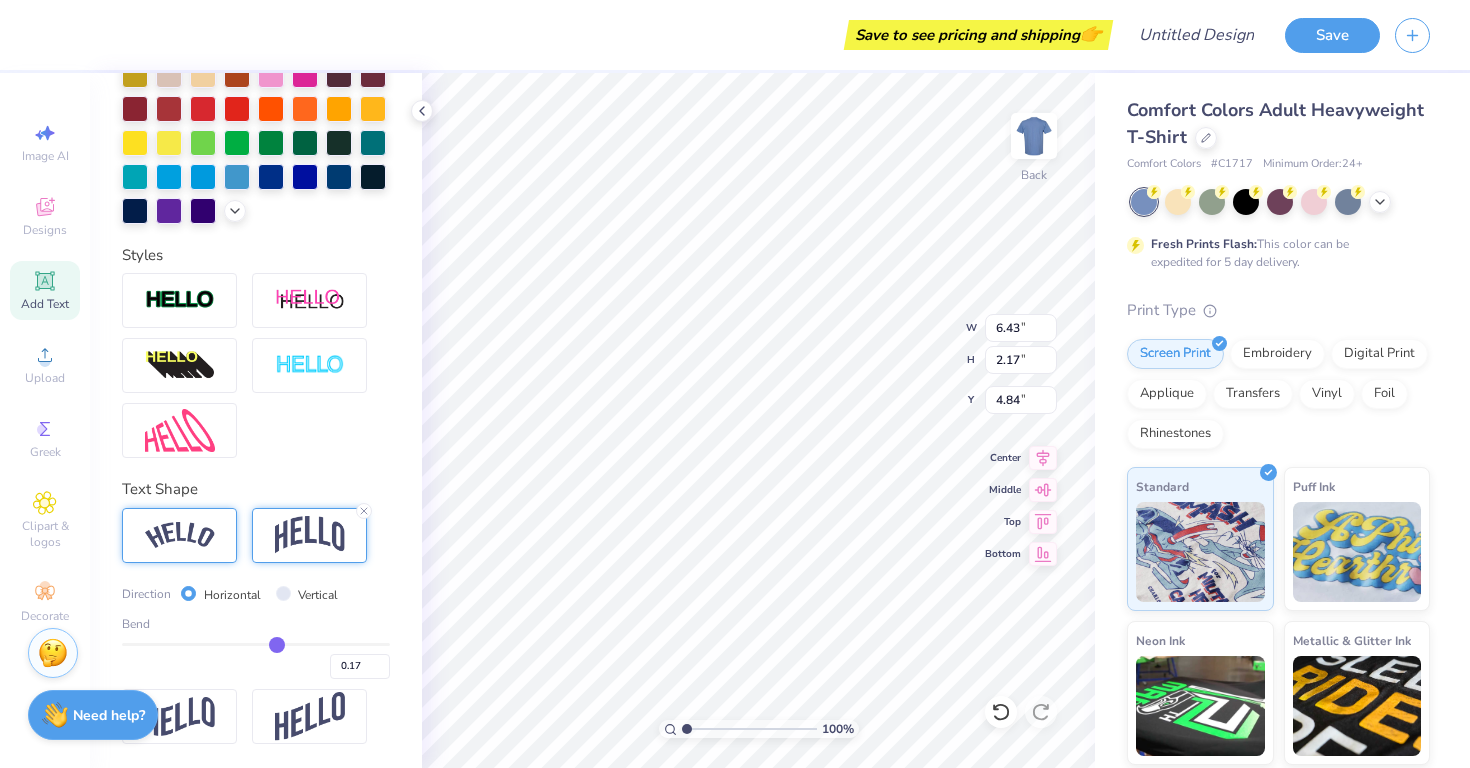type on "0.16" 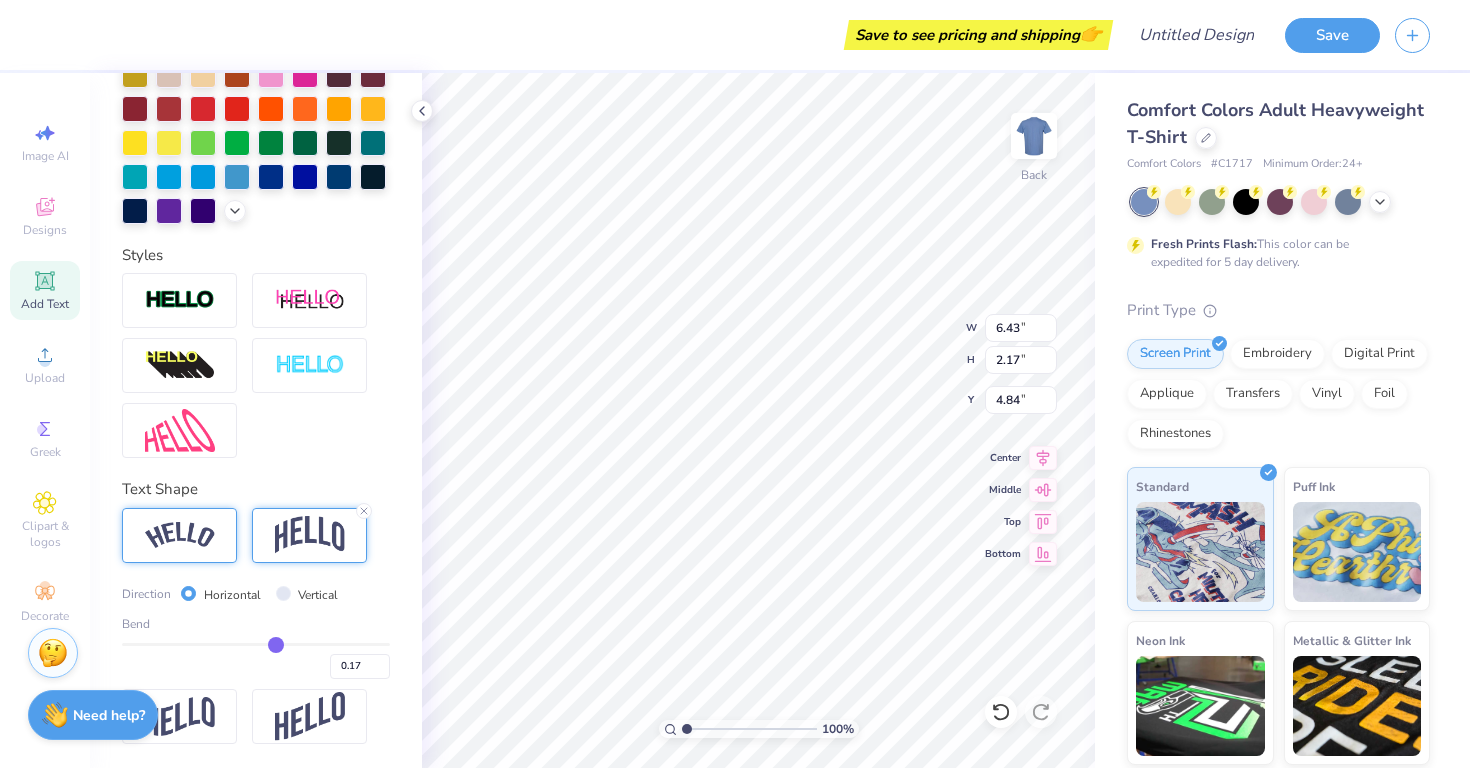 type on "0.16" 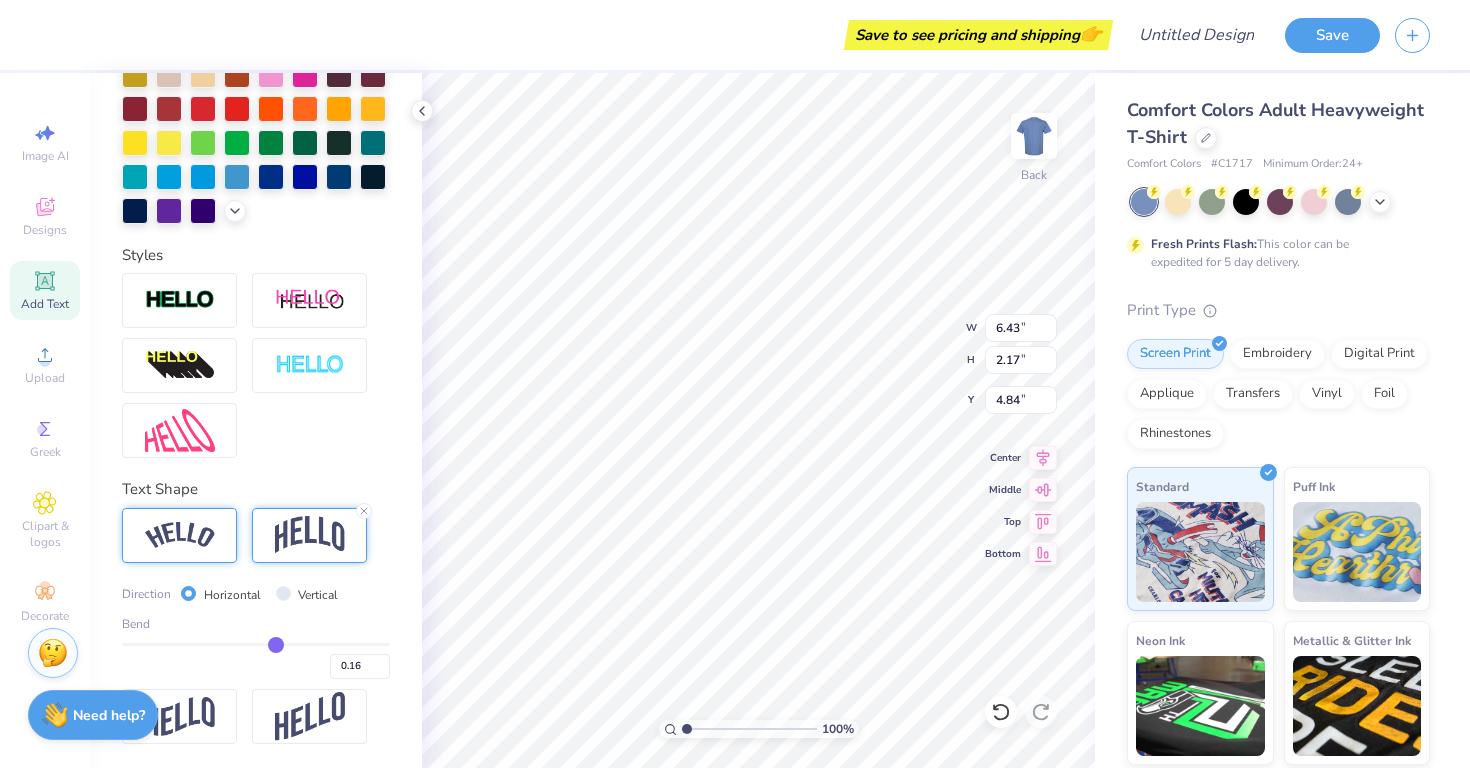 type on "0.15" 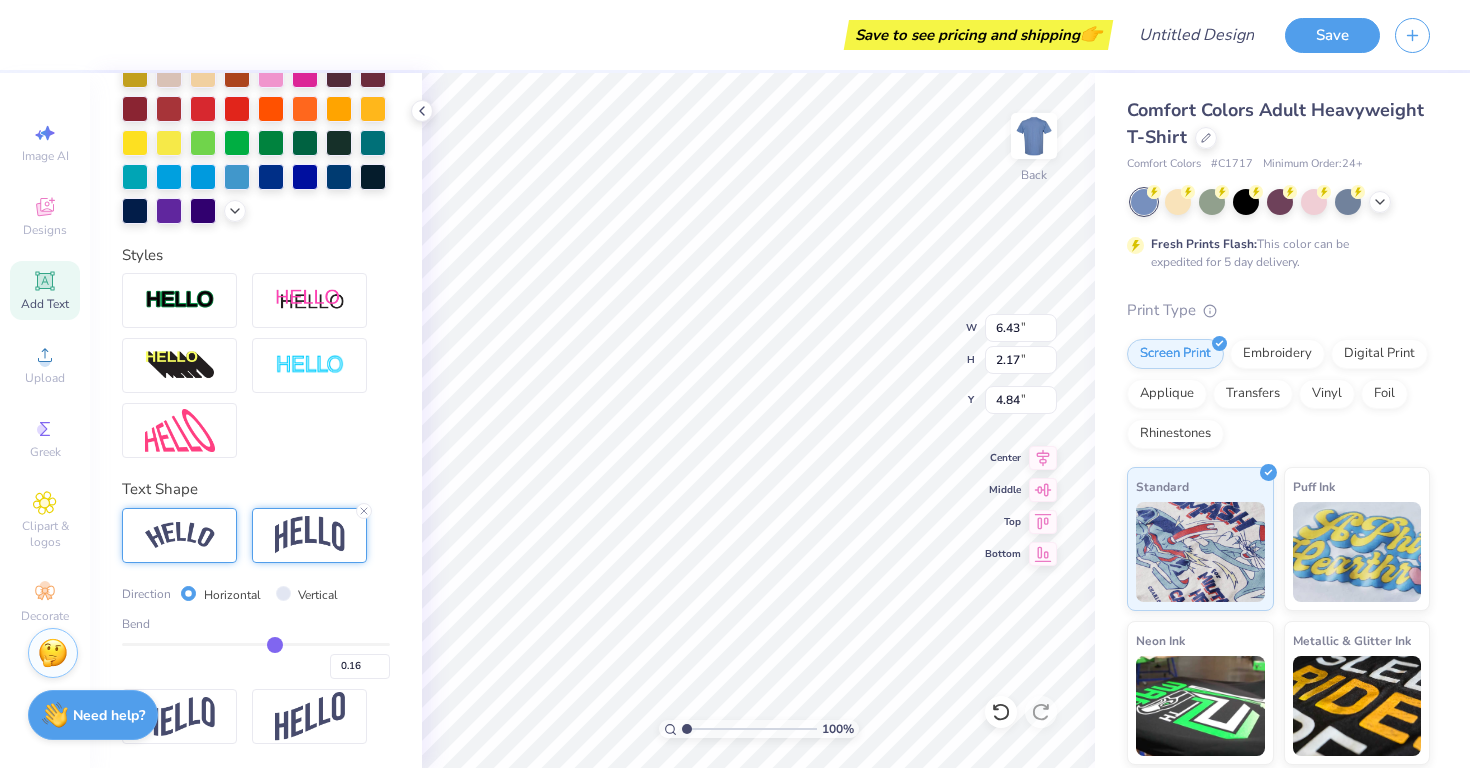 type on "0.15" 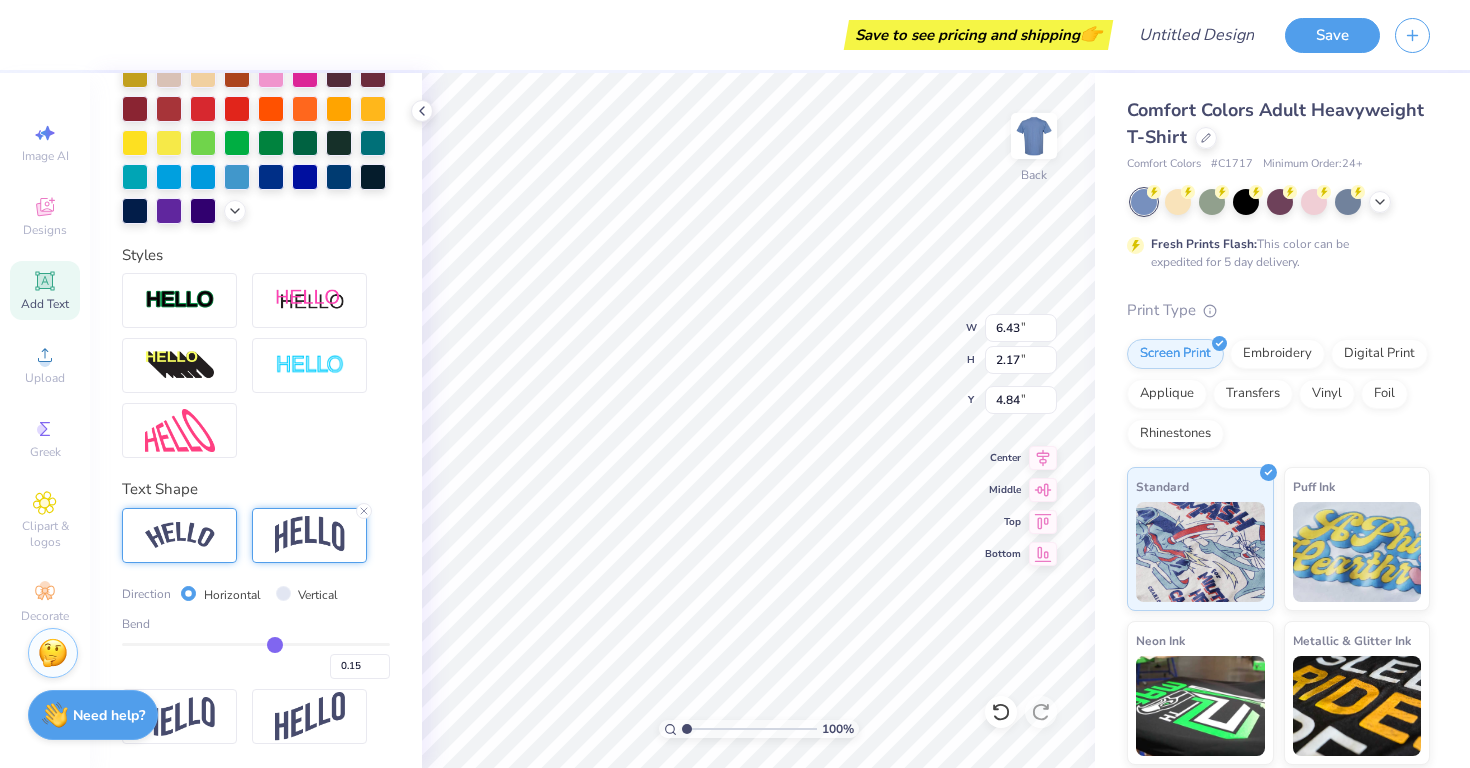 type on "0.14" 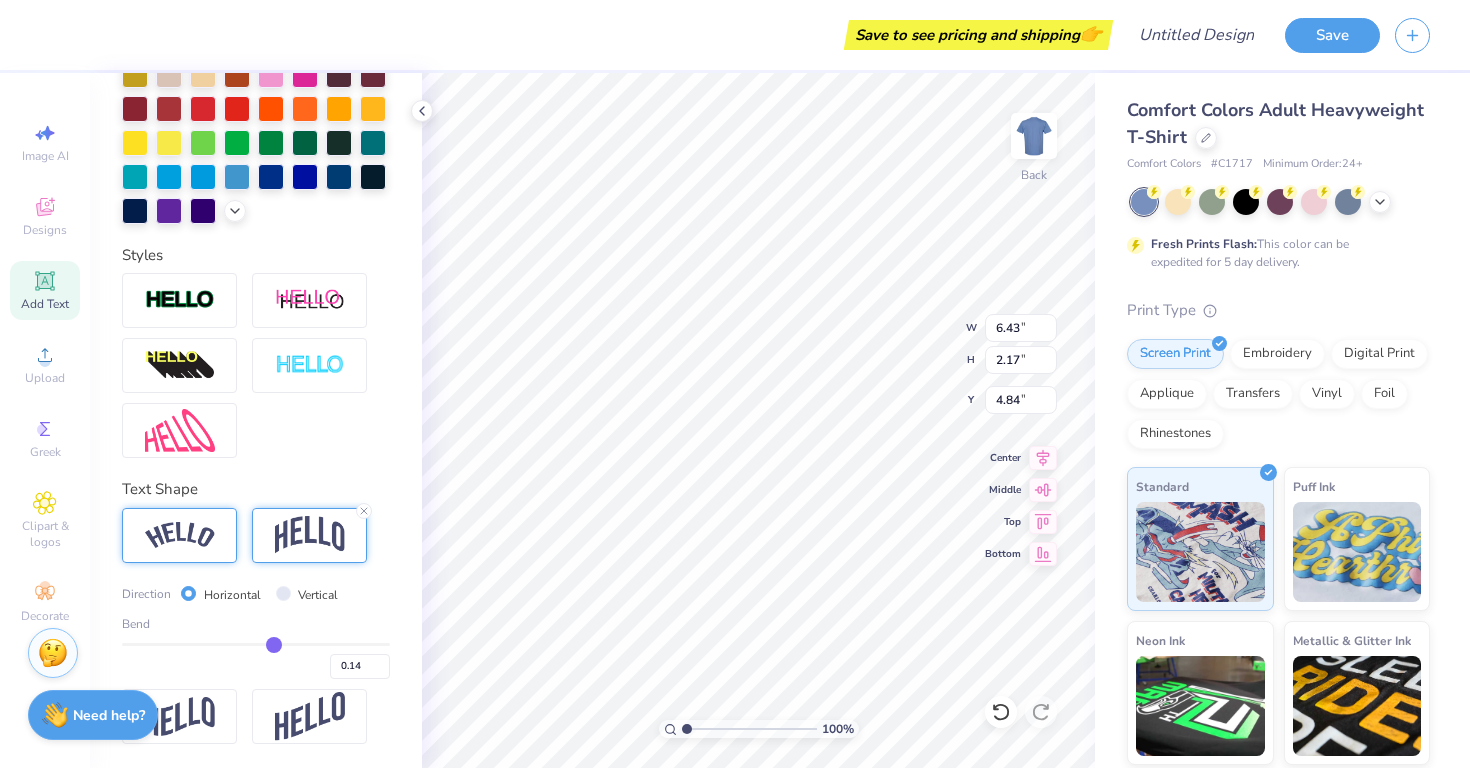 type on "0.13" 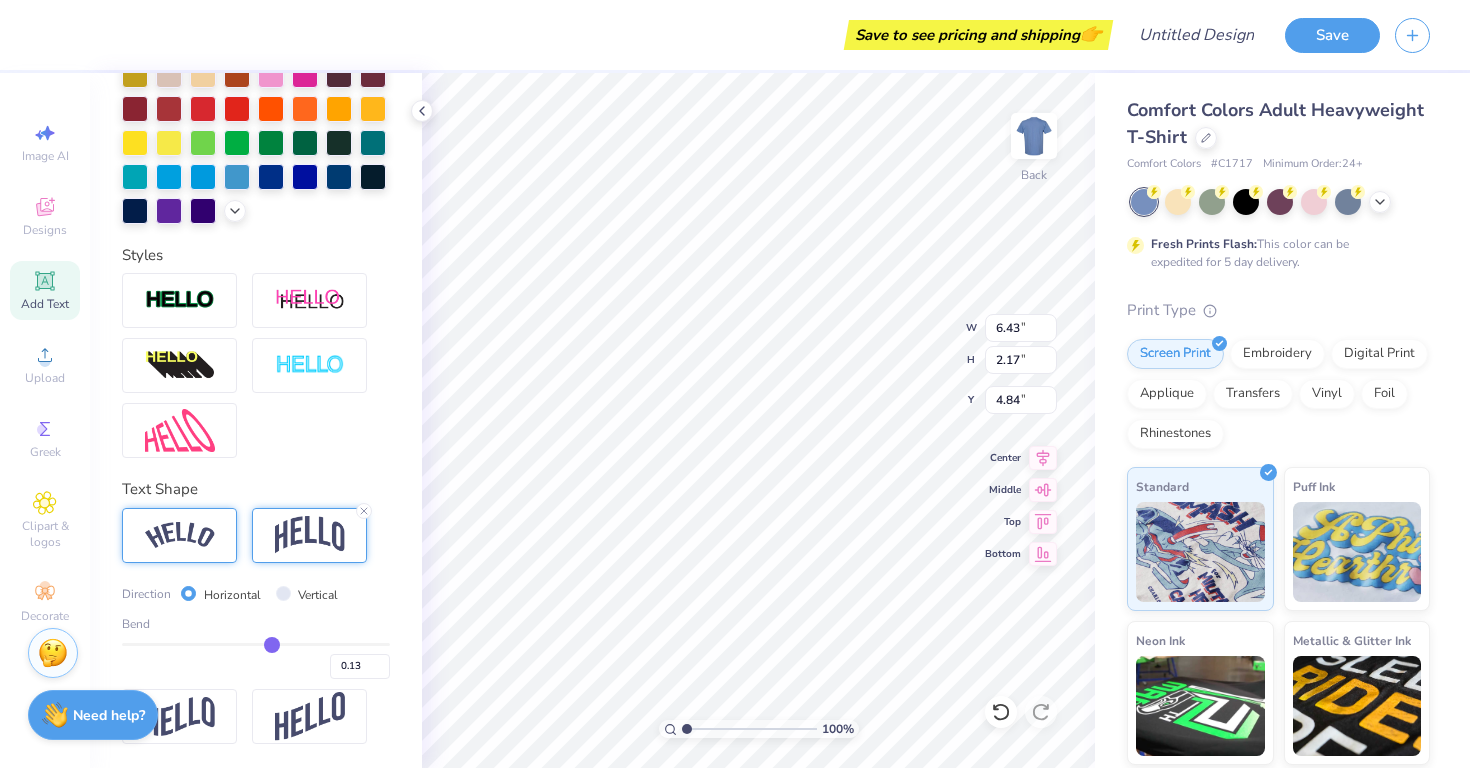 type on "0.12" 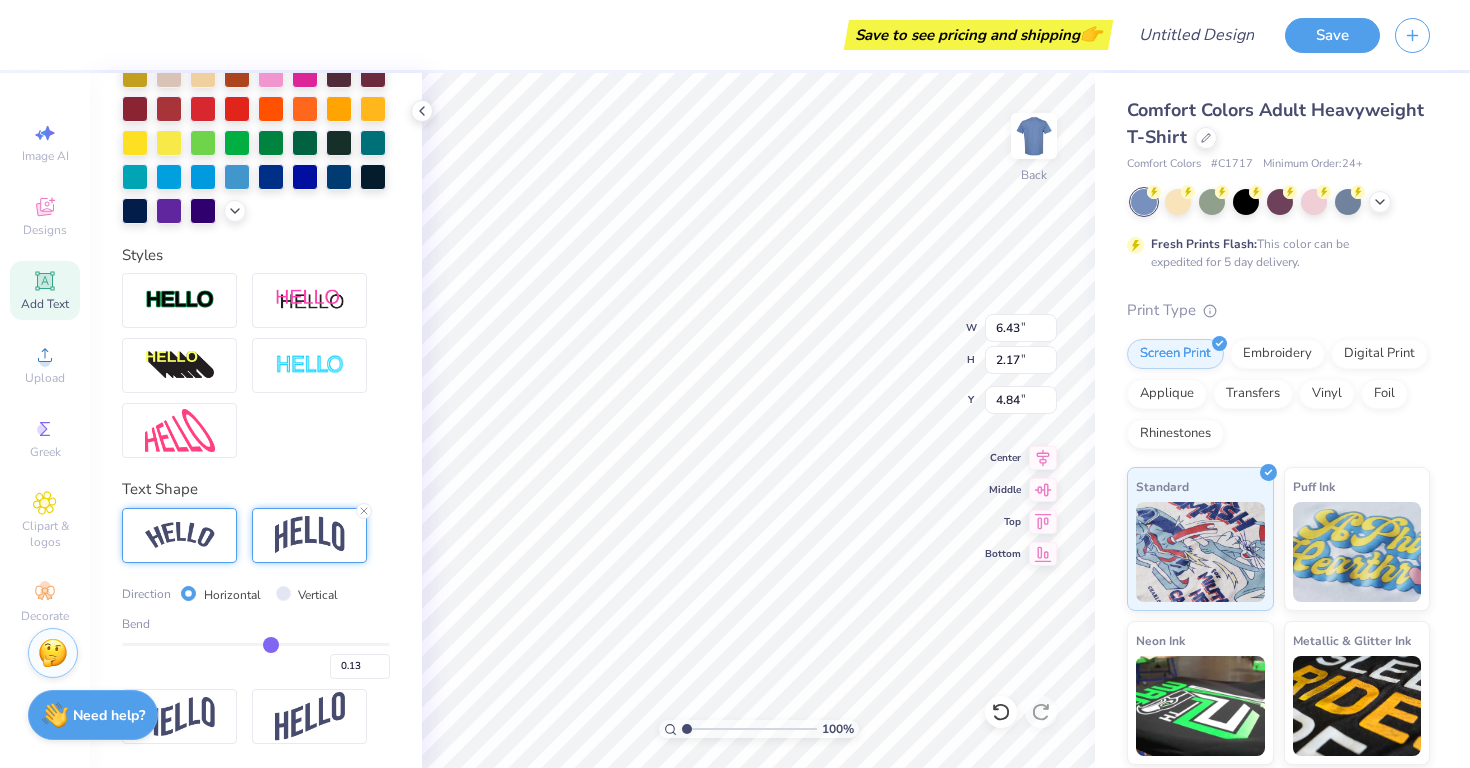 type on "0.12" 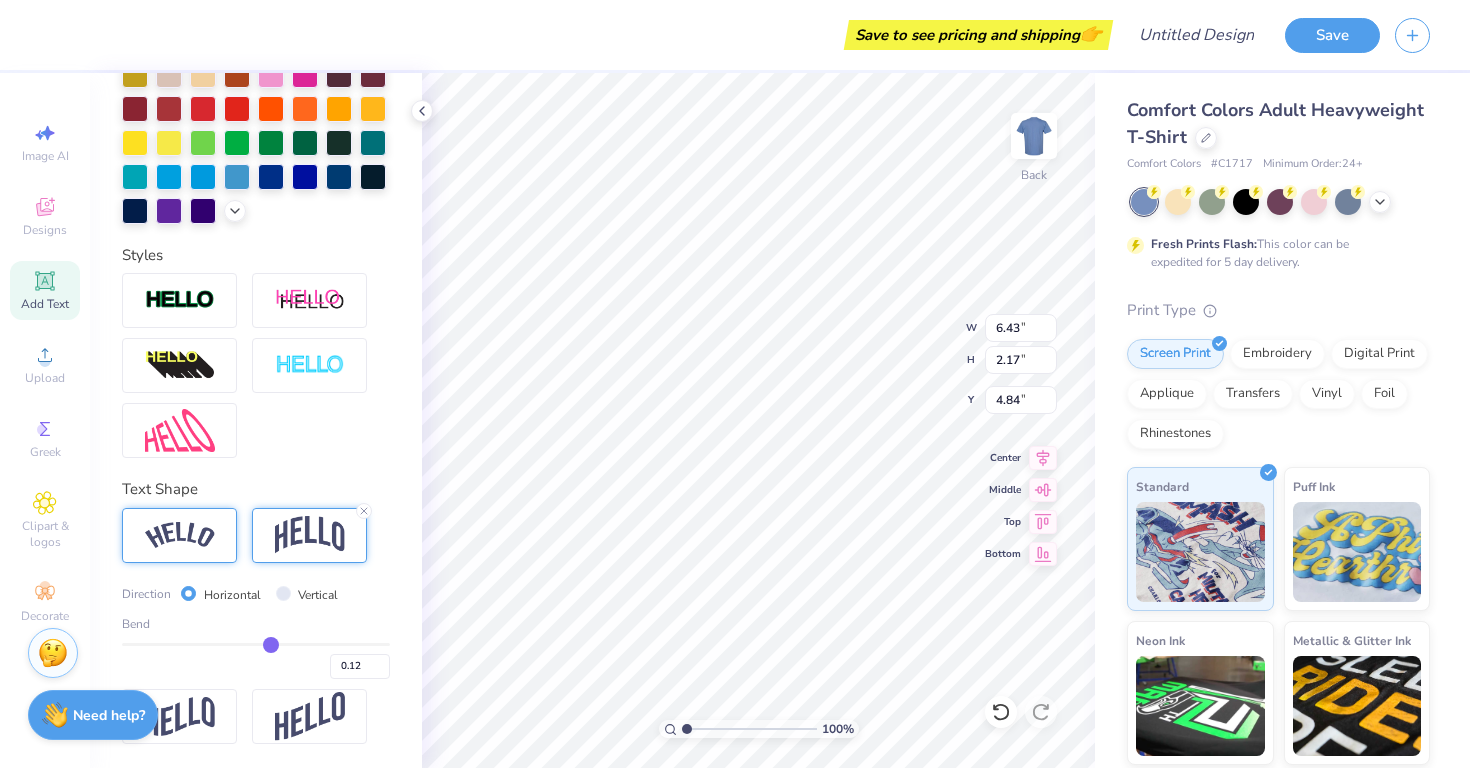 type on "0.11" 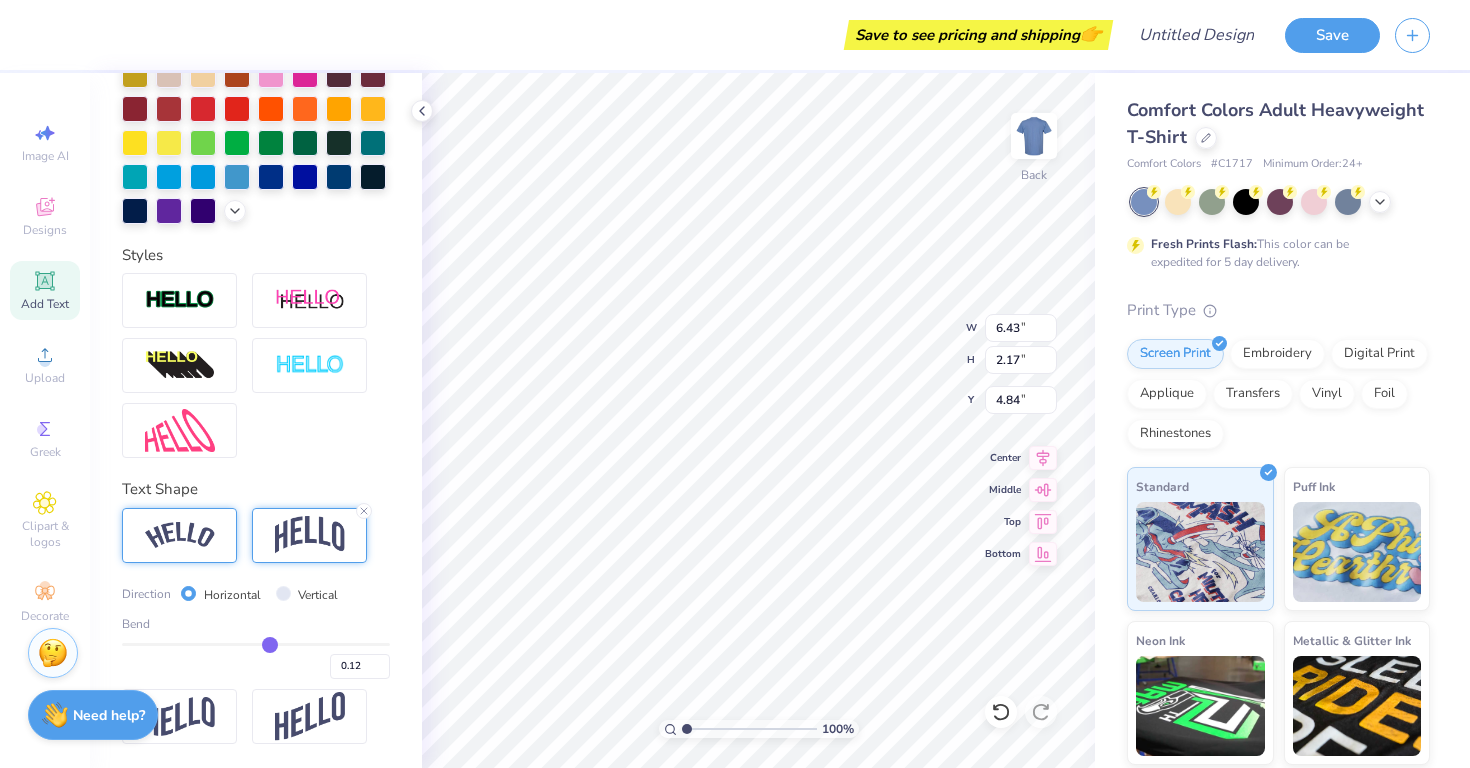 type on "0.11" 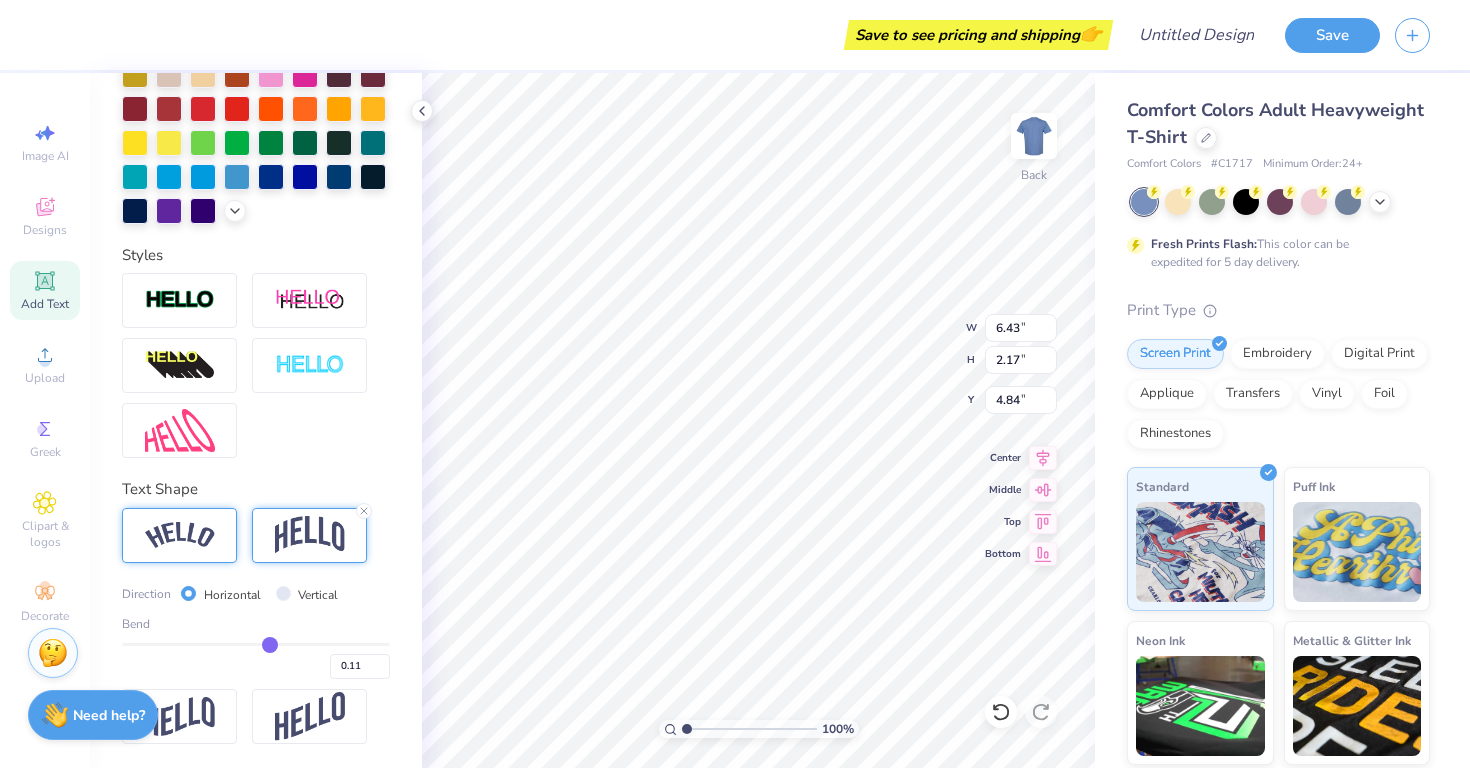 type on "0.11" 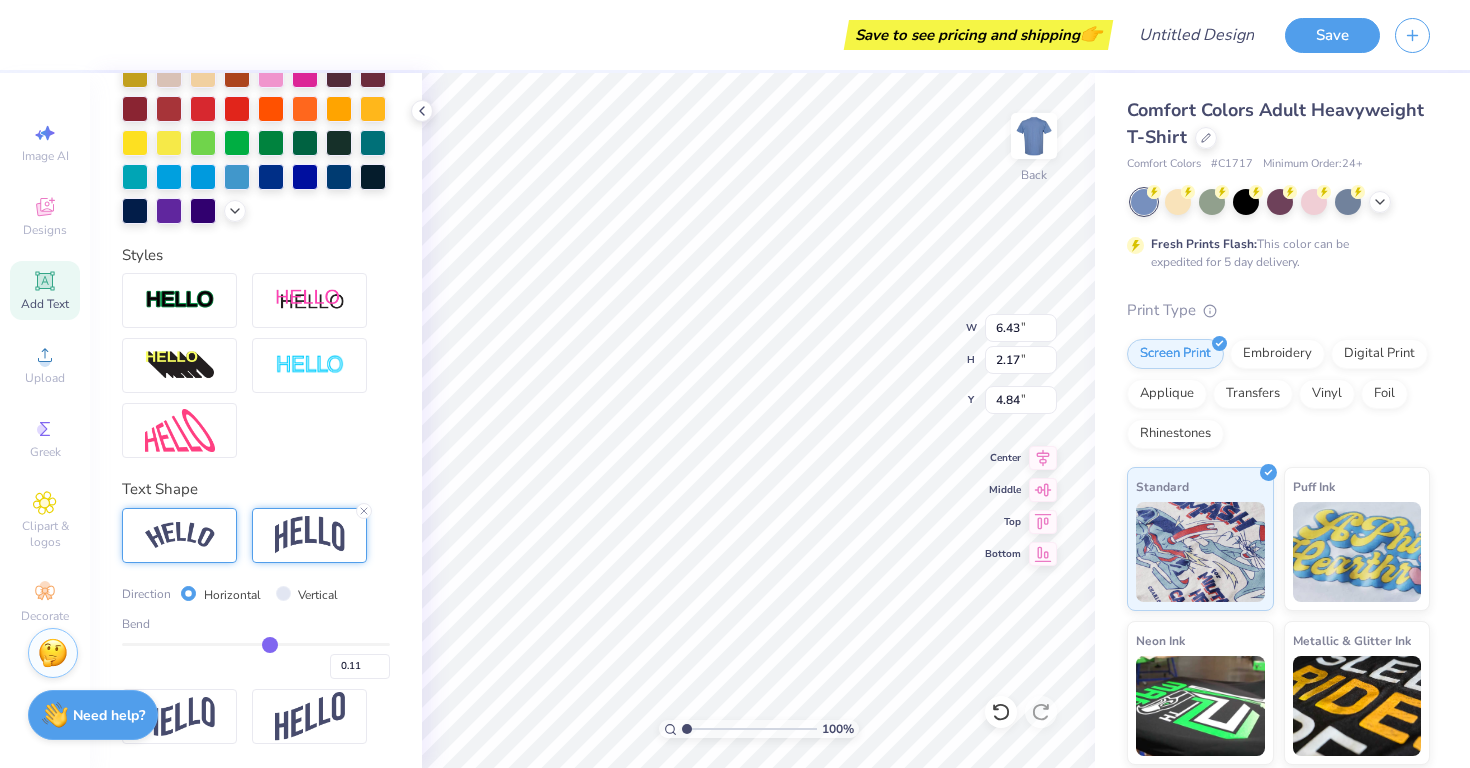 type on "1.86" 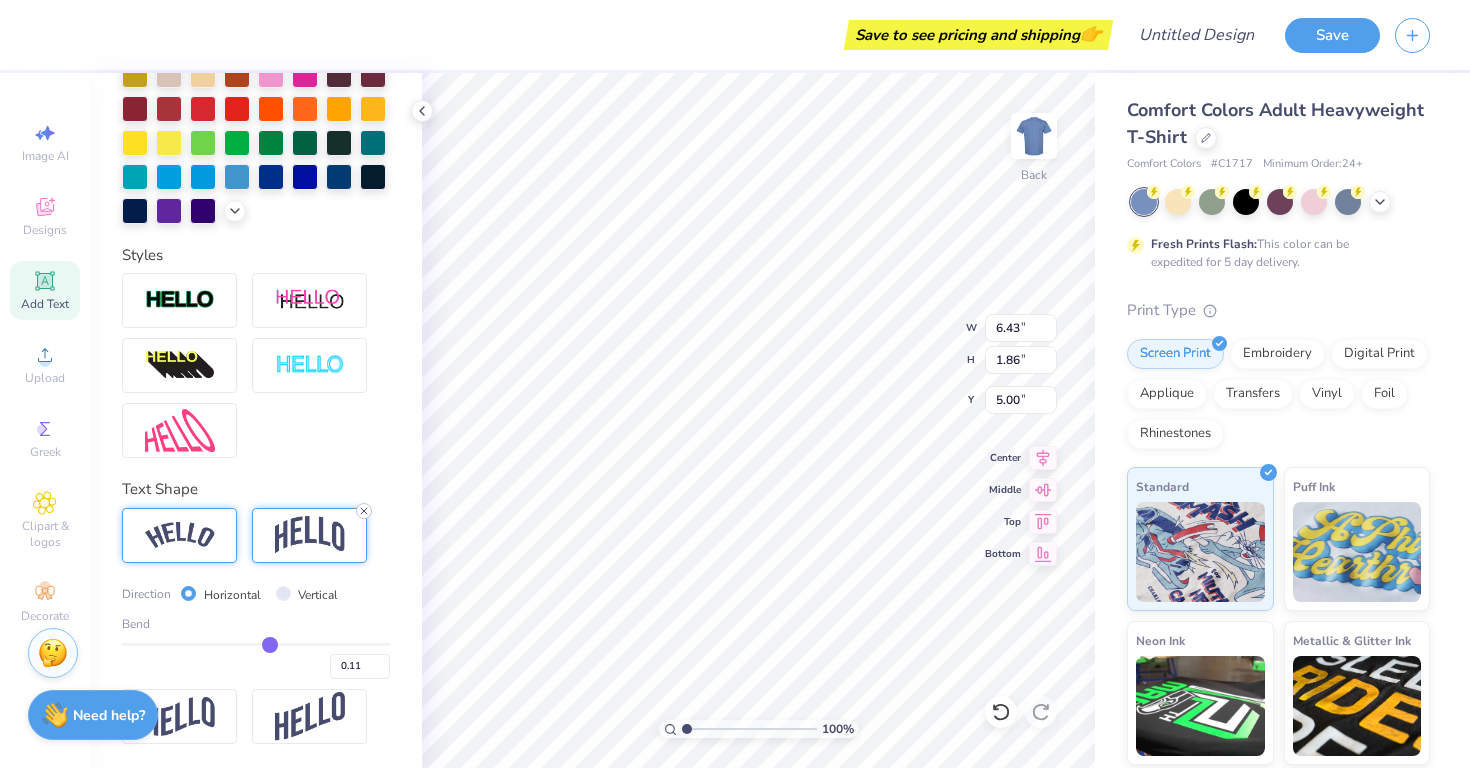 click 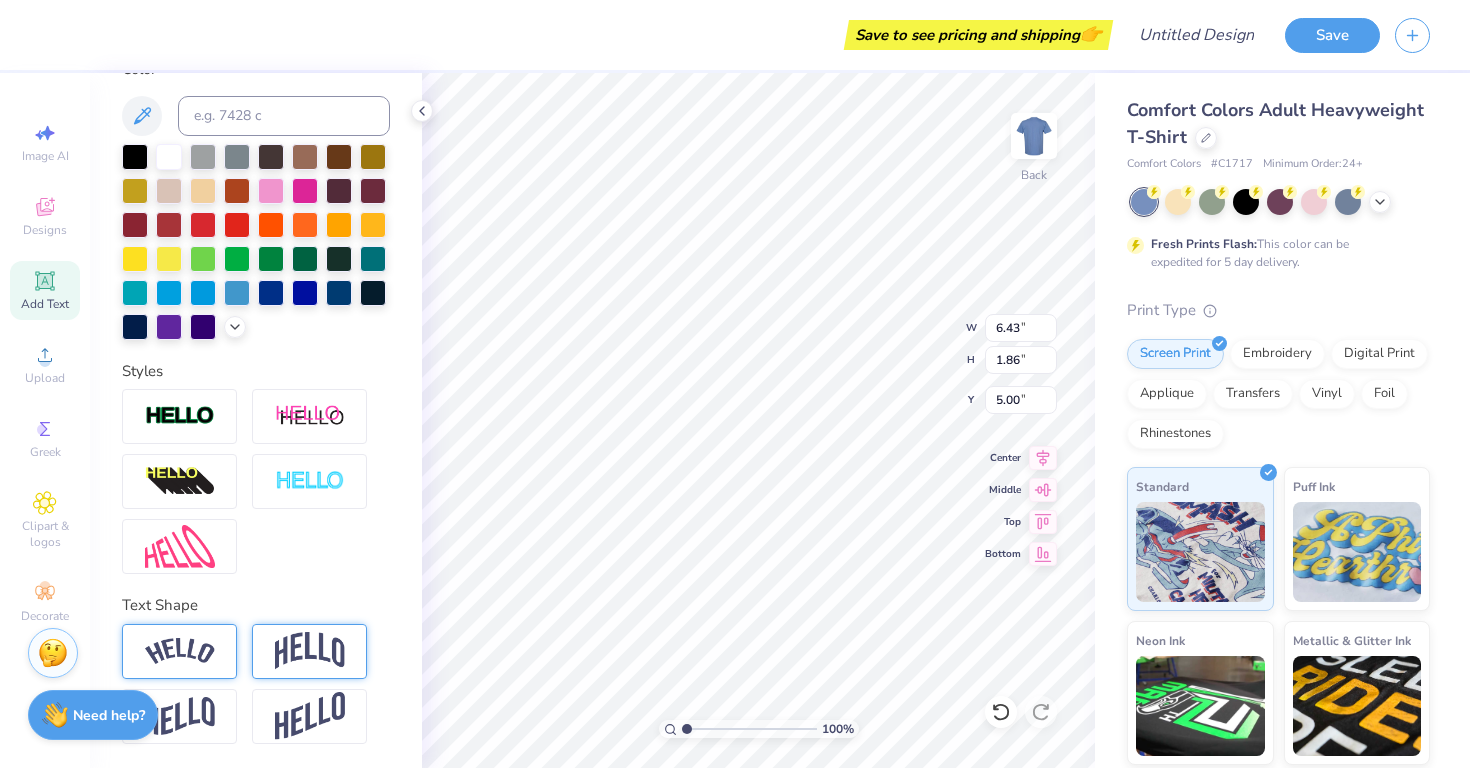 type on "1.58" 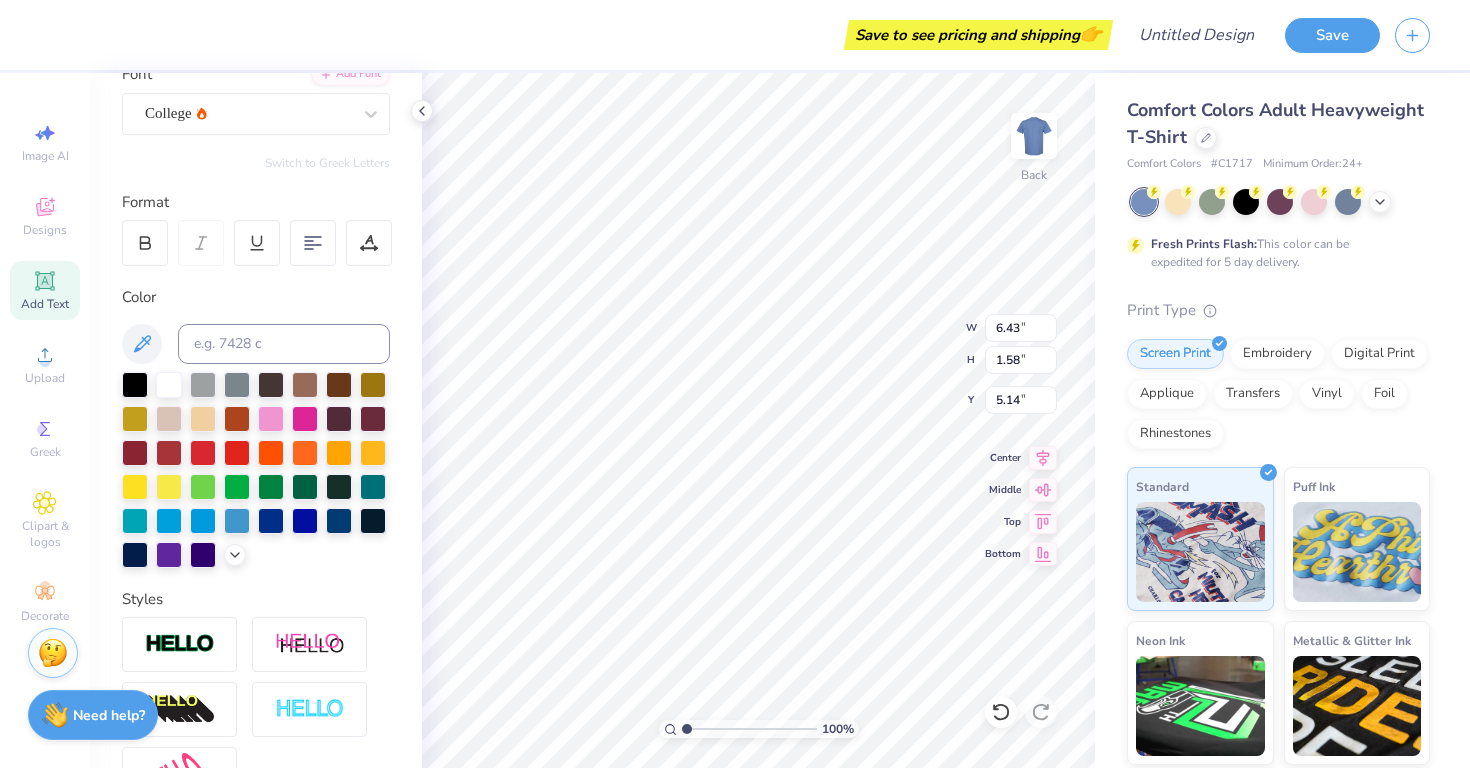 scroll, scrollTop: 0, scrollLeft: 0, axis: both 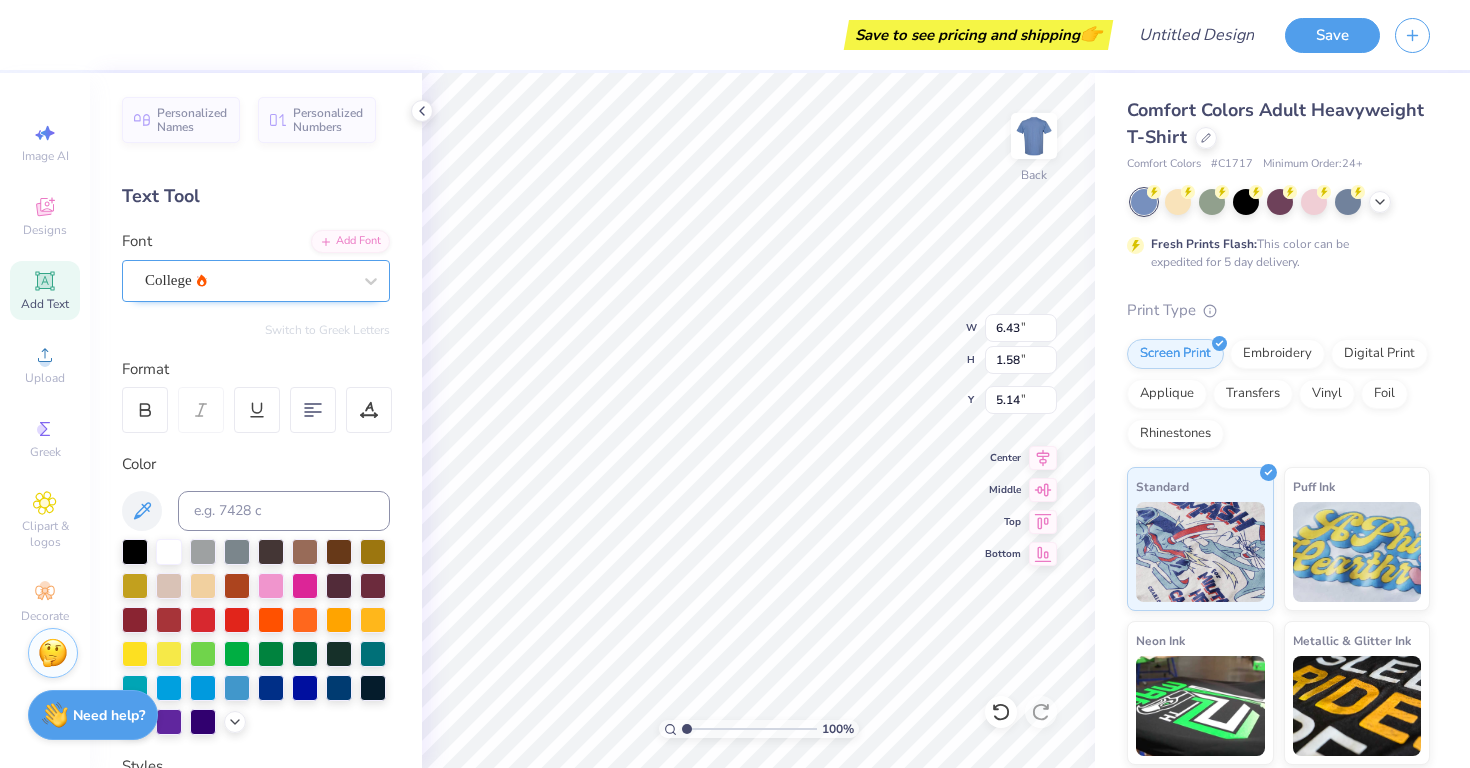 click on "College" at bounding box center [248, 280] 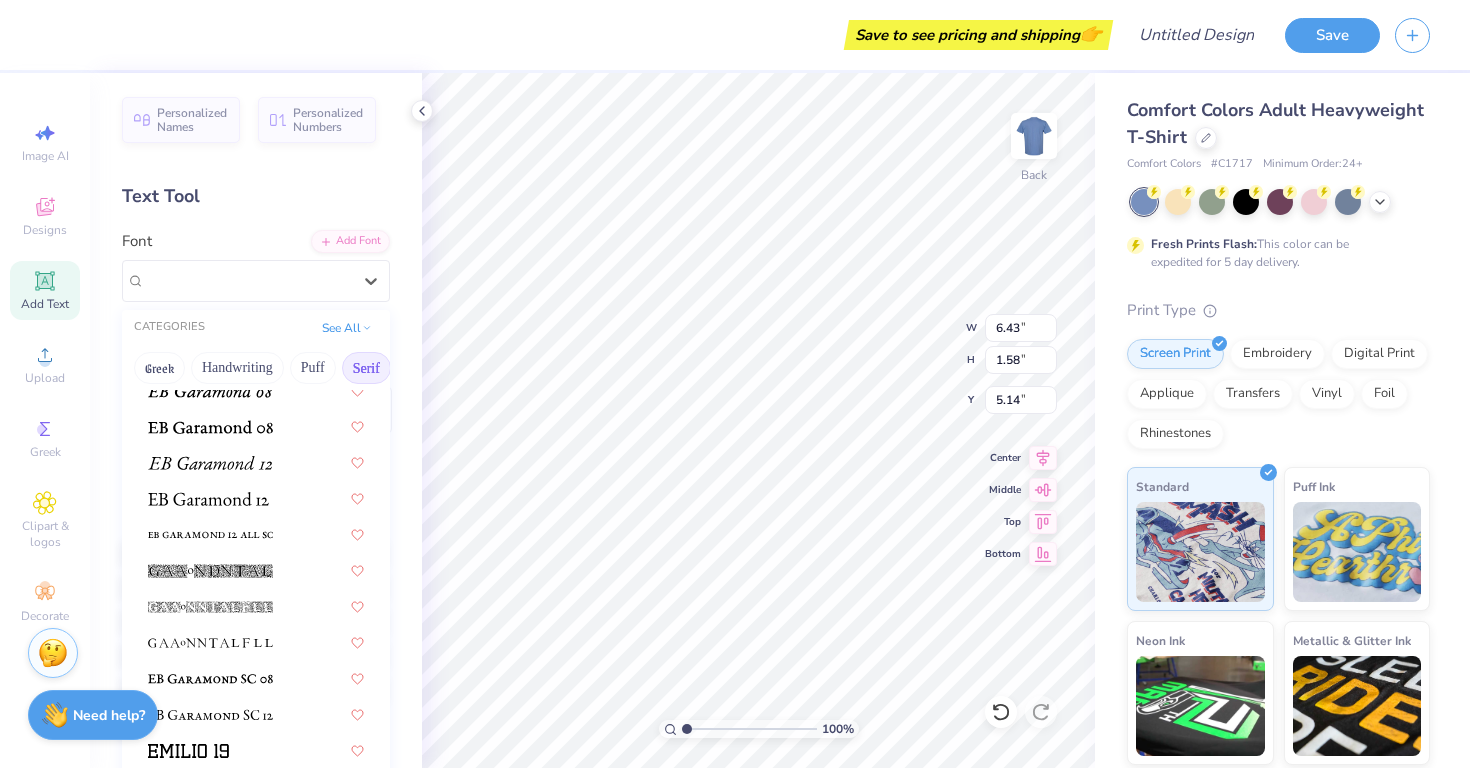scroll, scrollTop: 1241, scrollLeft: 0, axis: vertical 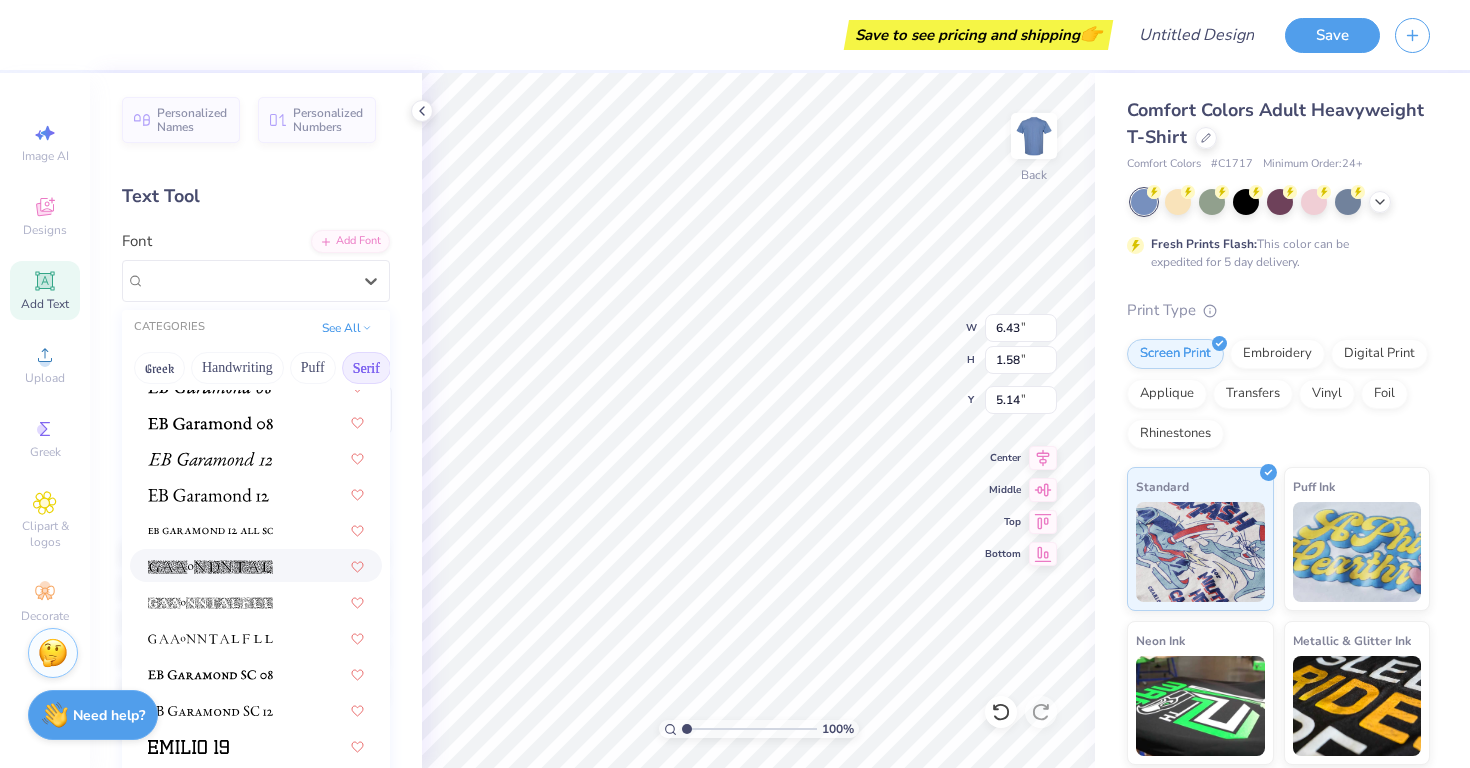 click at bounding box center [210, 565] 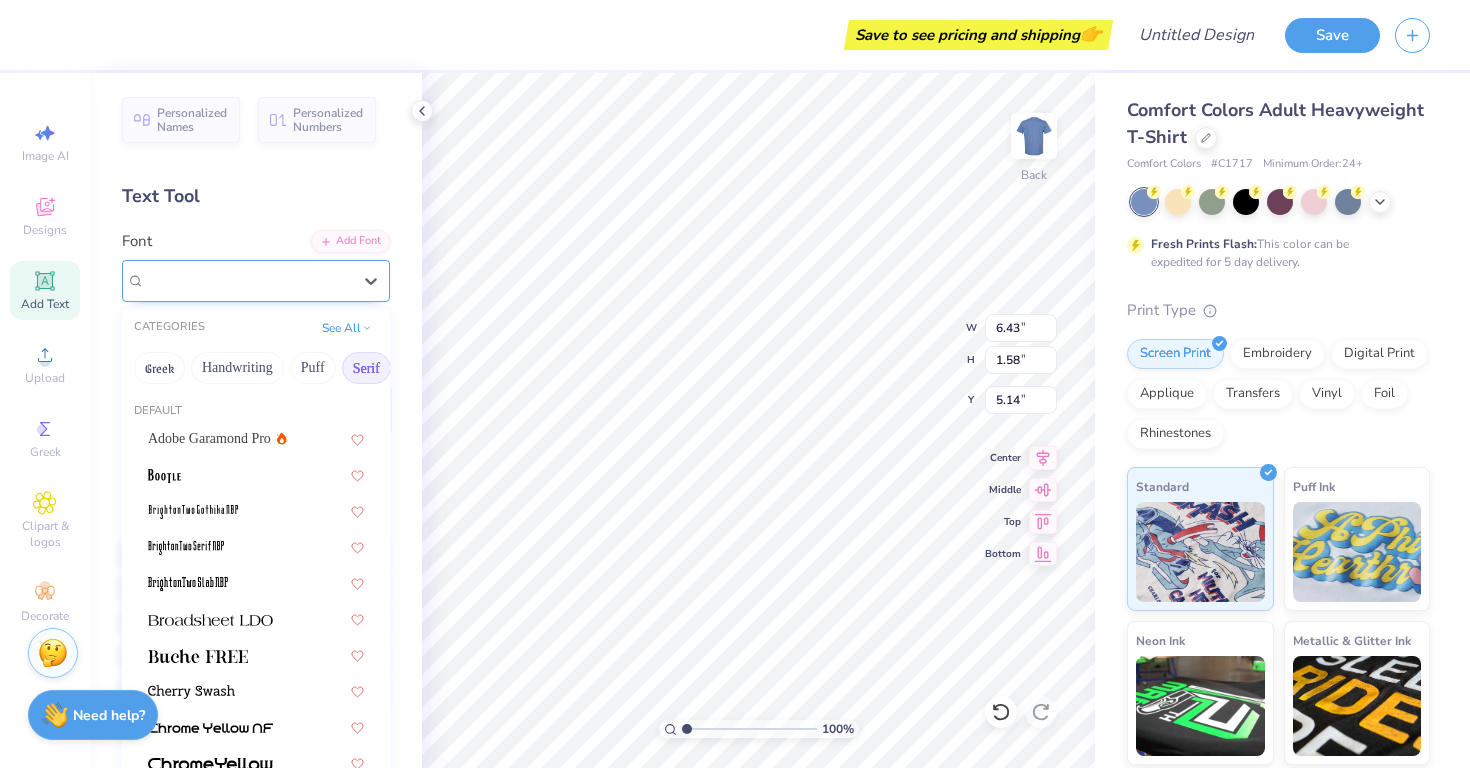 click on "EB Garamond Initials" at bounding box center (248, 280) 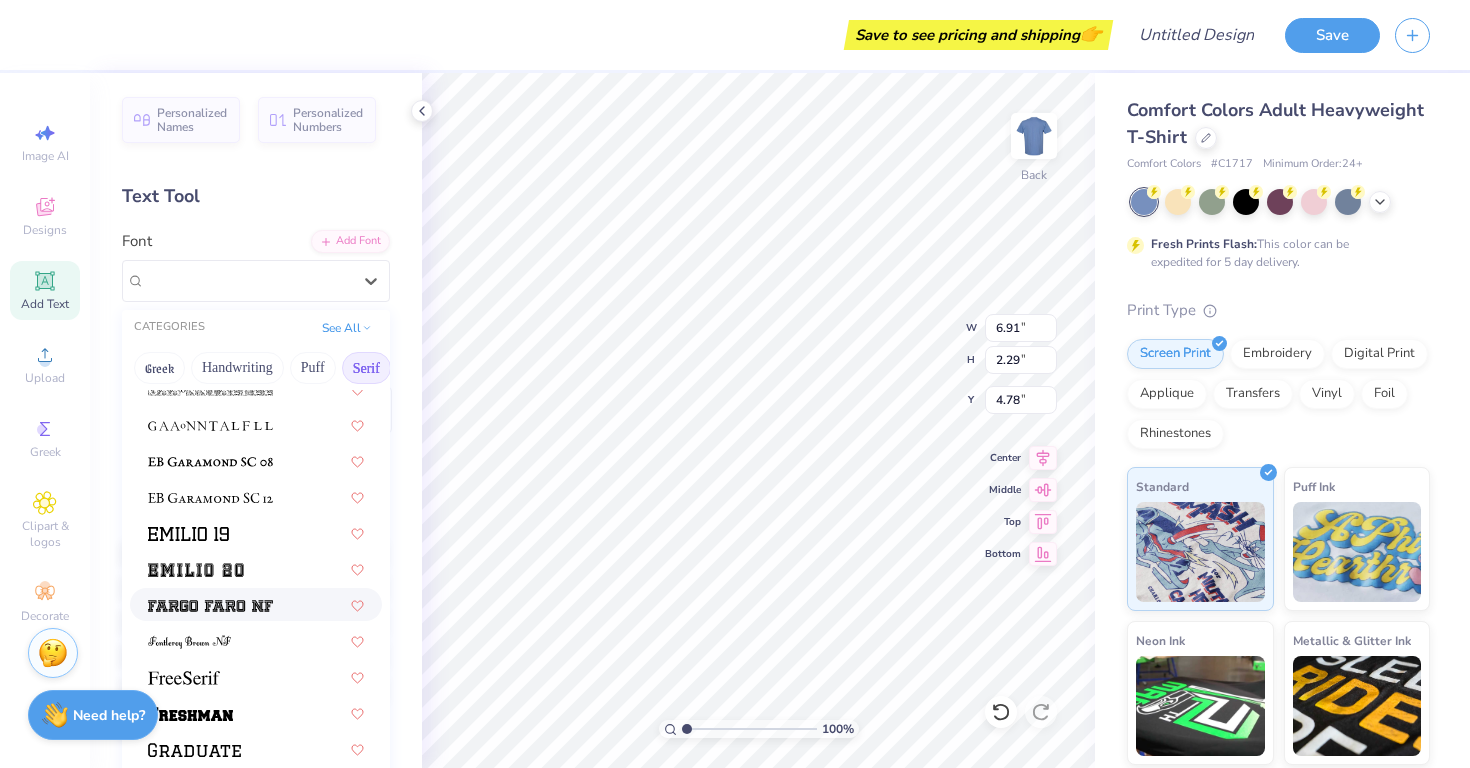 scroll, scrollTop: 1460, scrollLeft: 0, axis: vertical 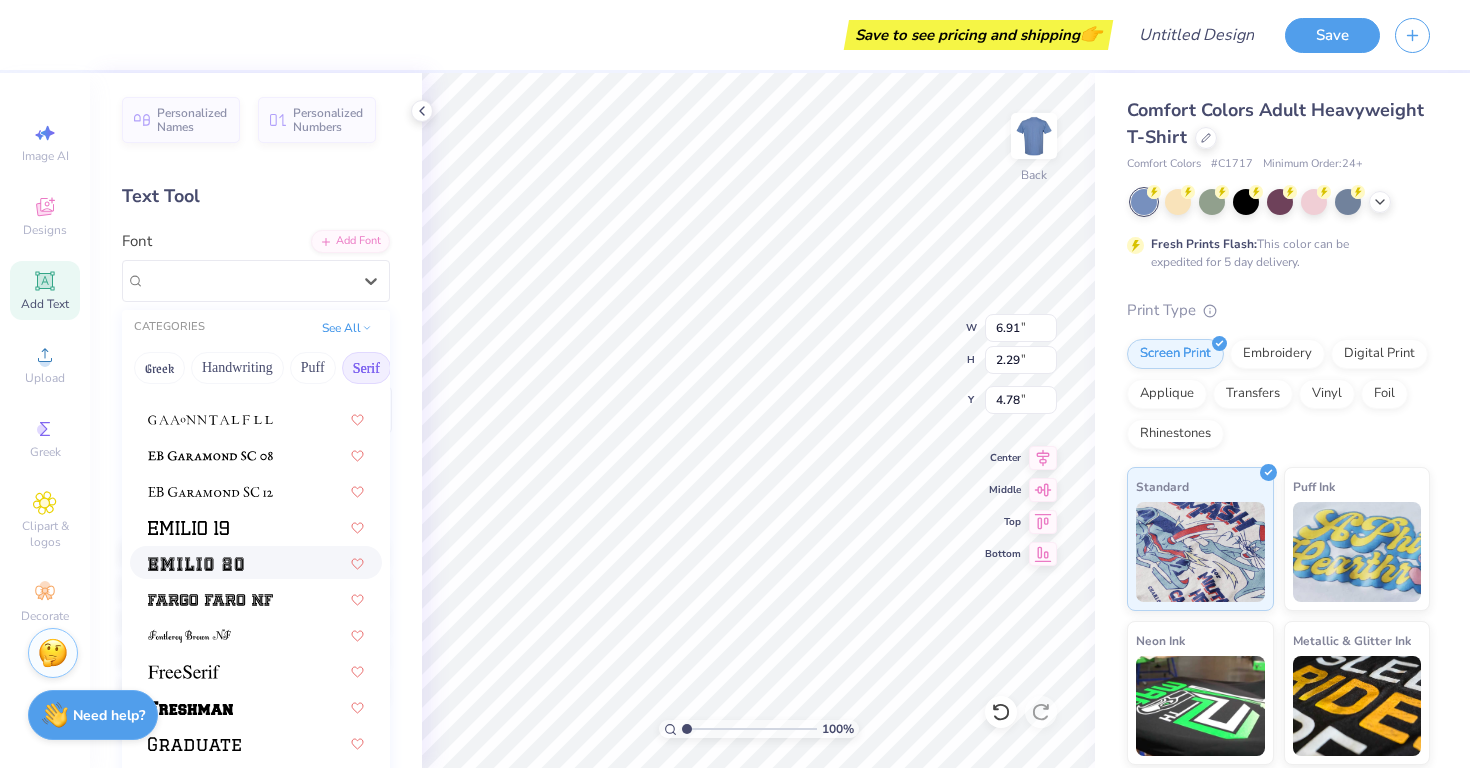click at bounding box center (256, 562) 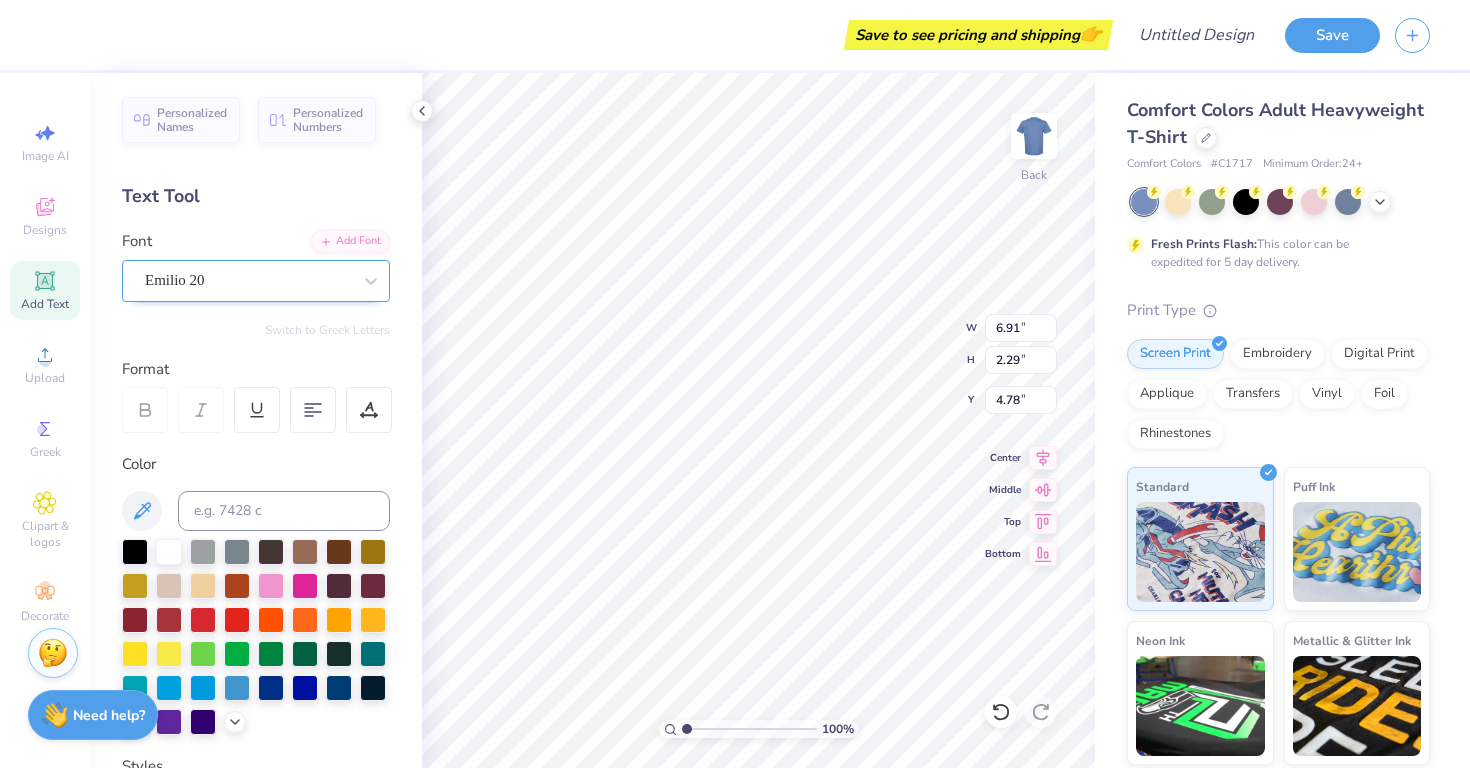 type on "5.45" 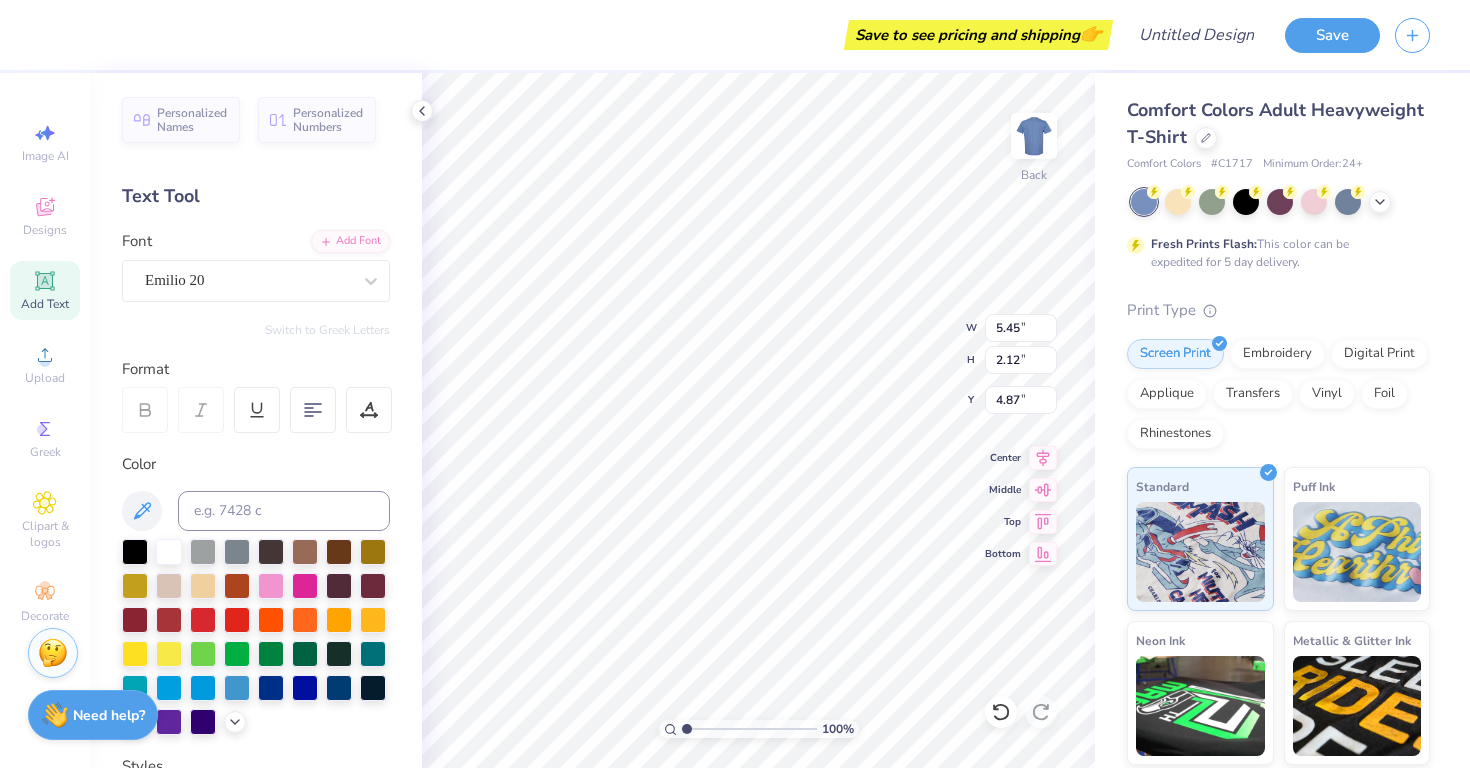 type on "TheTA" 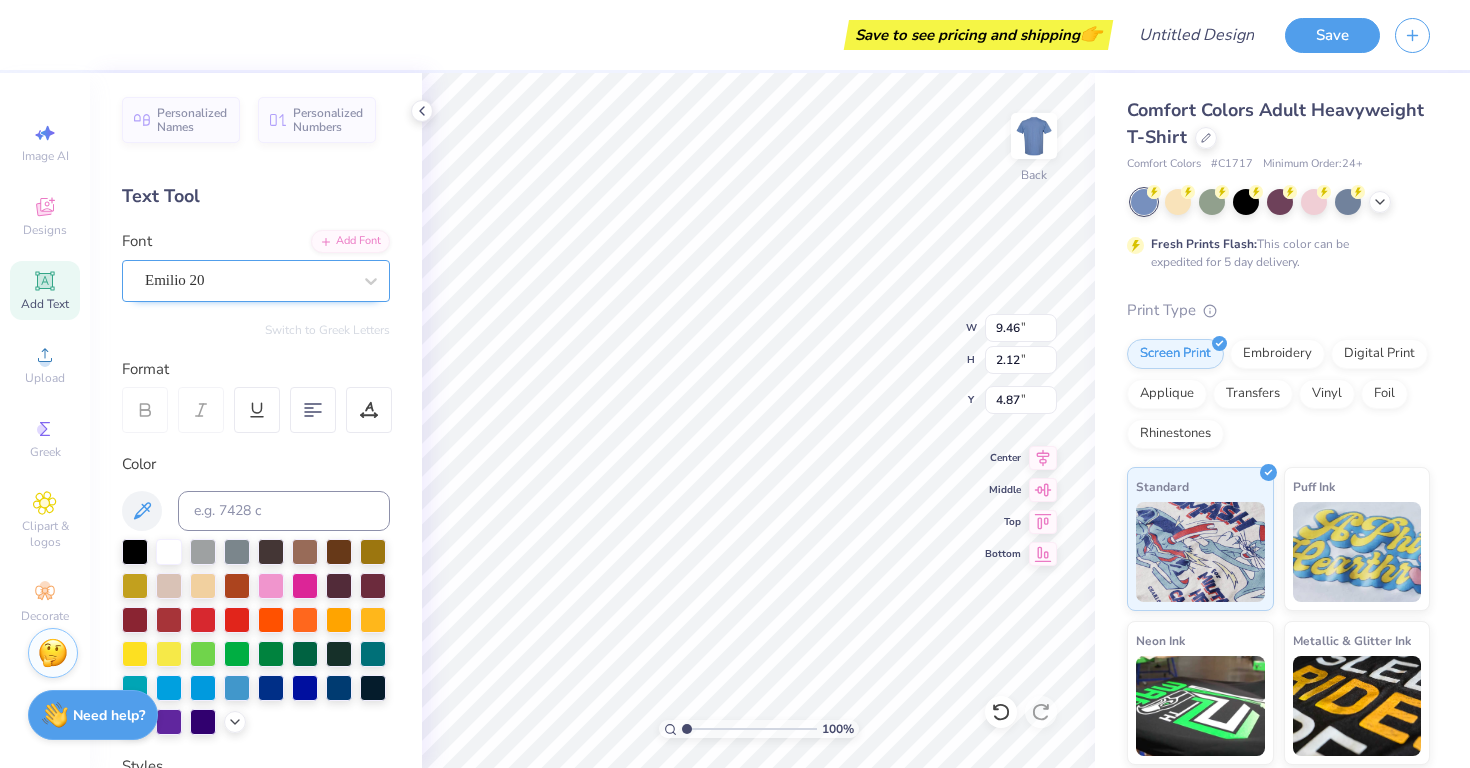 click on "Emilio 20" at bounding box center [248, 280] 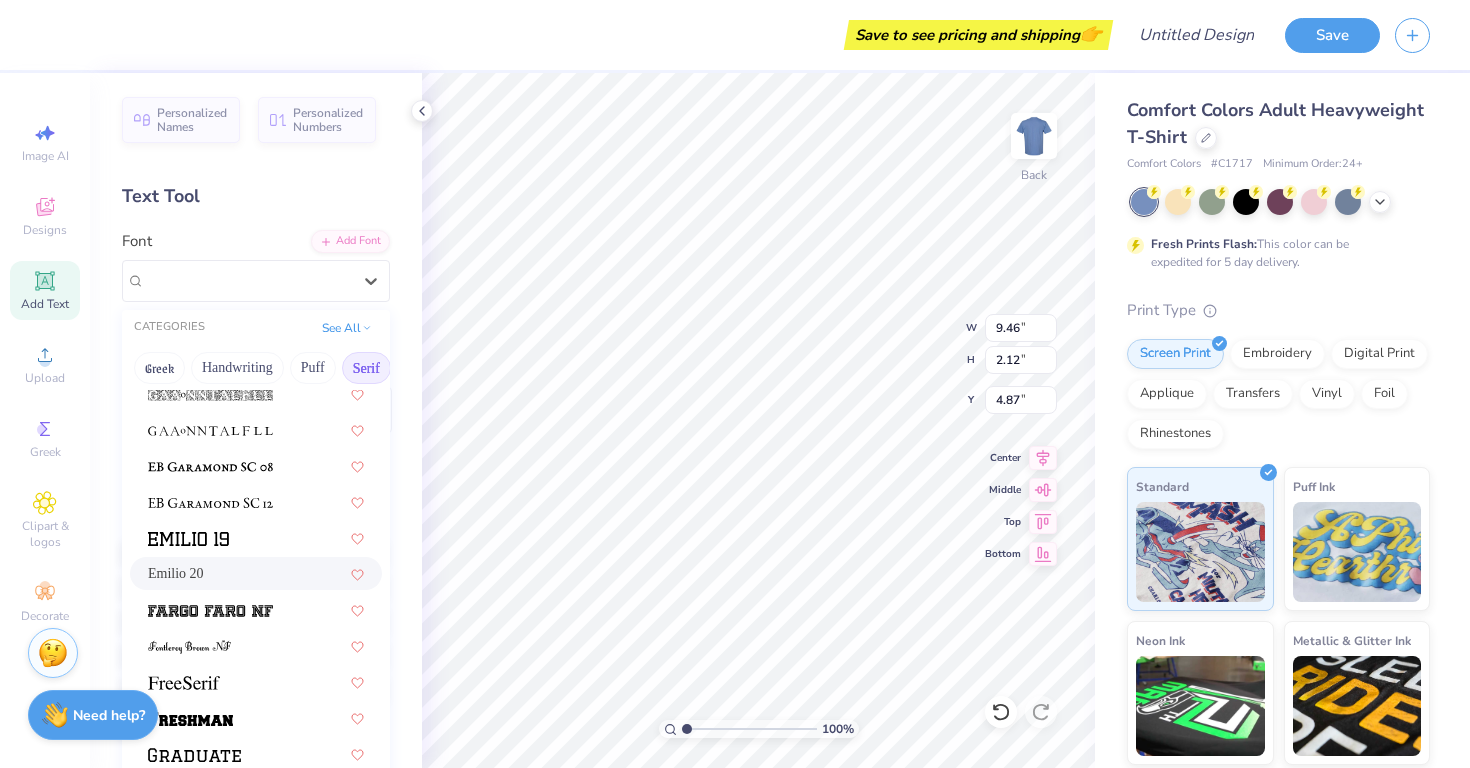 scroll, scrollTop: 1446, scrollLeft: 0, axis: vertical 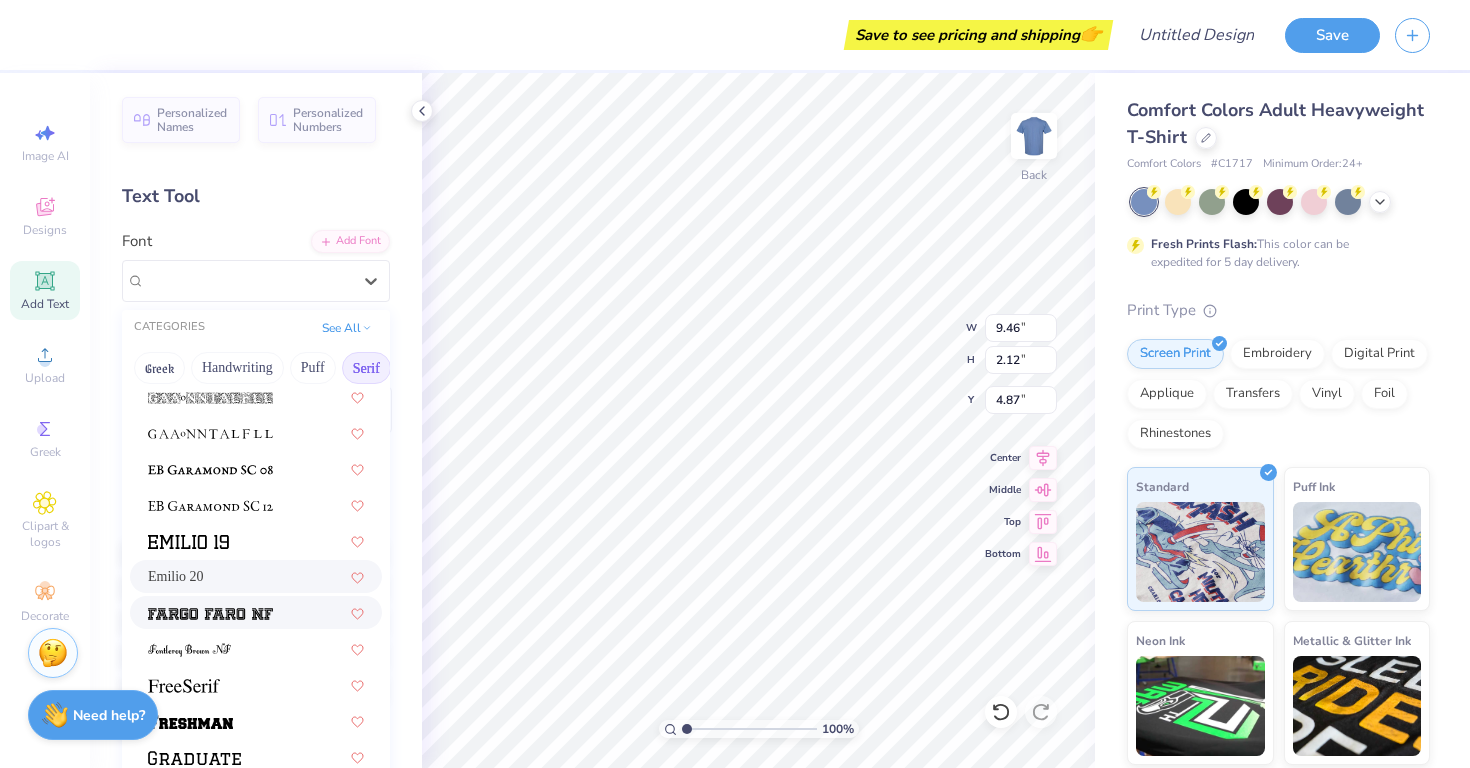 click at bounding box center (210, 614) 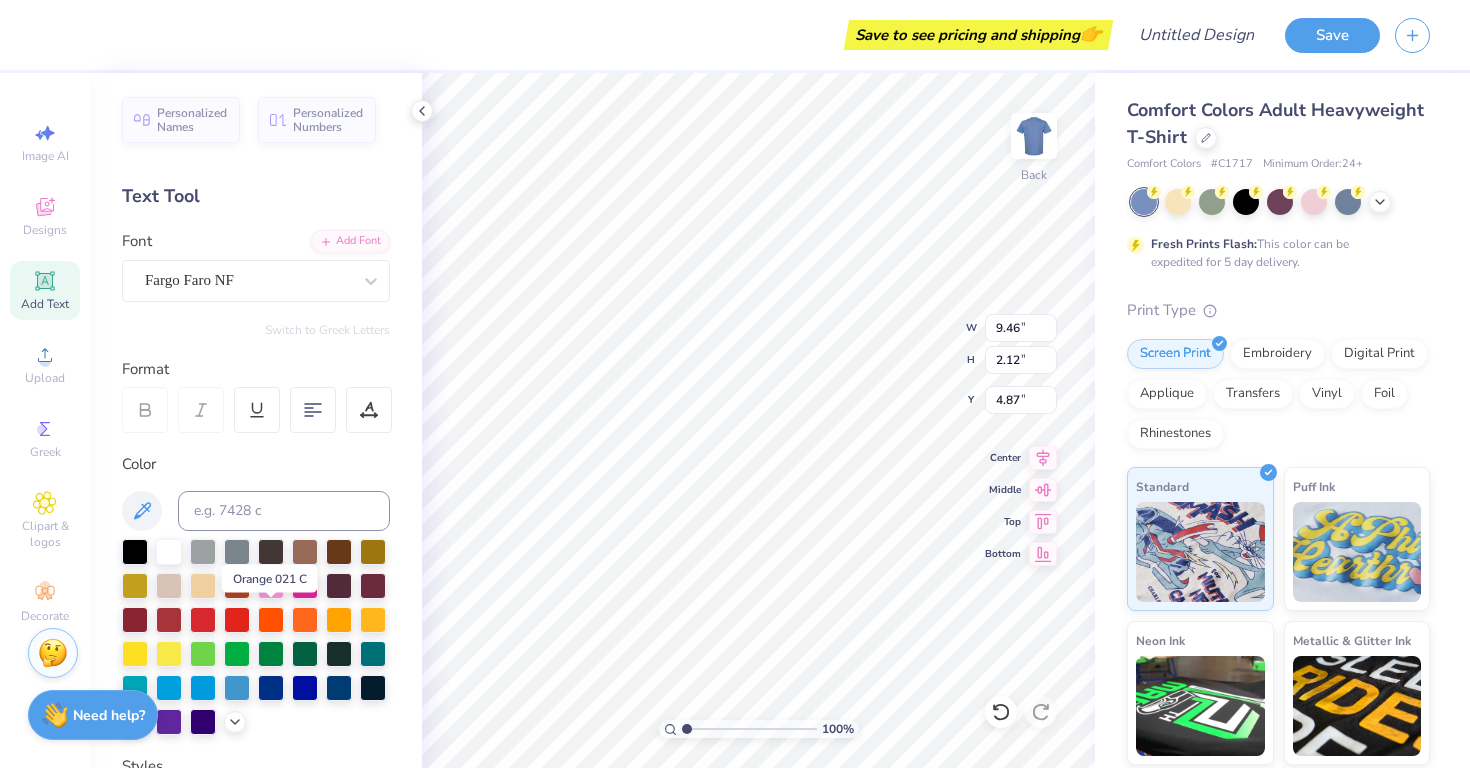 type on "8.11" 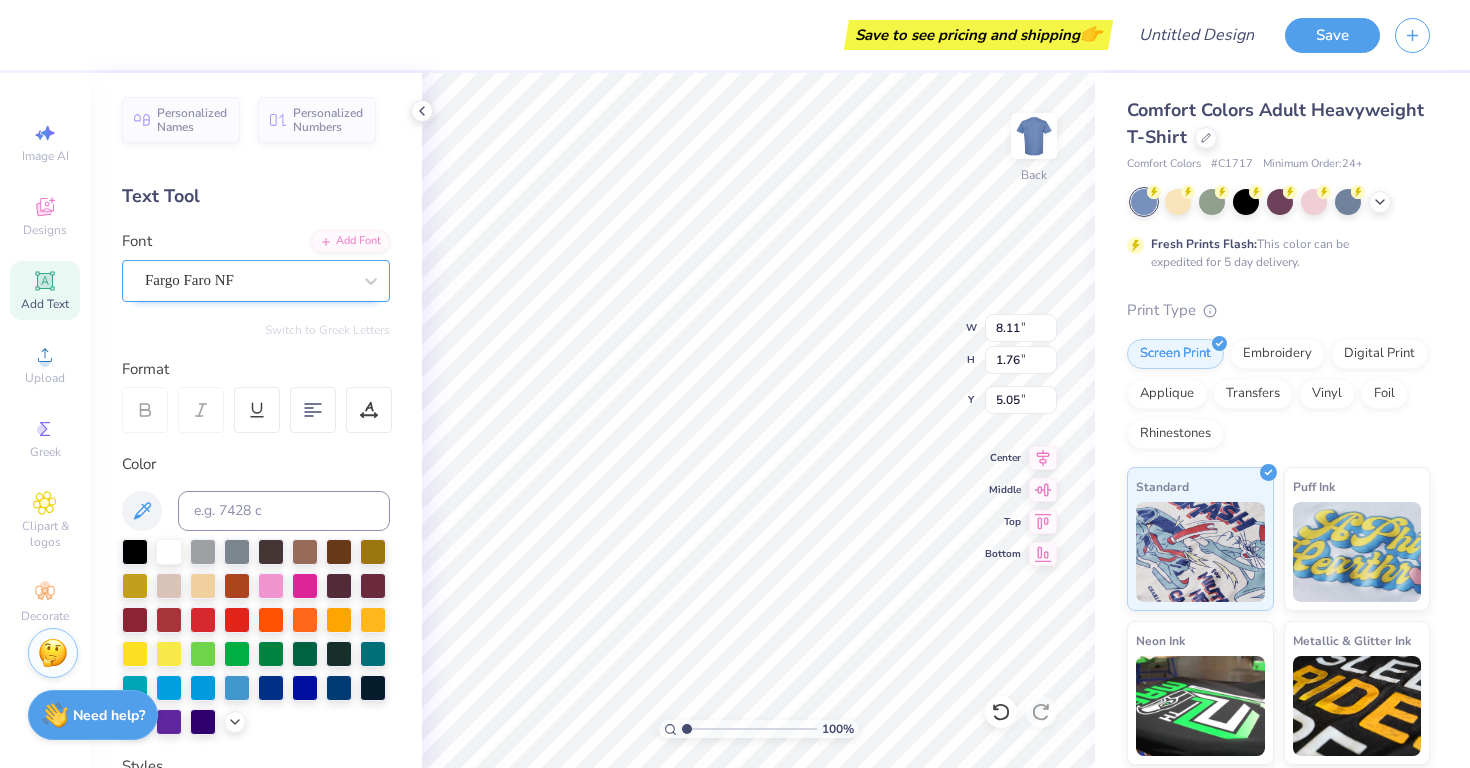 click on "Fargo Faro NF" at bounding box center [248, 280] 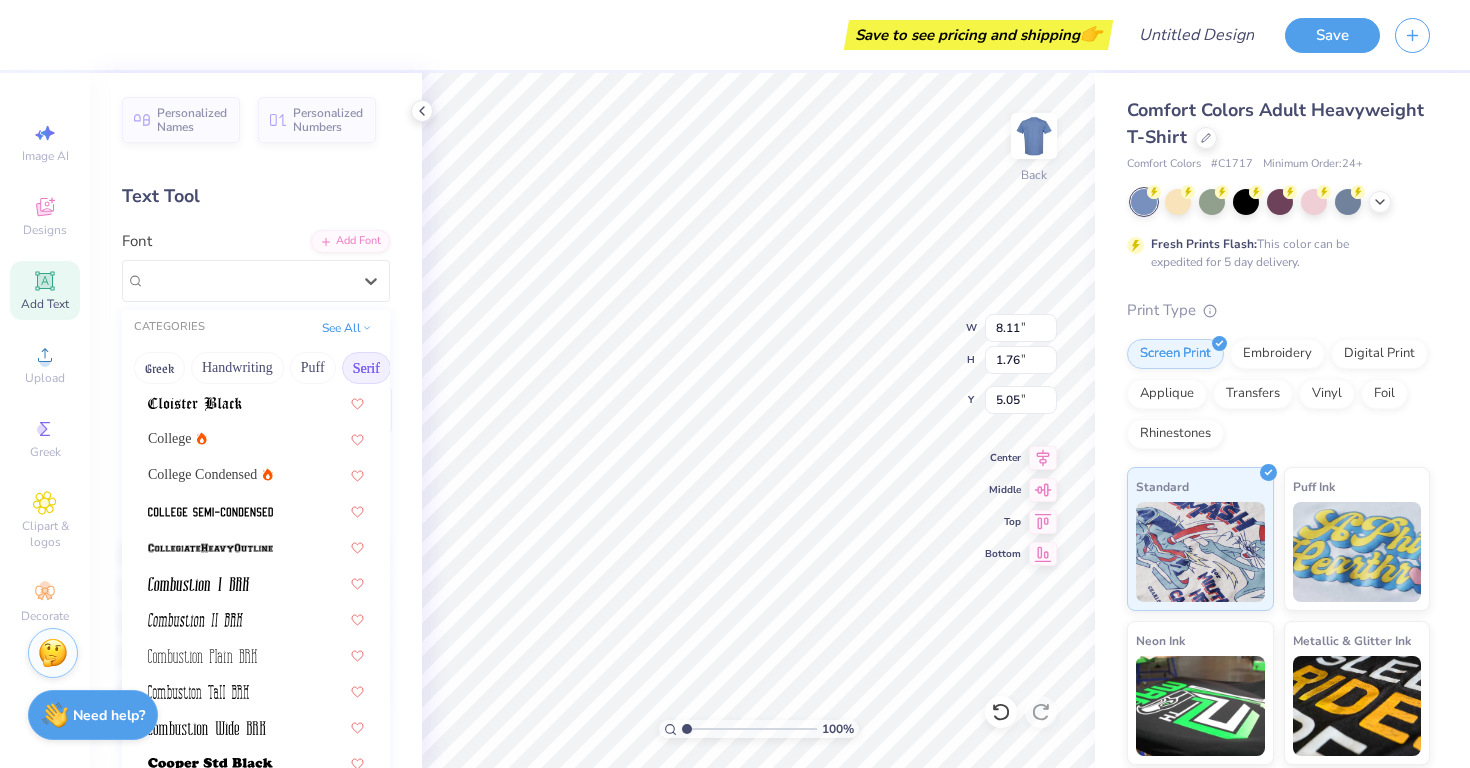 scroll, scrollTop: 1488, scrollLeft: 0, axis: vertical 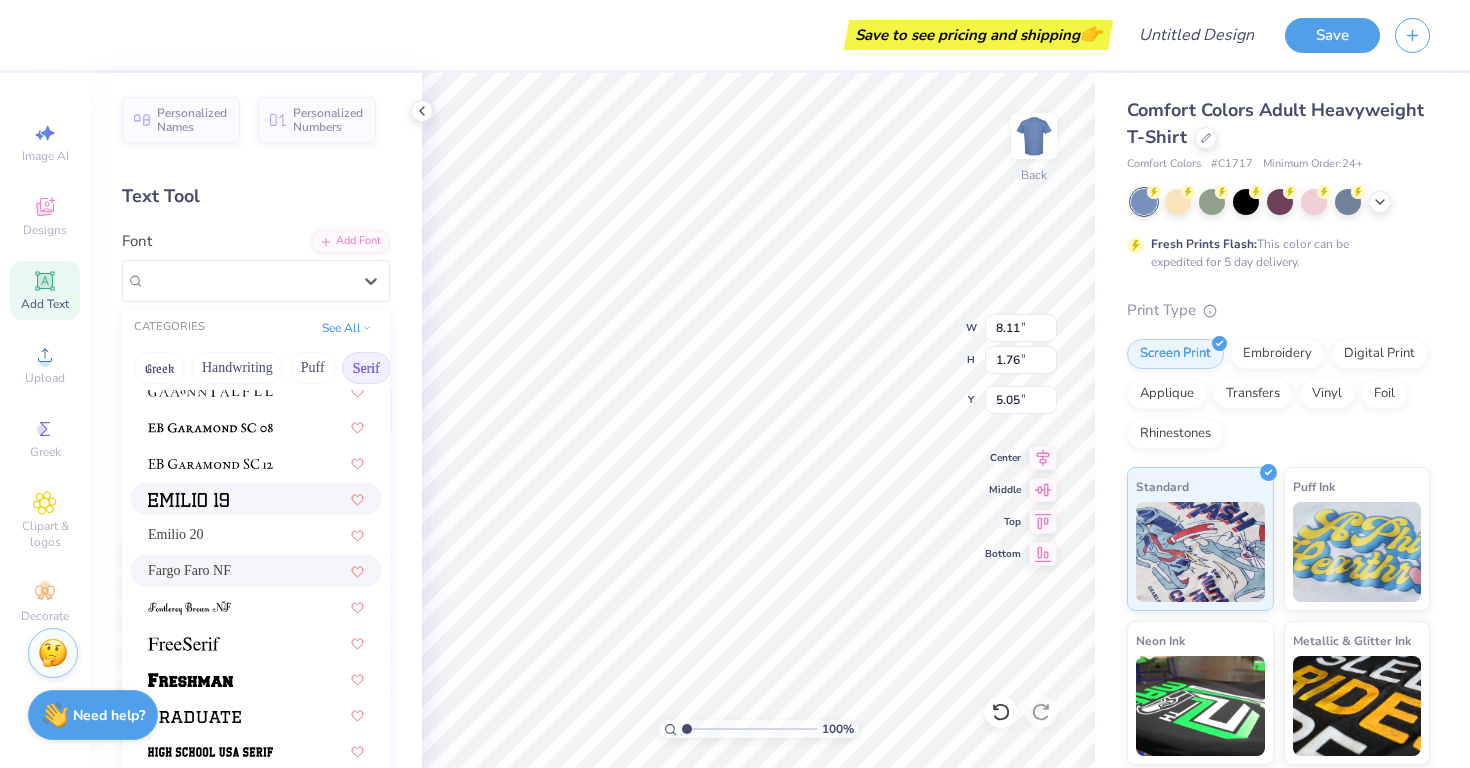 click at bounding box center (256, 498) 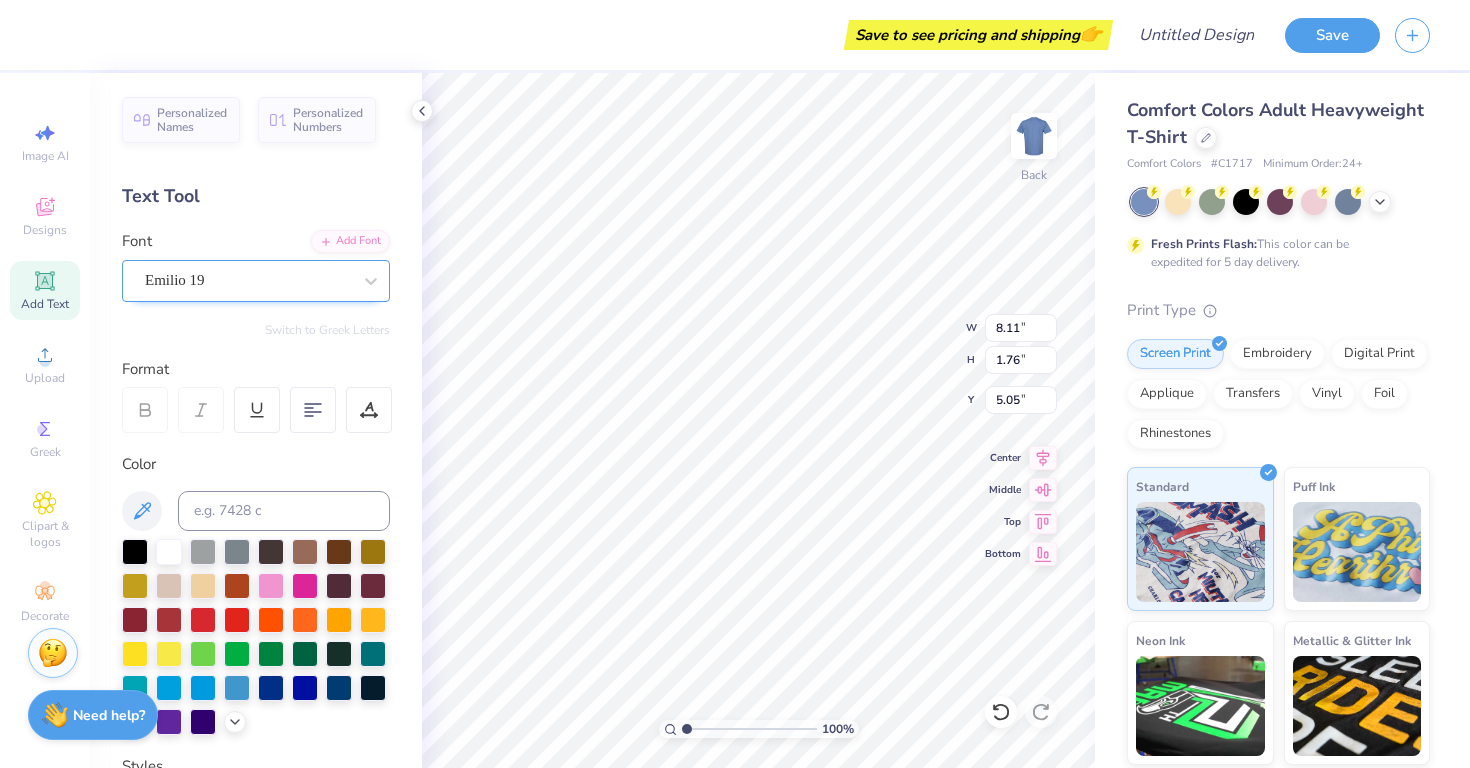 type 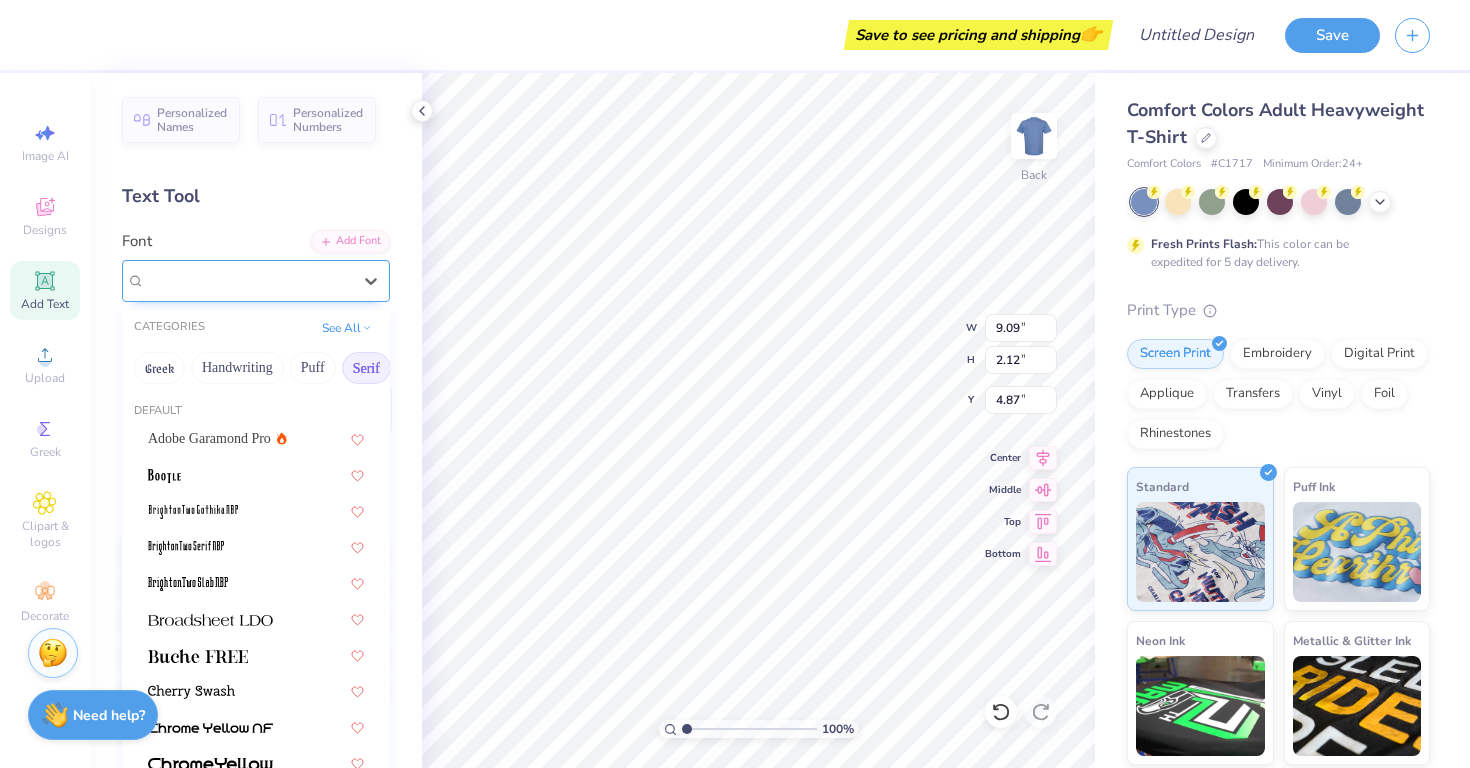 click on "Emilio 19" at bounding box center [248, 280] 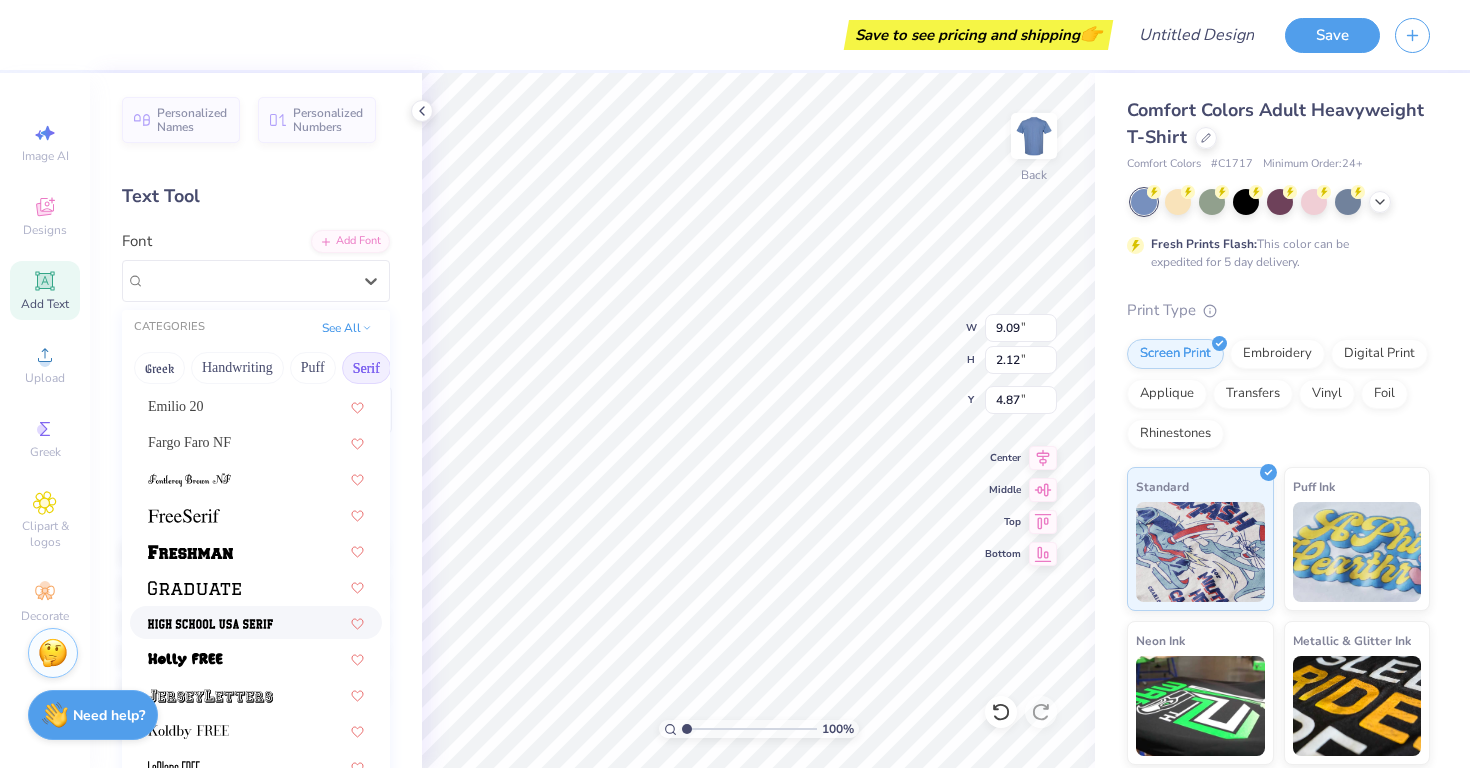 scroll, scrollTop: 1611, scrollLeft: 0, axis: vertical 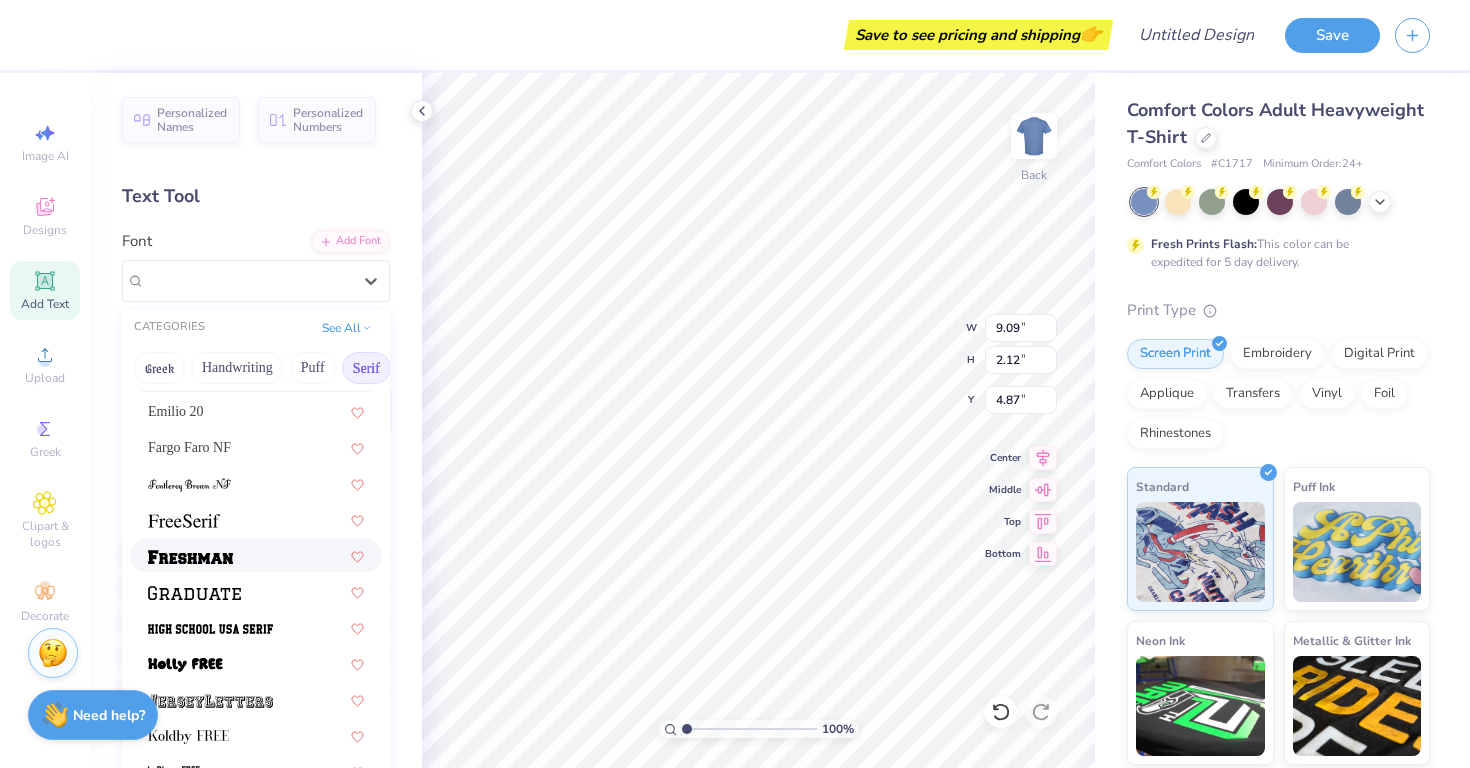 click at bounding box center [190, 555] 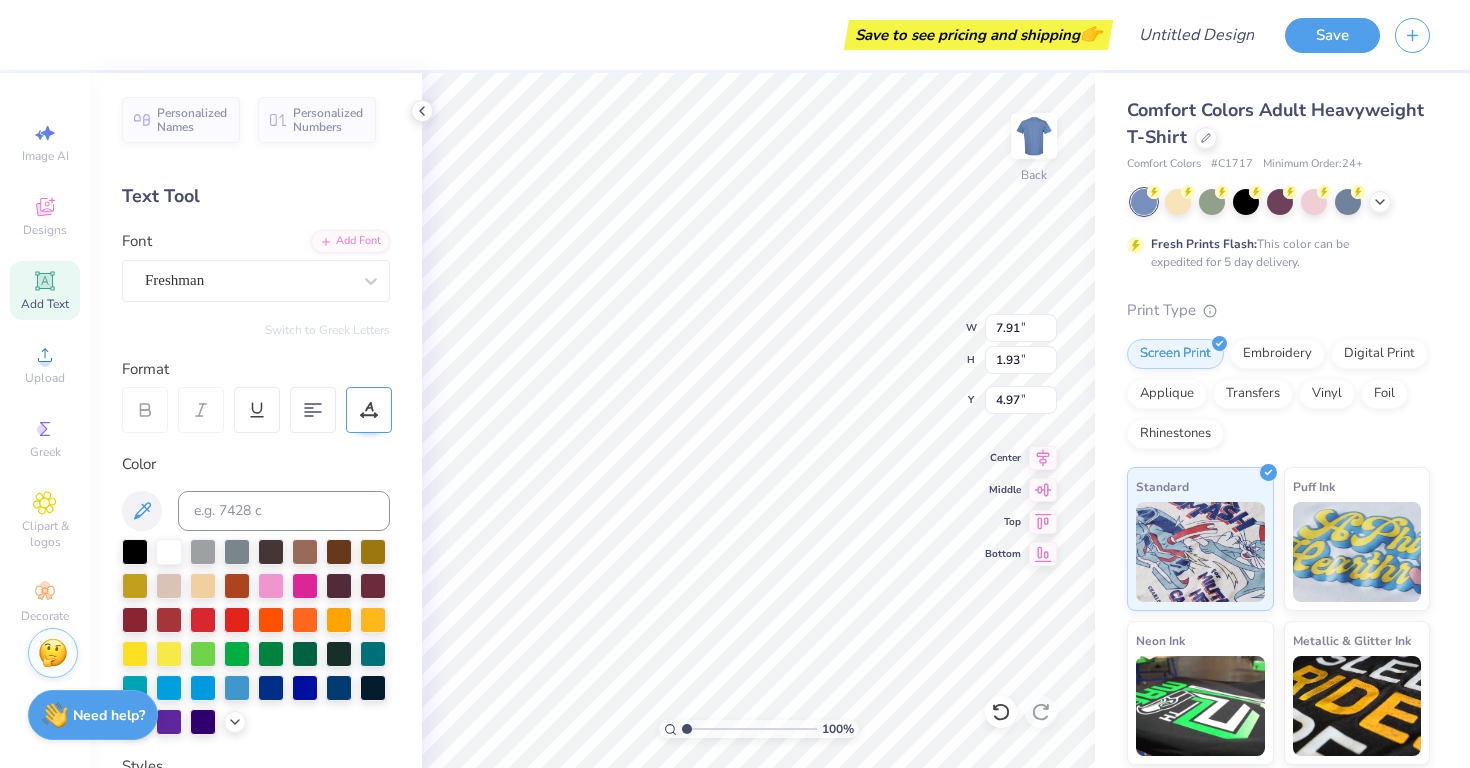 scroll, scrollTop: 0, scrollLeft: 0, axis: both 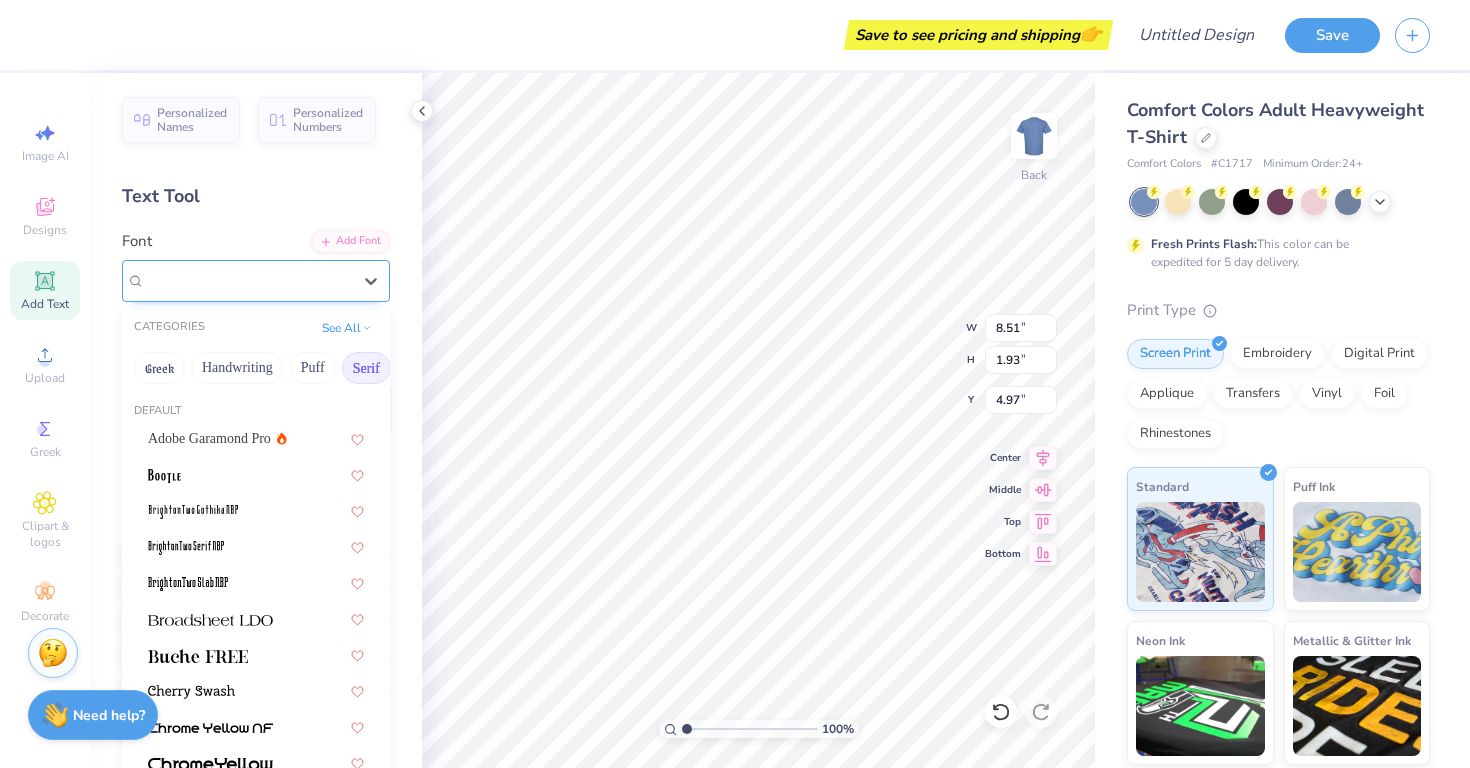 click on "Freshman" at bounding box center [248, 280] 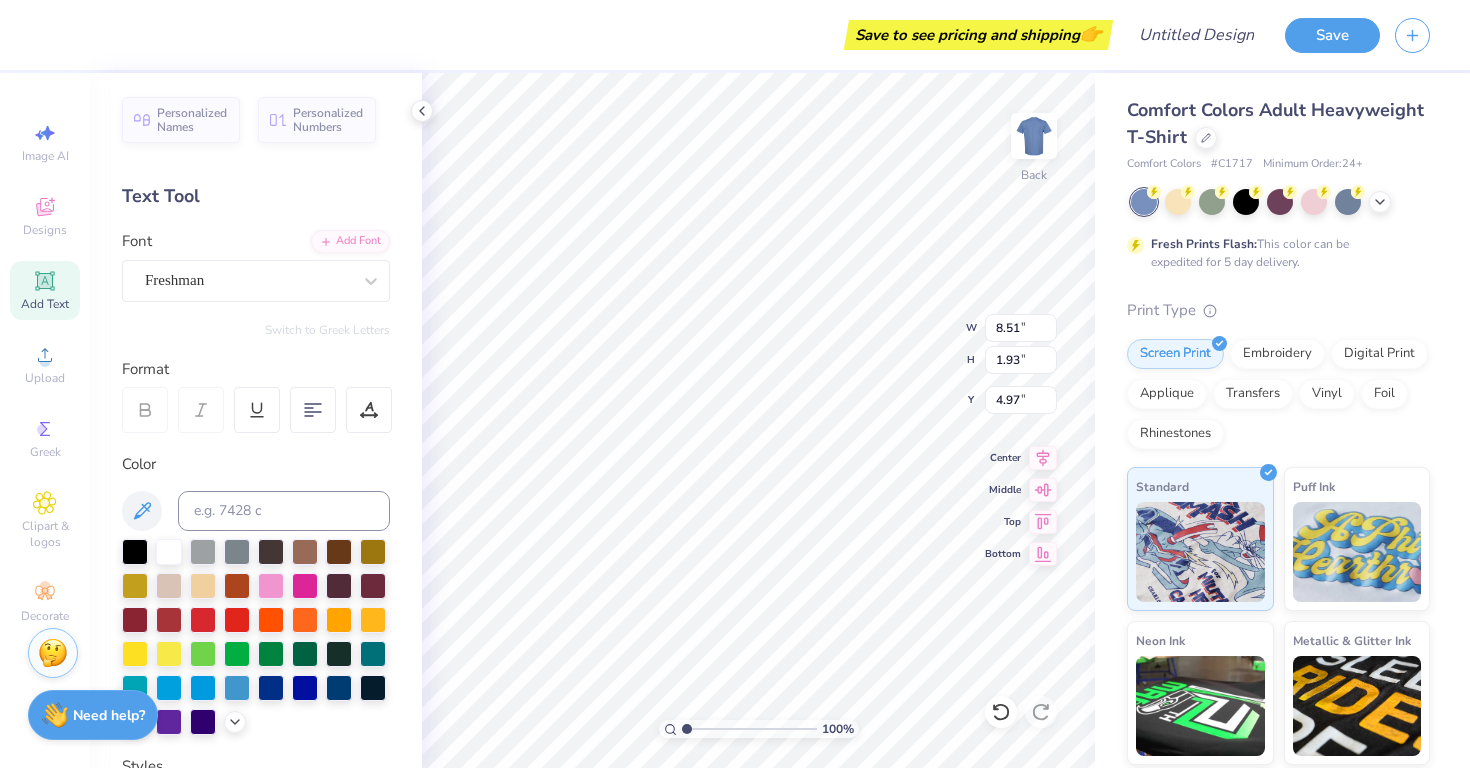 scroll, scrollTop: 0, scrollLeft: 0, axis: both 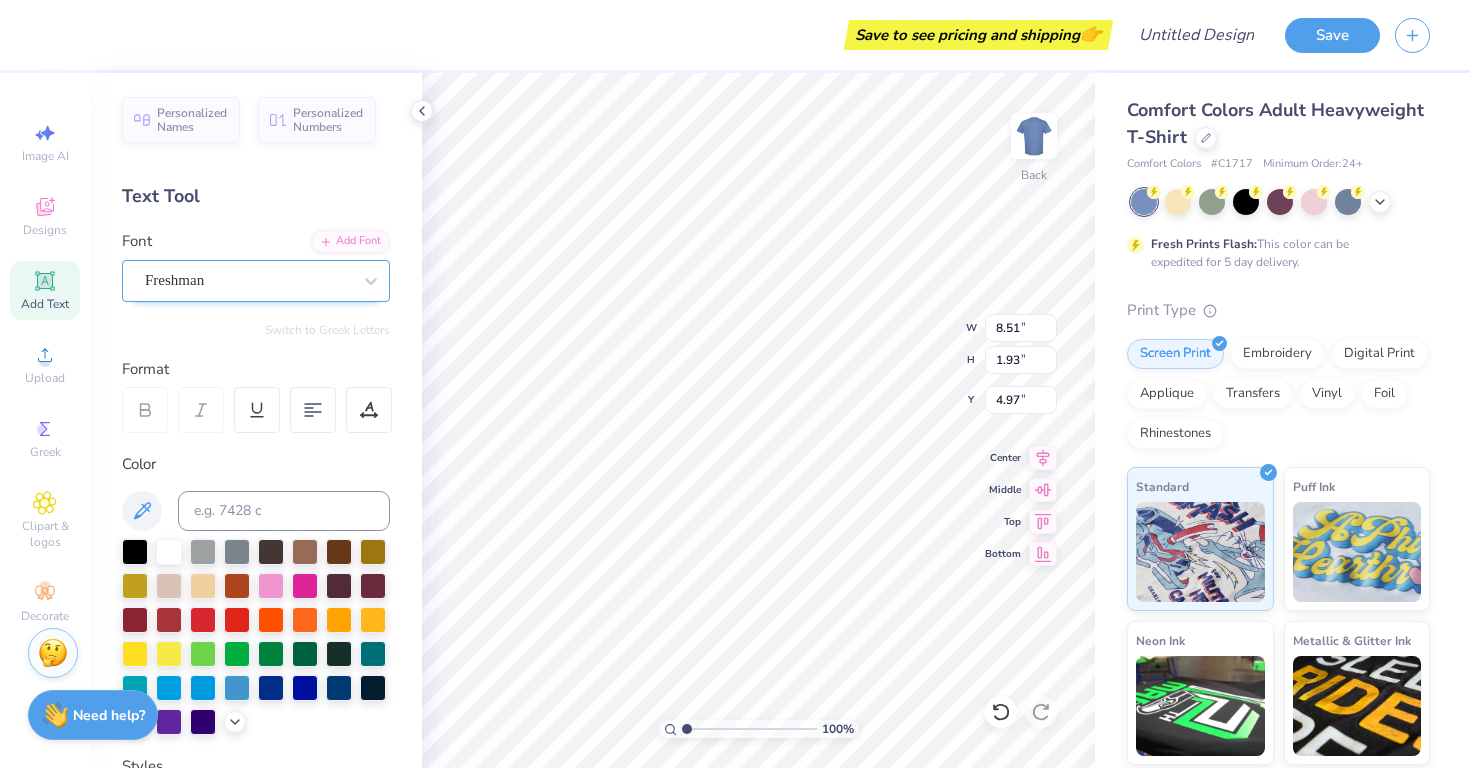 click on "Freshman" at bounding box center [248, 280] 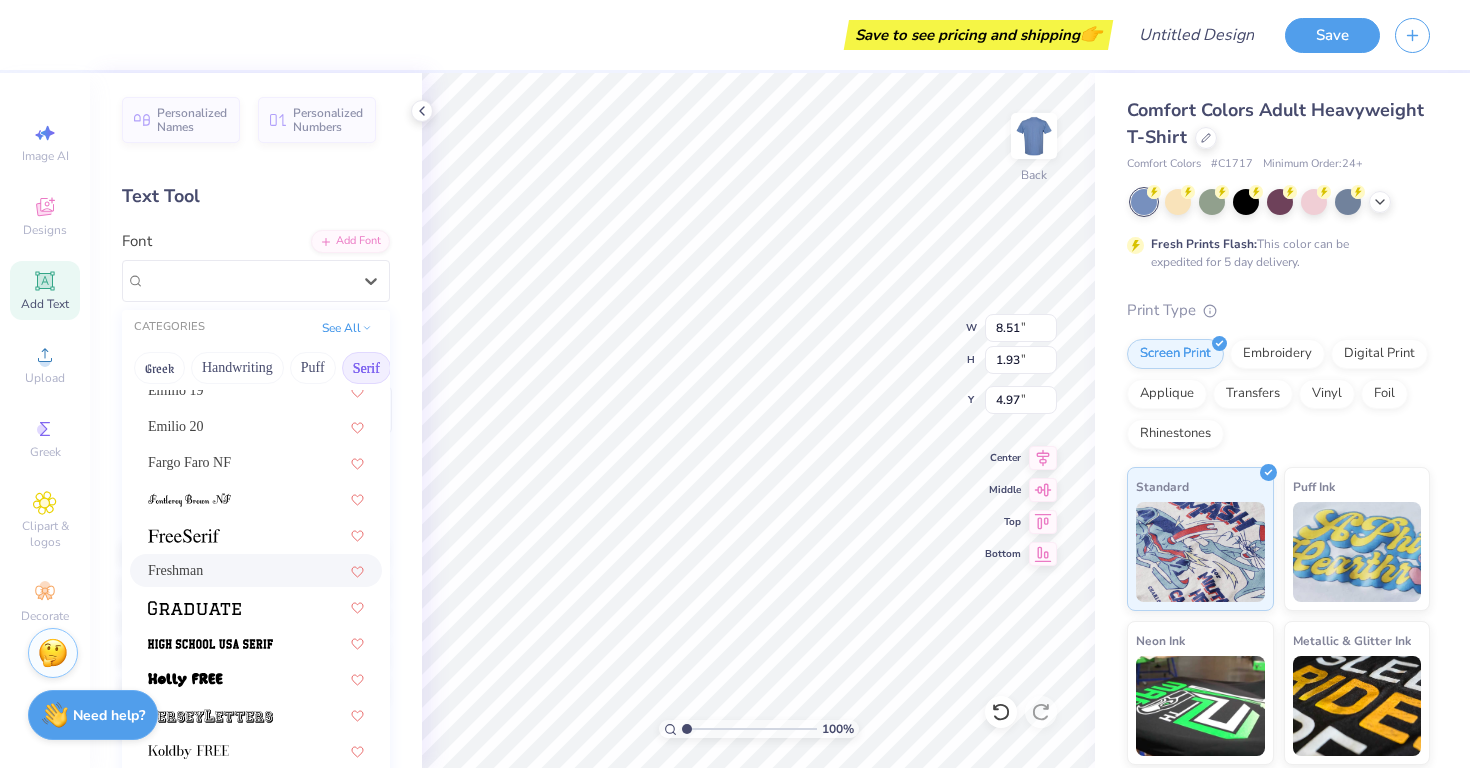 scroll, scrollTop: 1623, scrollLeft: 0, axis: vertical 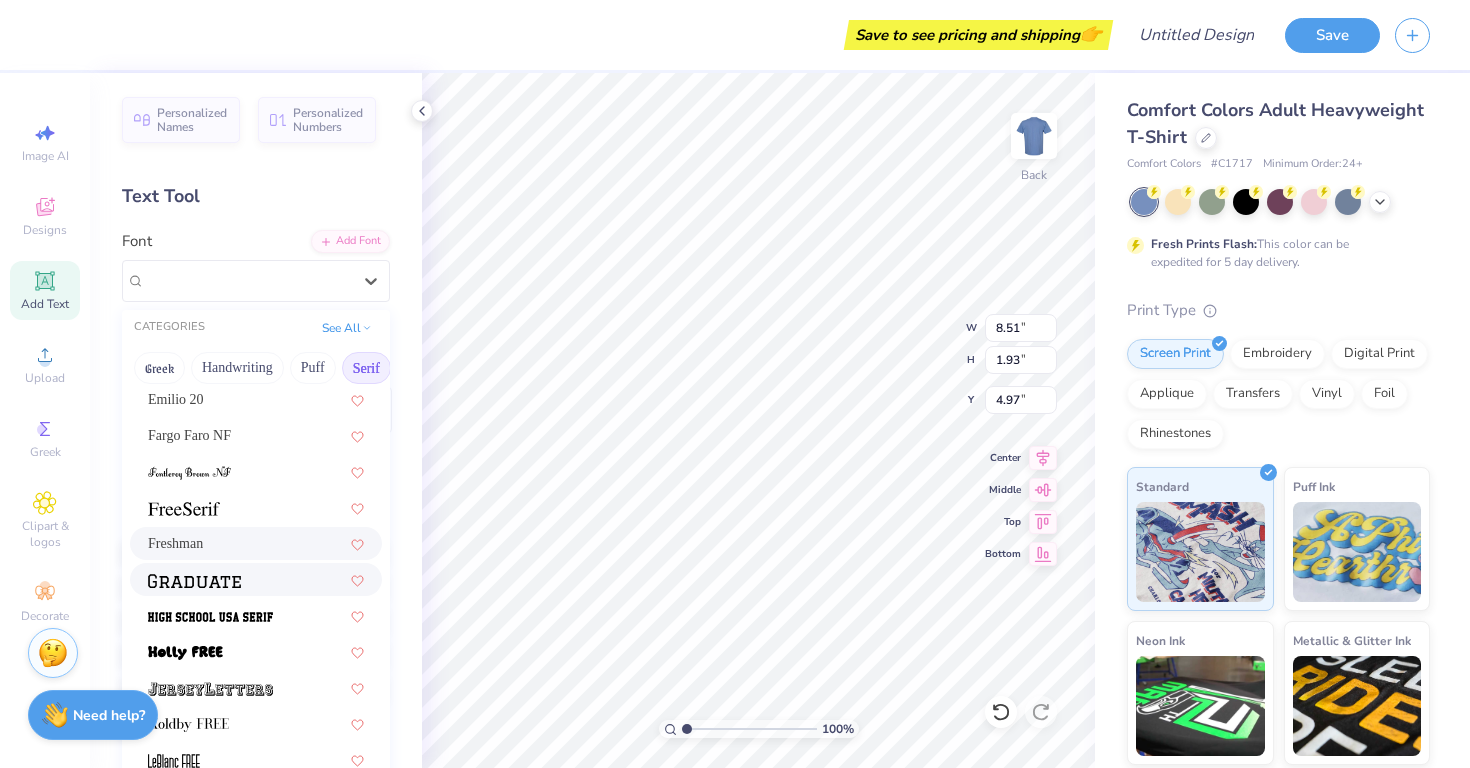 click at bounding box center (256, 579) 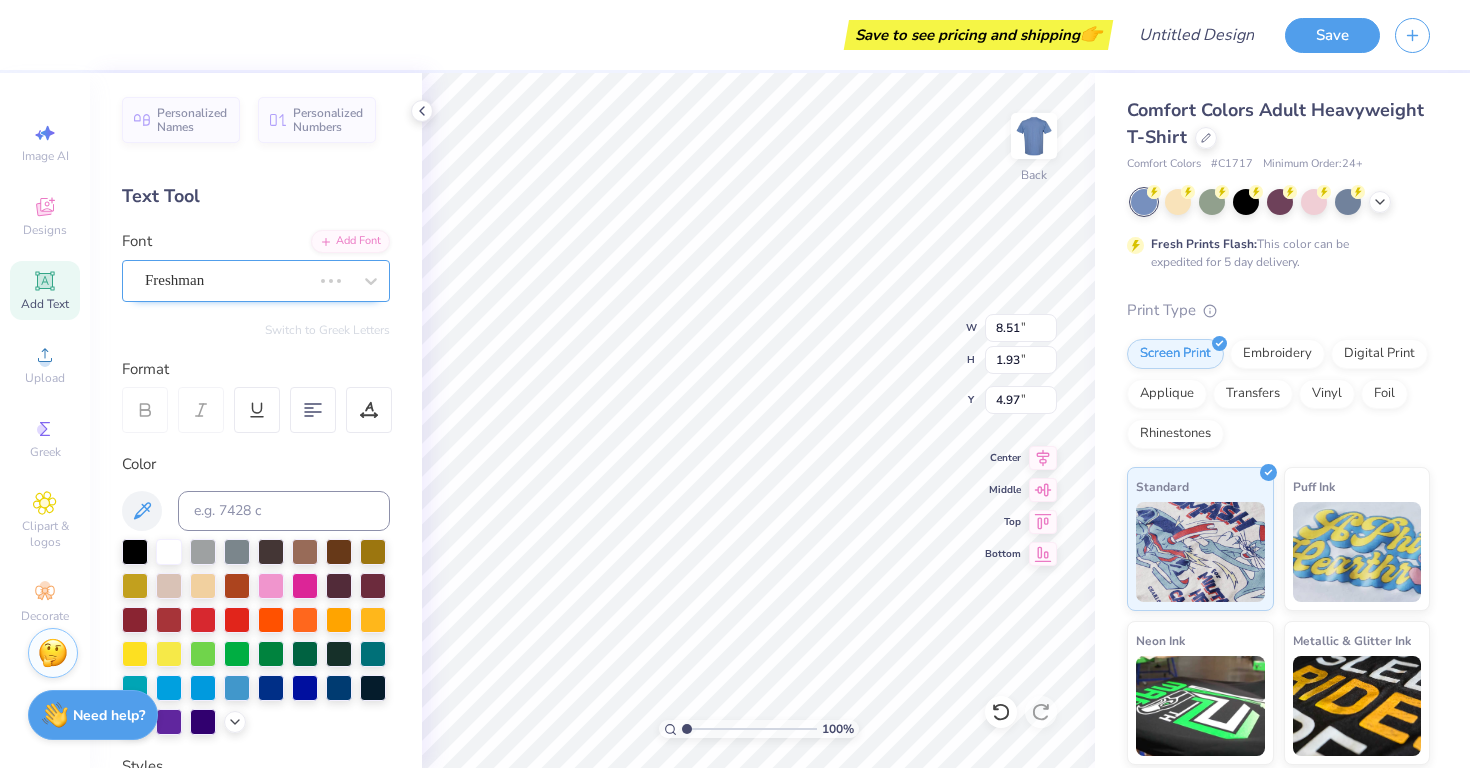 click at bounding box center (351, 281) 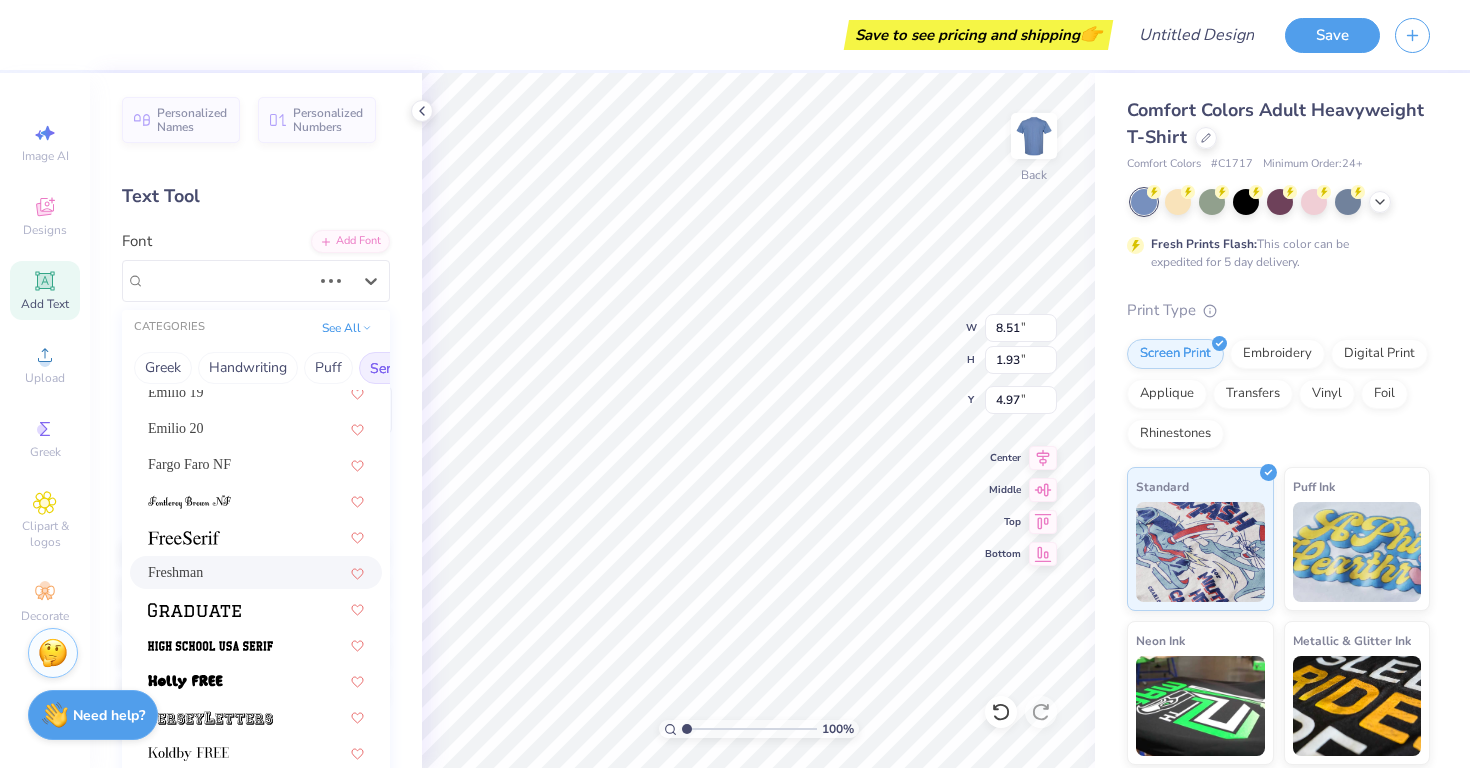 scroll, scrollTop: 1741, scrollLeft: 0, axis: vertical 